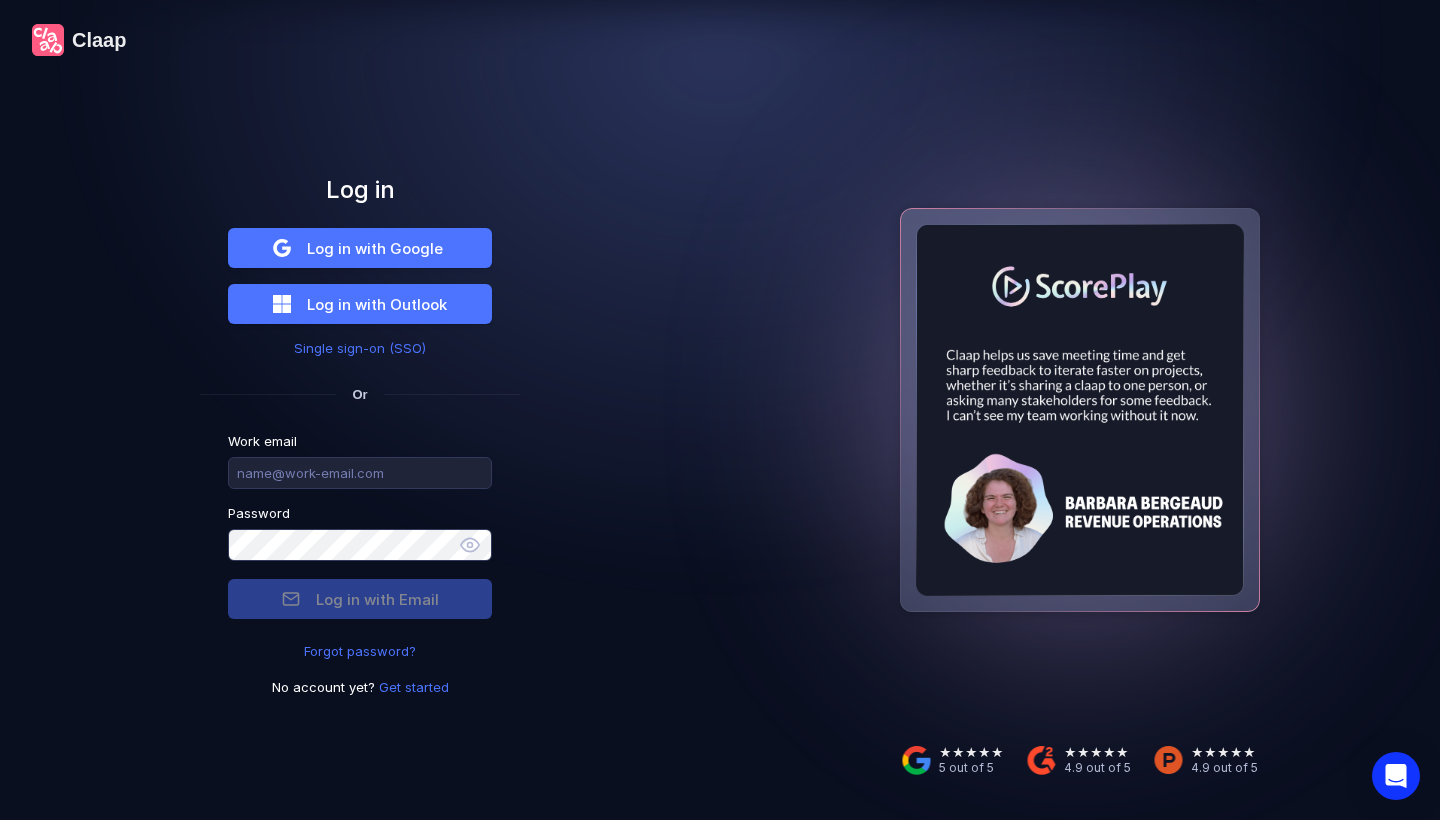 scroll, scrollTop: 0, scrollLeft: 0, axis: both 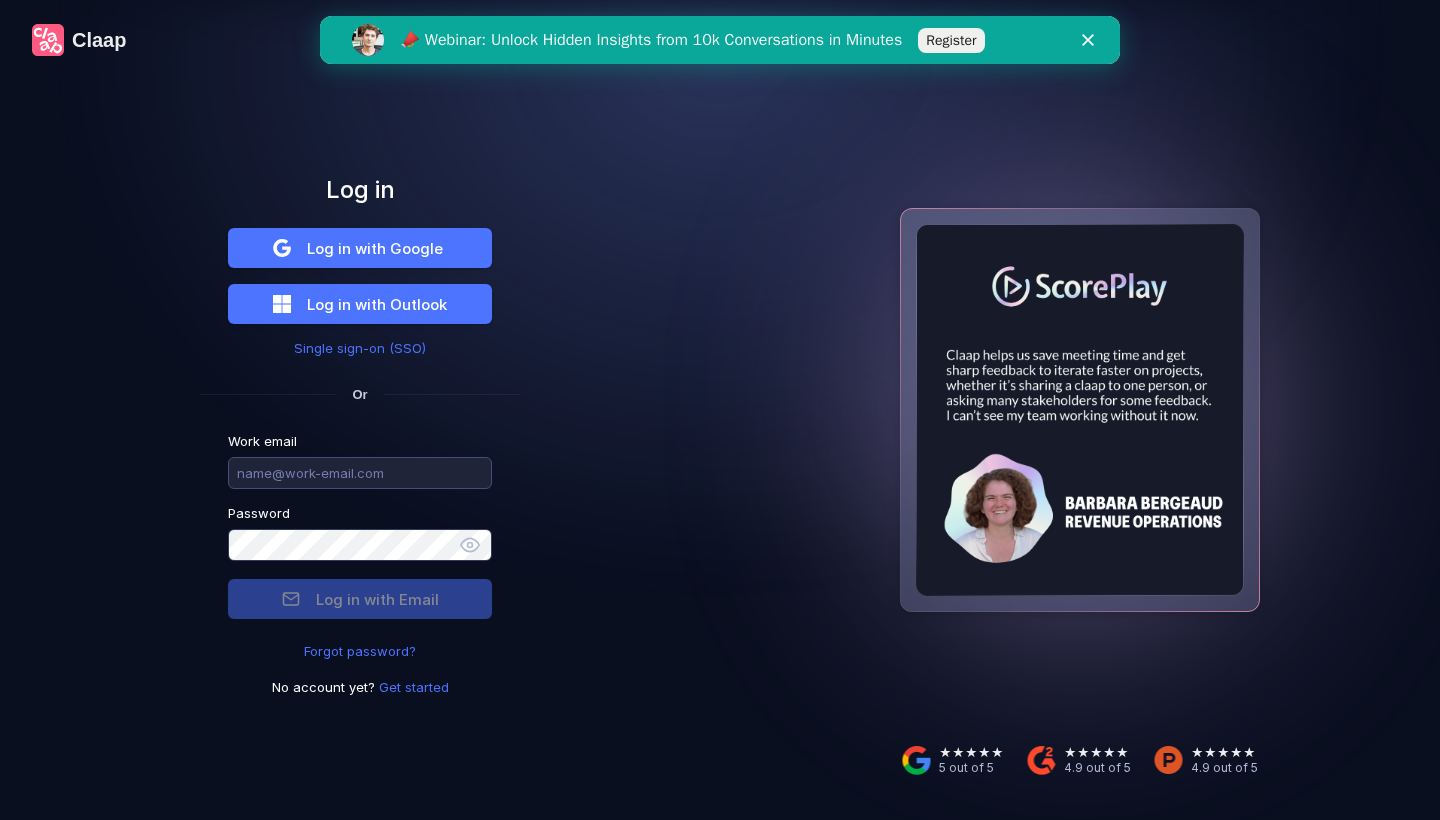 click at bounding box center (360, 473) 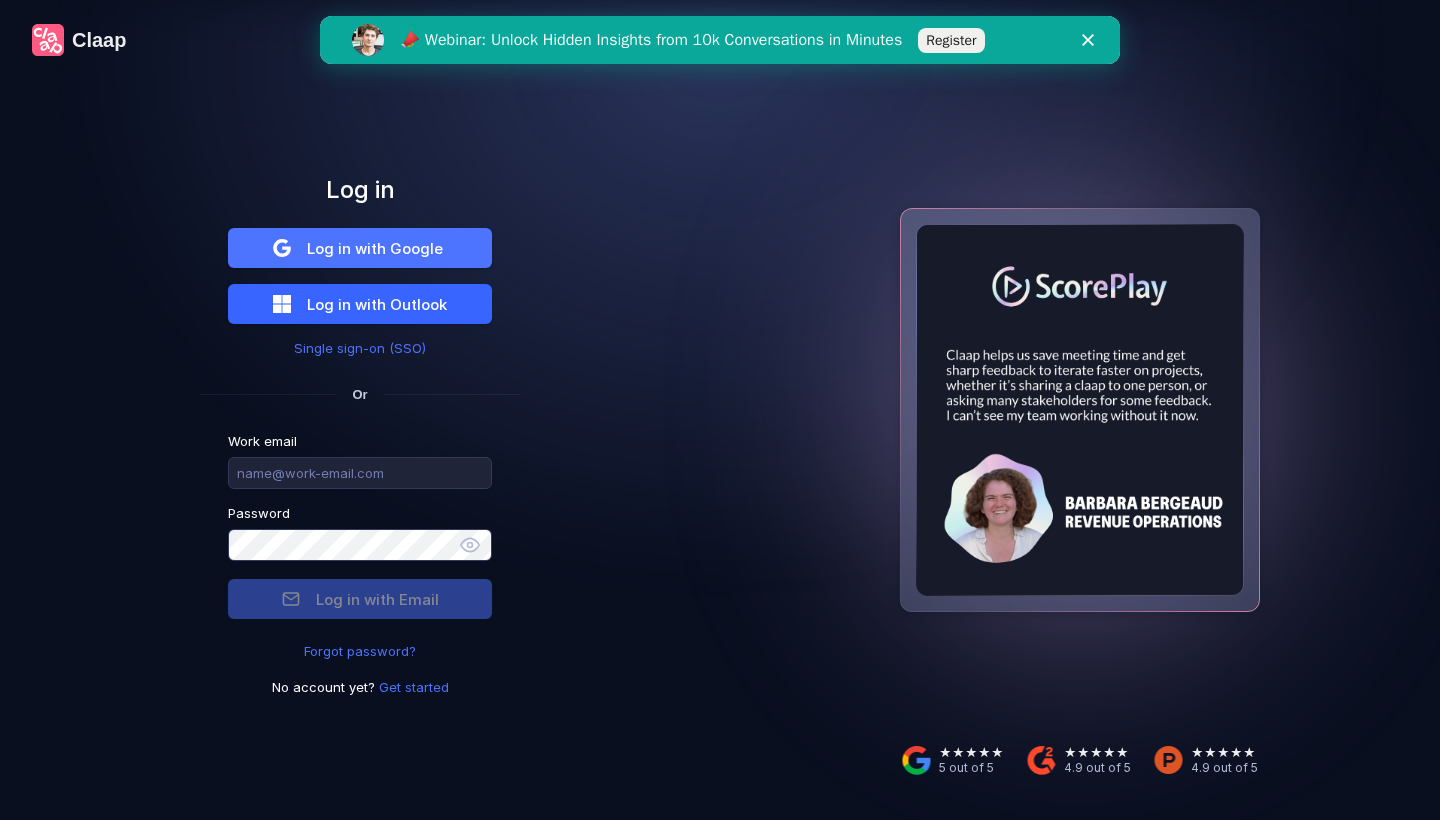 click on "Log in with Outlook" at bounding box center (375, 248) 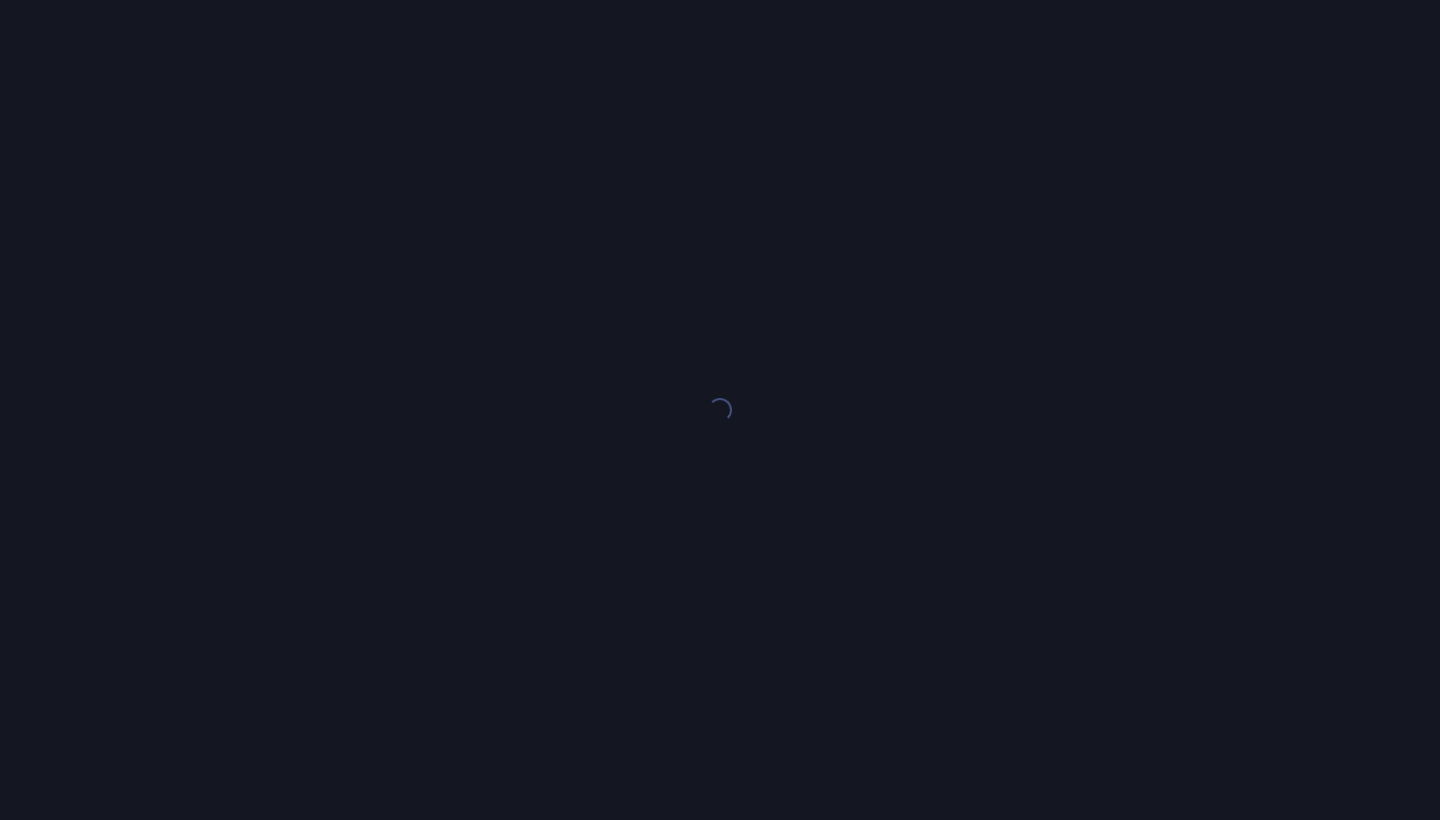 scroll, scrollTop: 0, scrollLeft: 0, axis: both 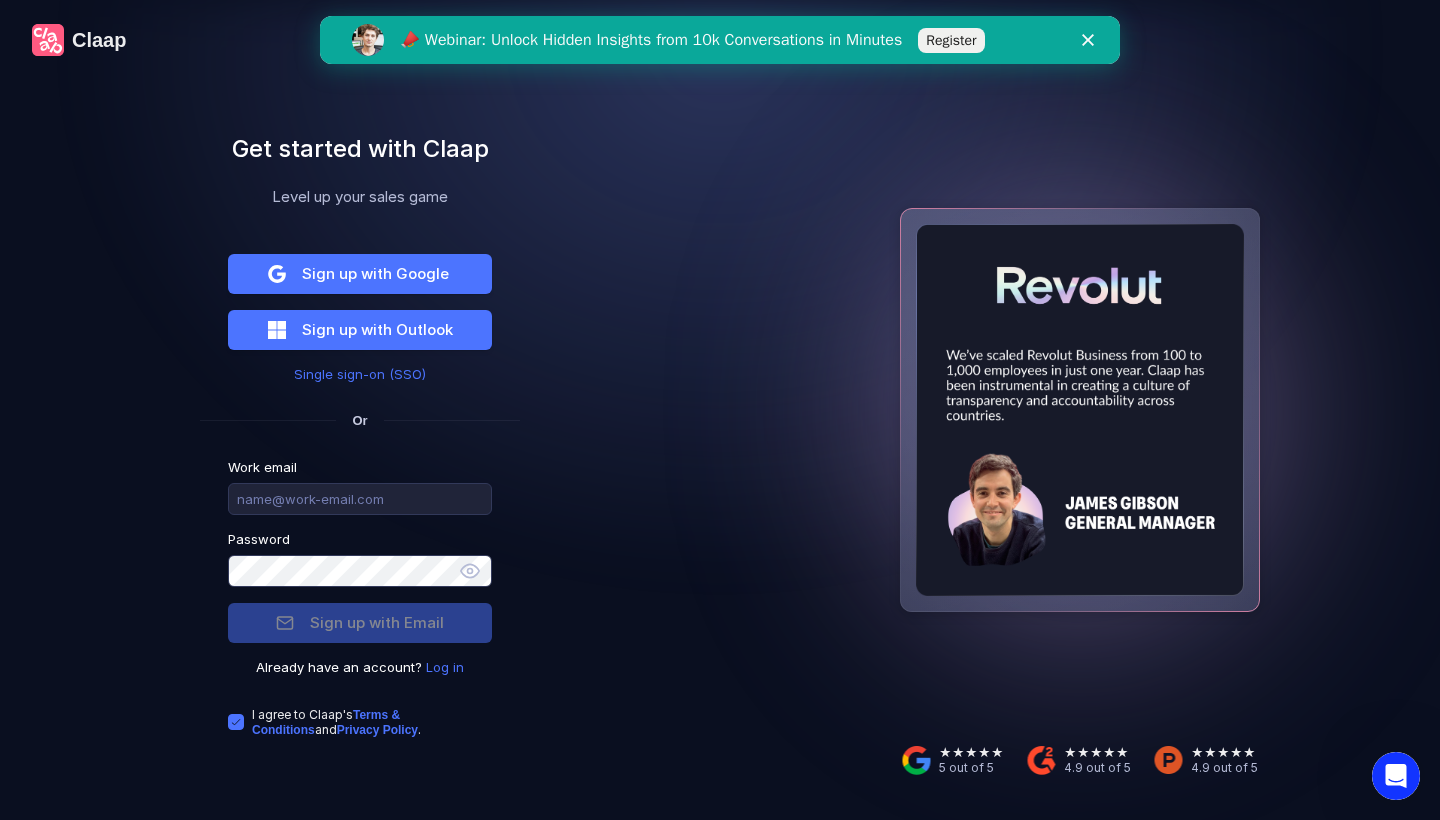 click on "Claap Get started with Claap Level up your sales game Sign up with Google Sign up with Outlook Single sign-on (SSO) Or Work email Password Sign up with Email Already have an account?   Log in I agree to Claap ' s  Terms & Conditions  and  Privacy Policy ." at bounding box center [360, 410] 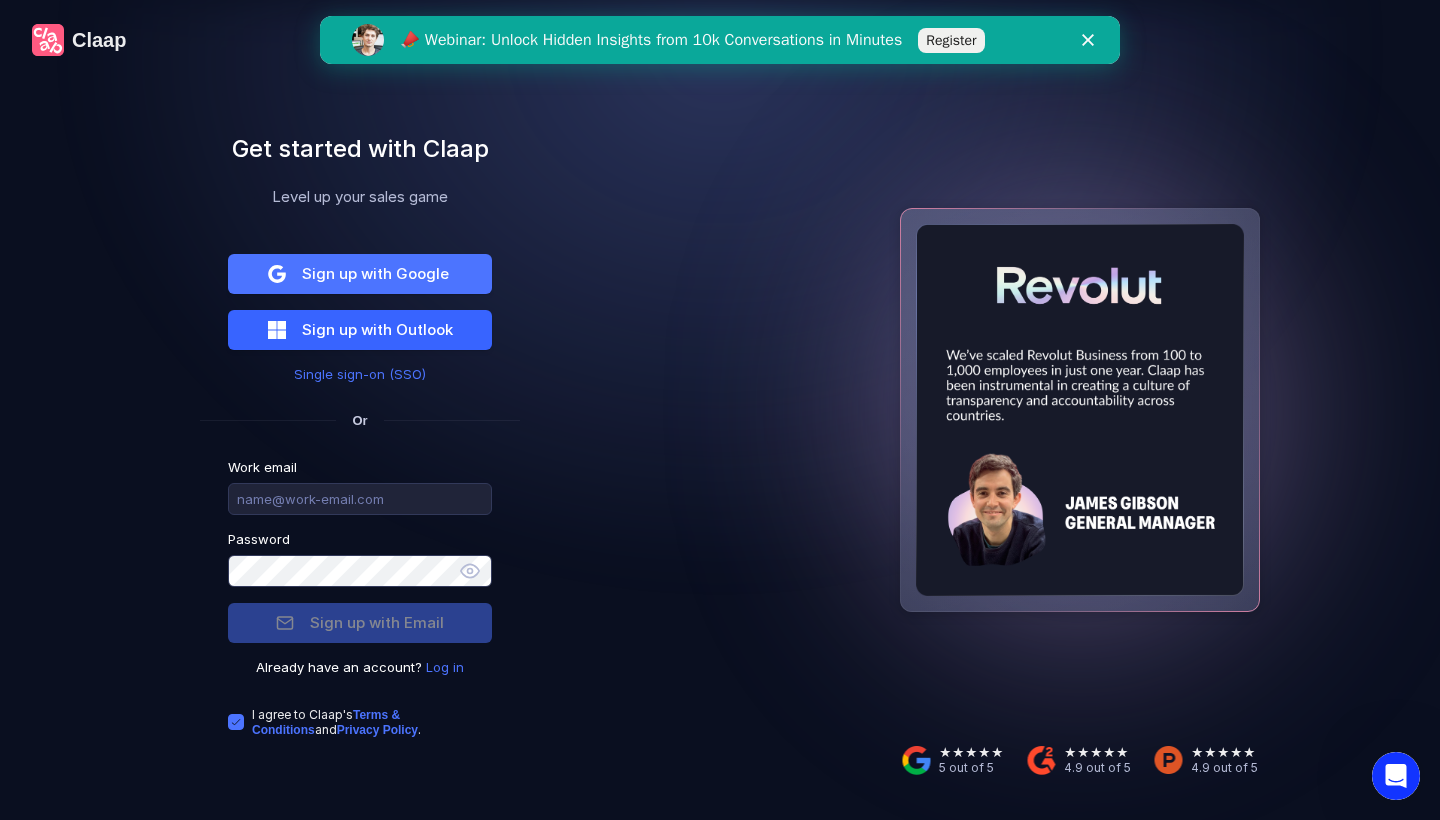 click on "Sign up with Outlook" at bounding box center (375, 273) 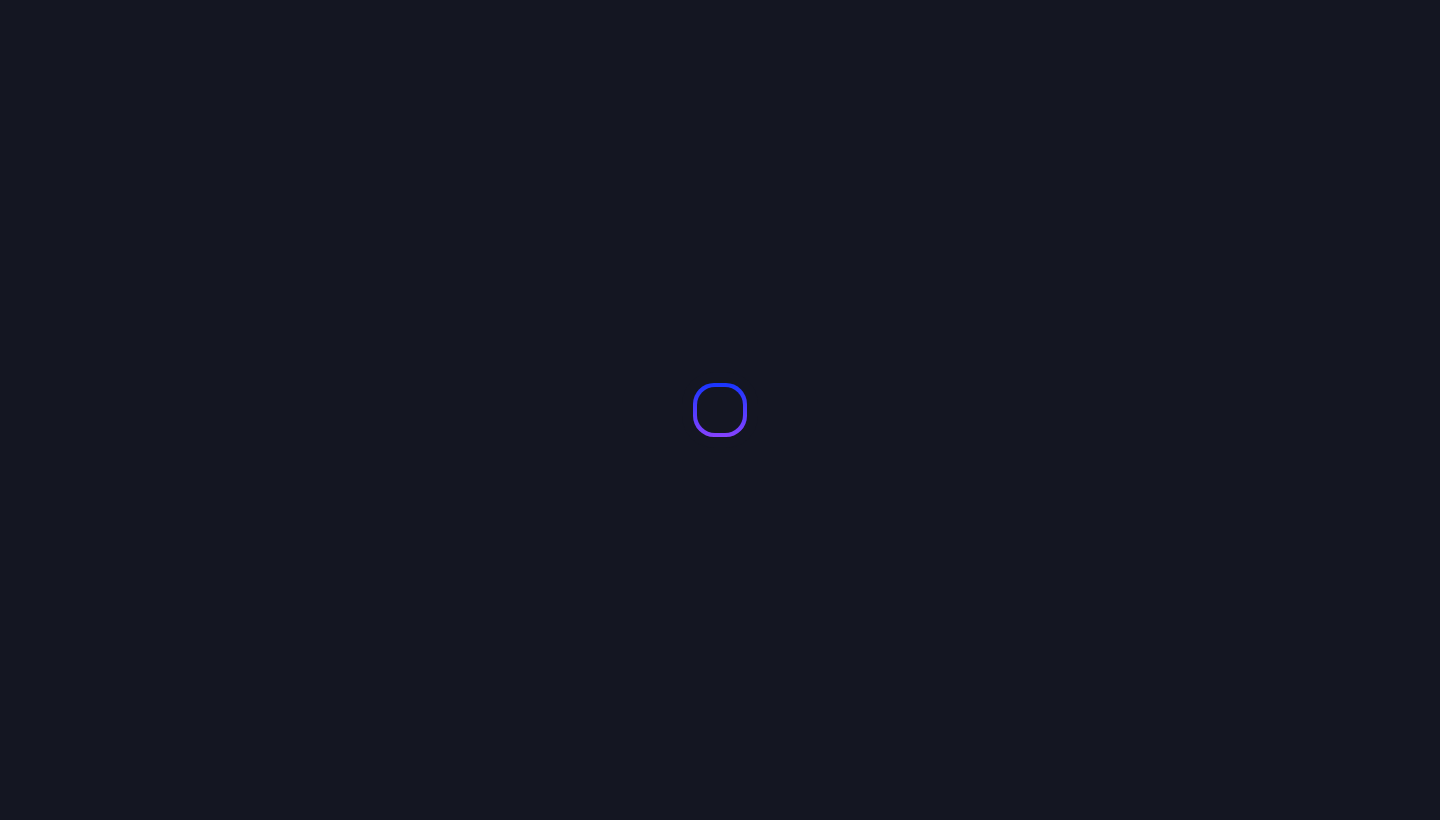 scroll, scrollTop: 0, scrollLeft: 0, axis: both 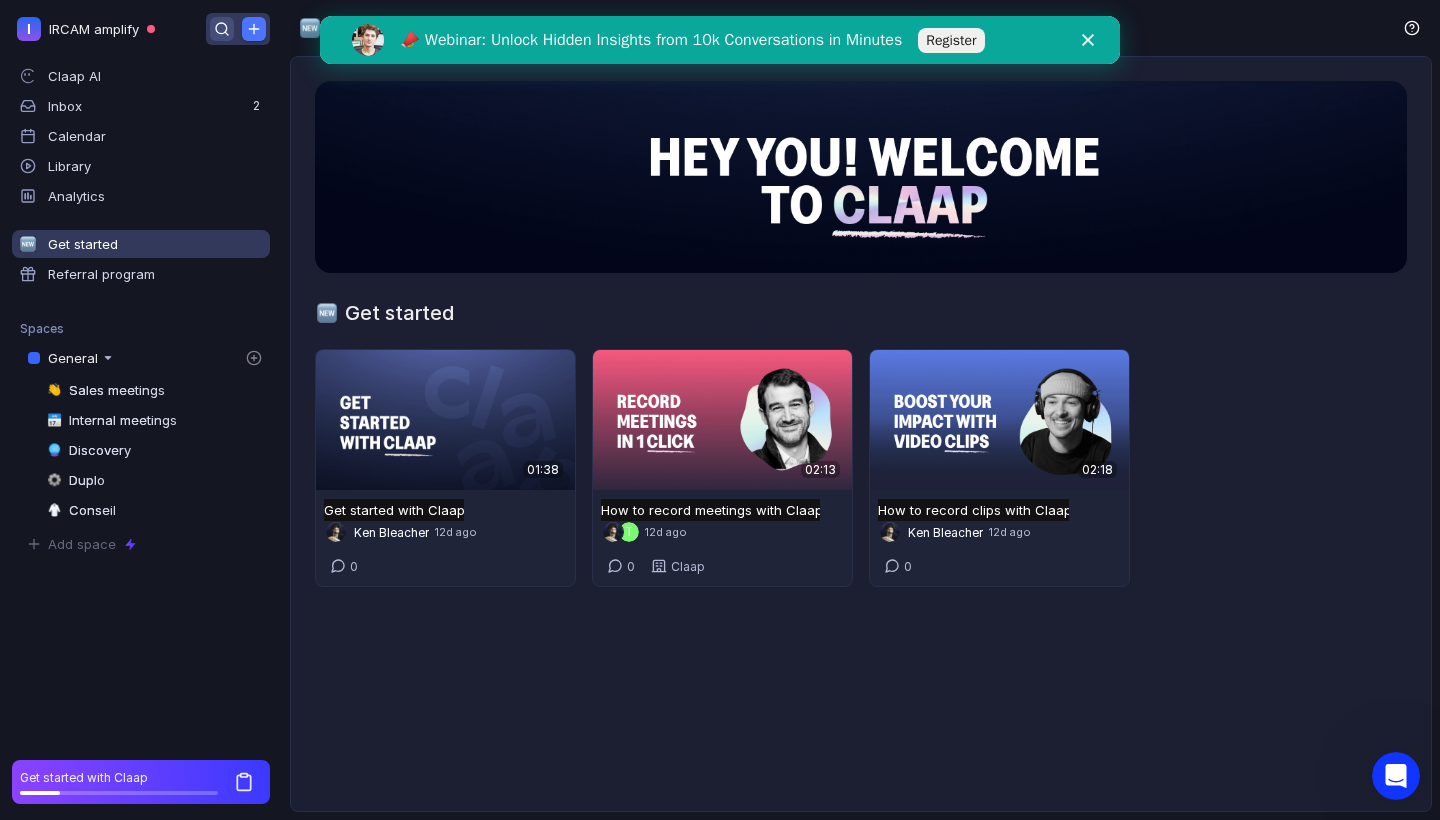 click at bounding box center [222, 29] 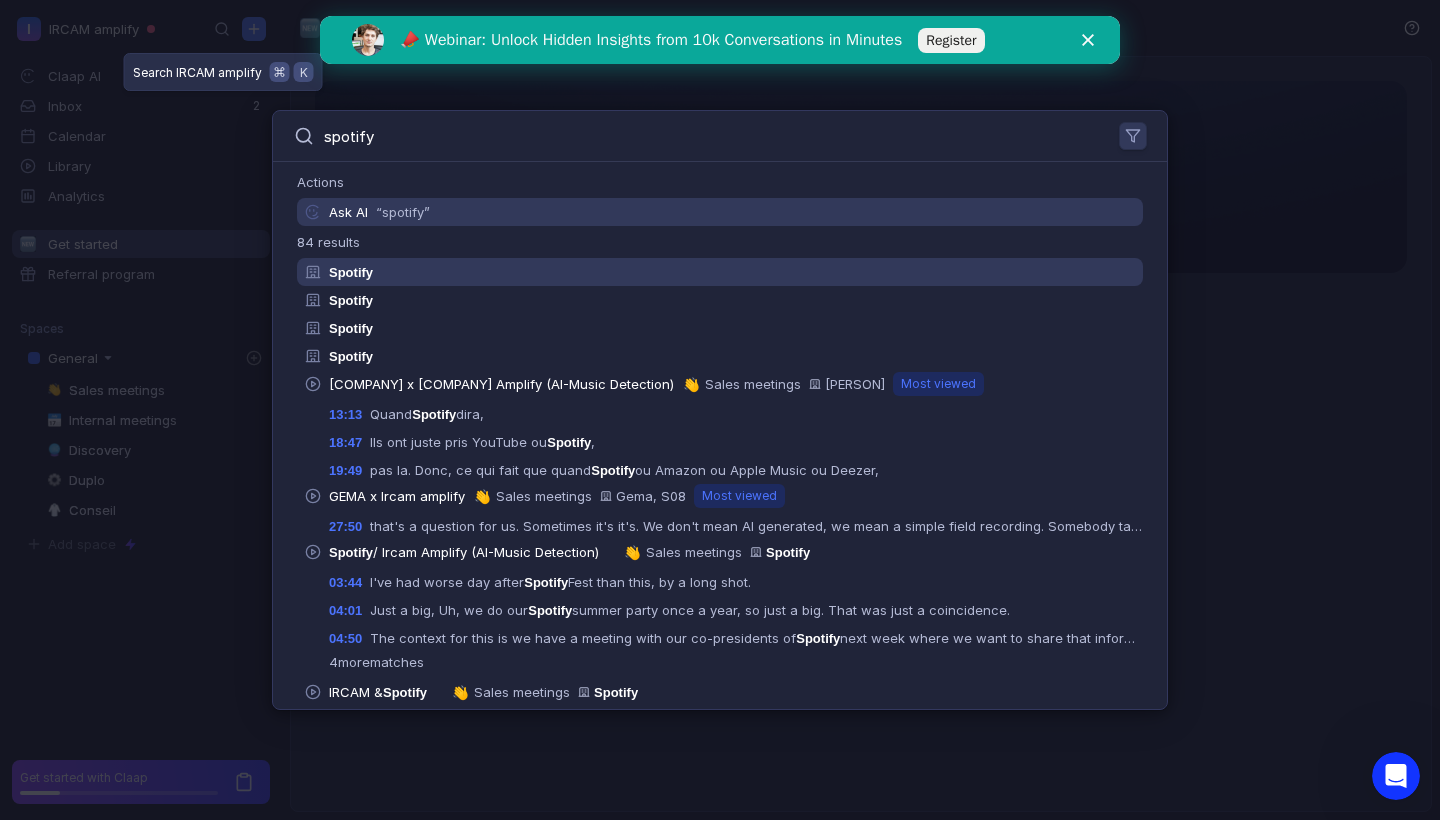 type on "spotify" 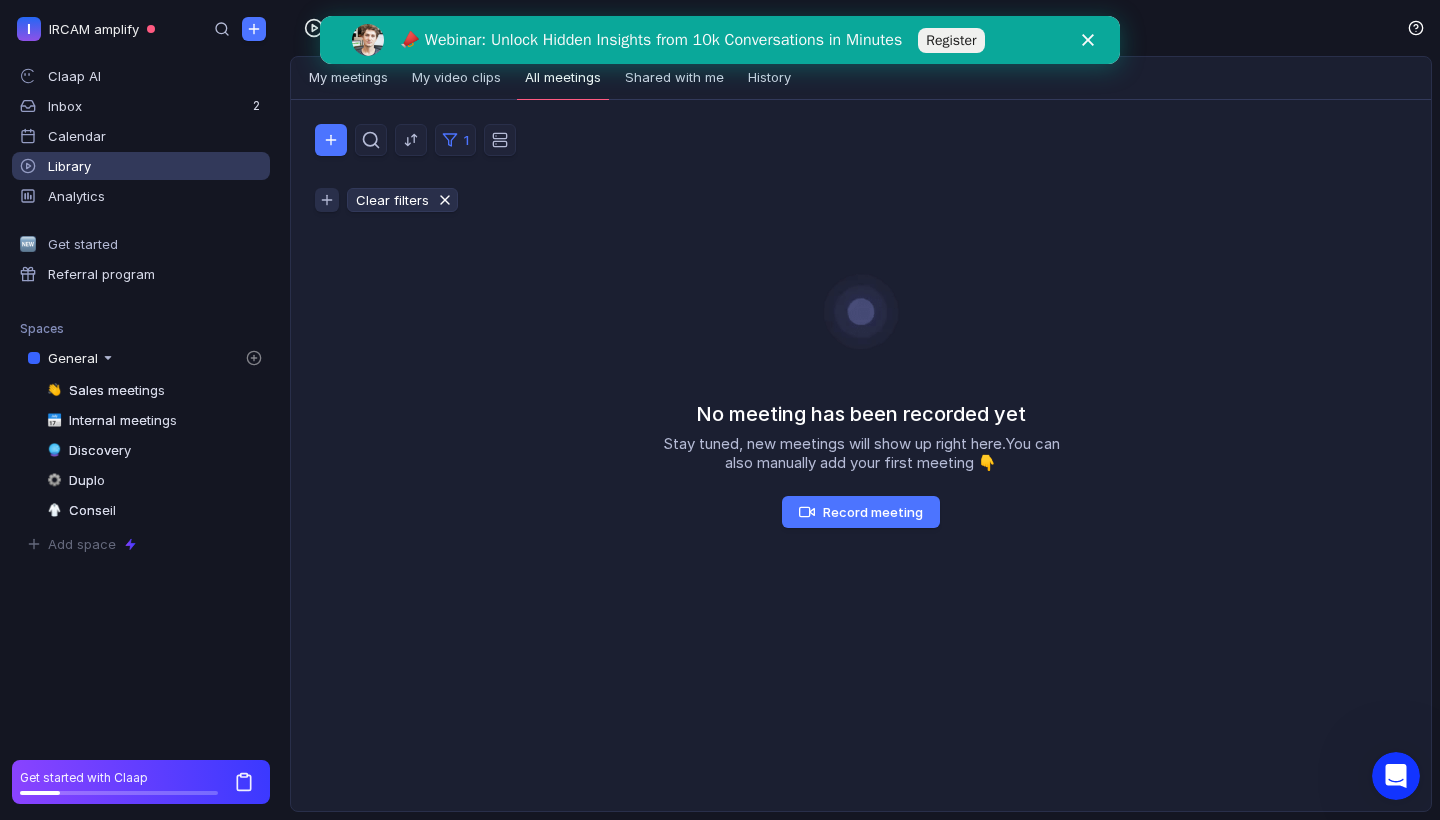click at bounding box center [445, 200] 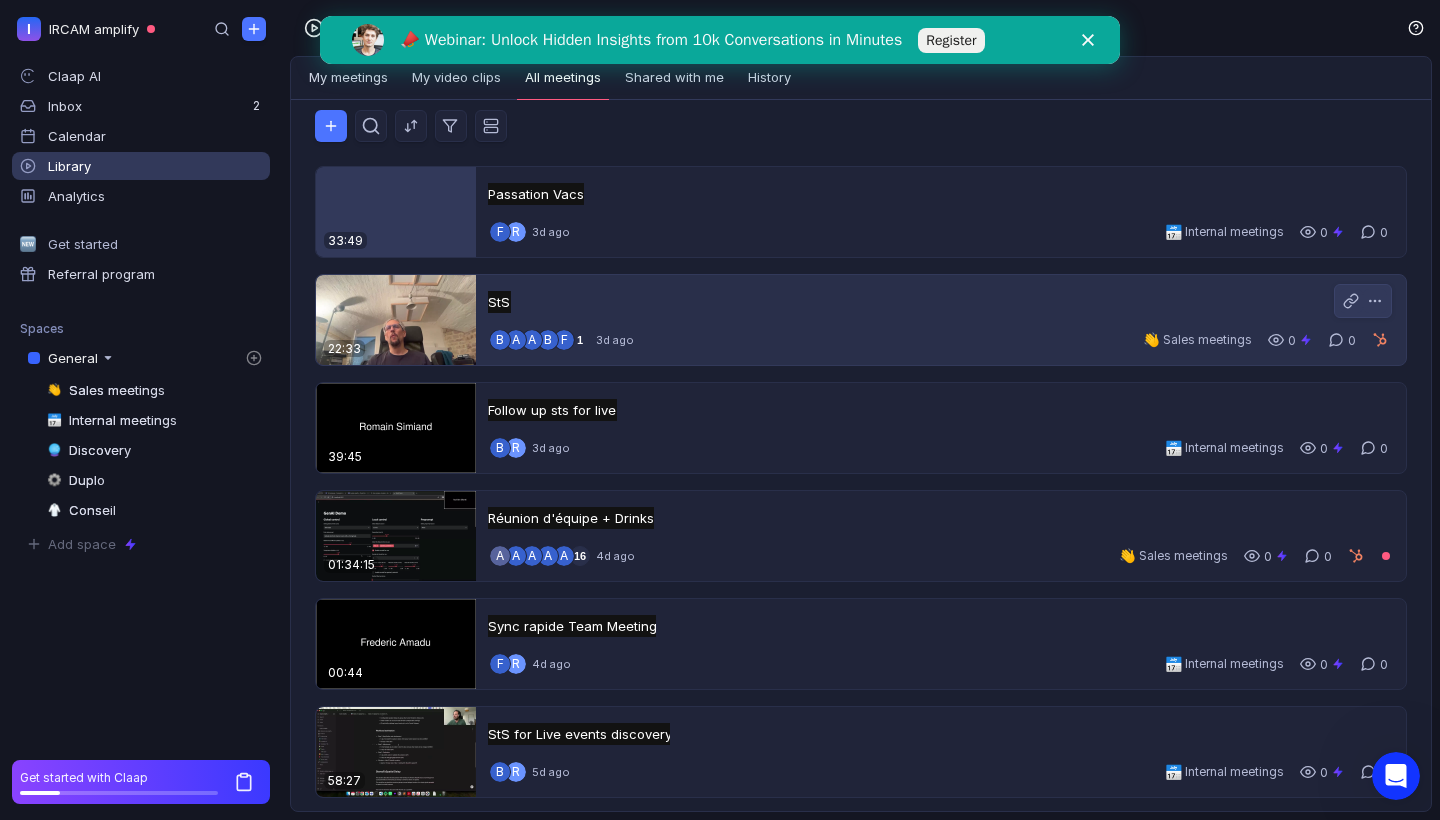 scroll, scrollTop: 15, scrollLeft: 0, axis: vertical 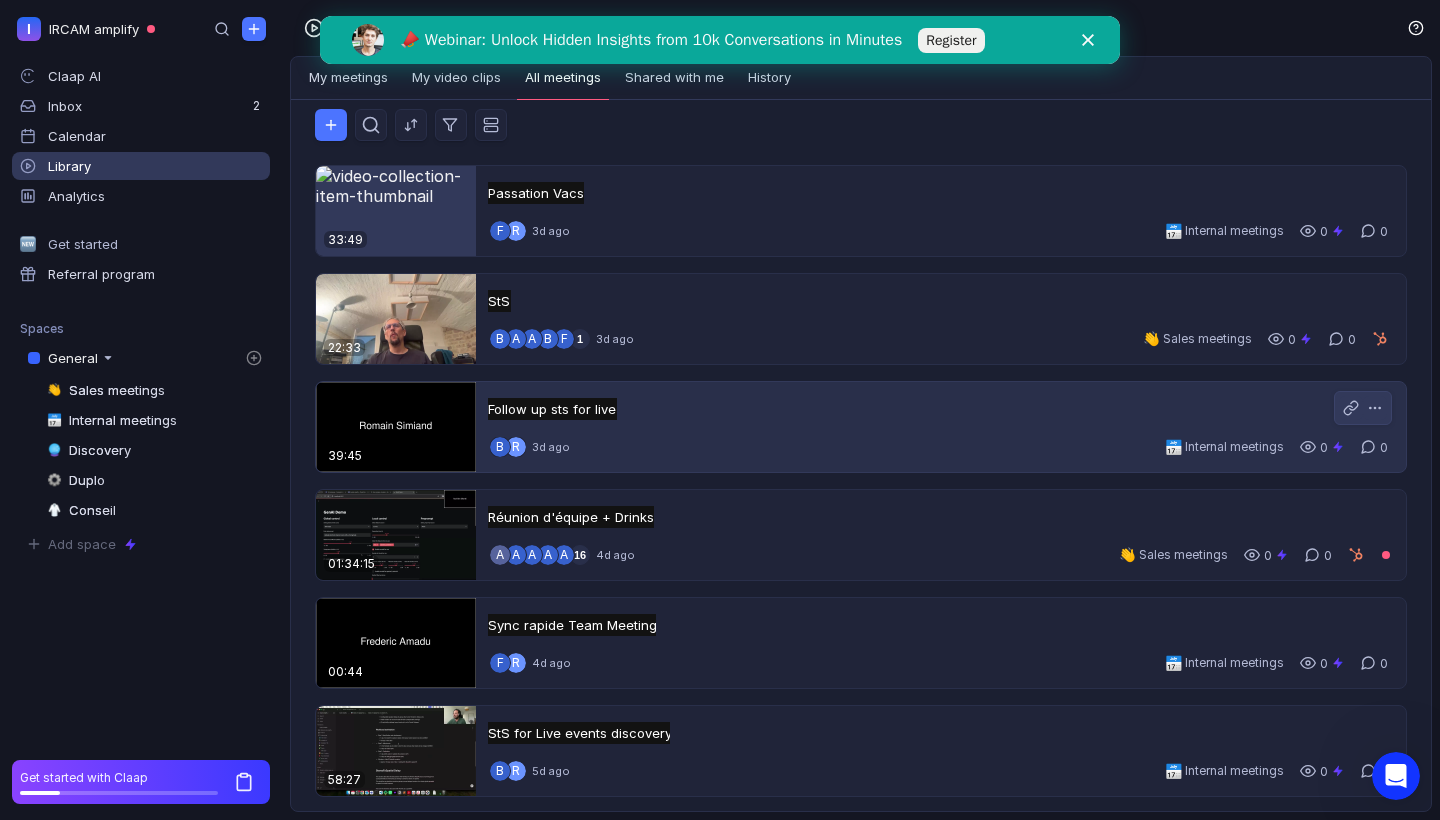 click at bounding box center [396, 427] 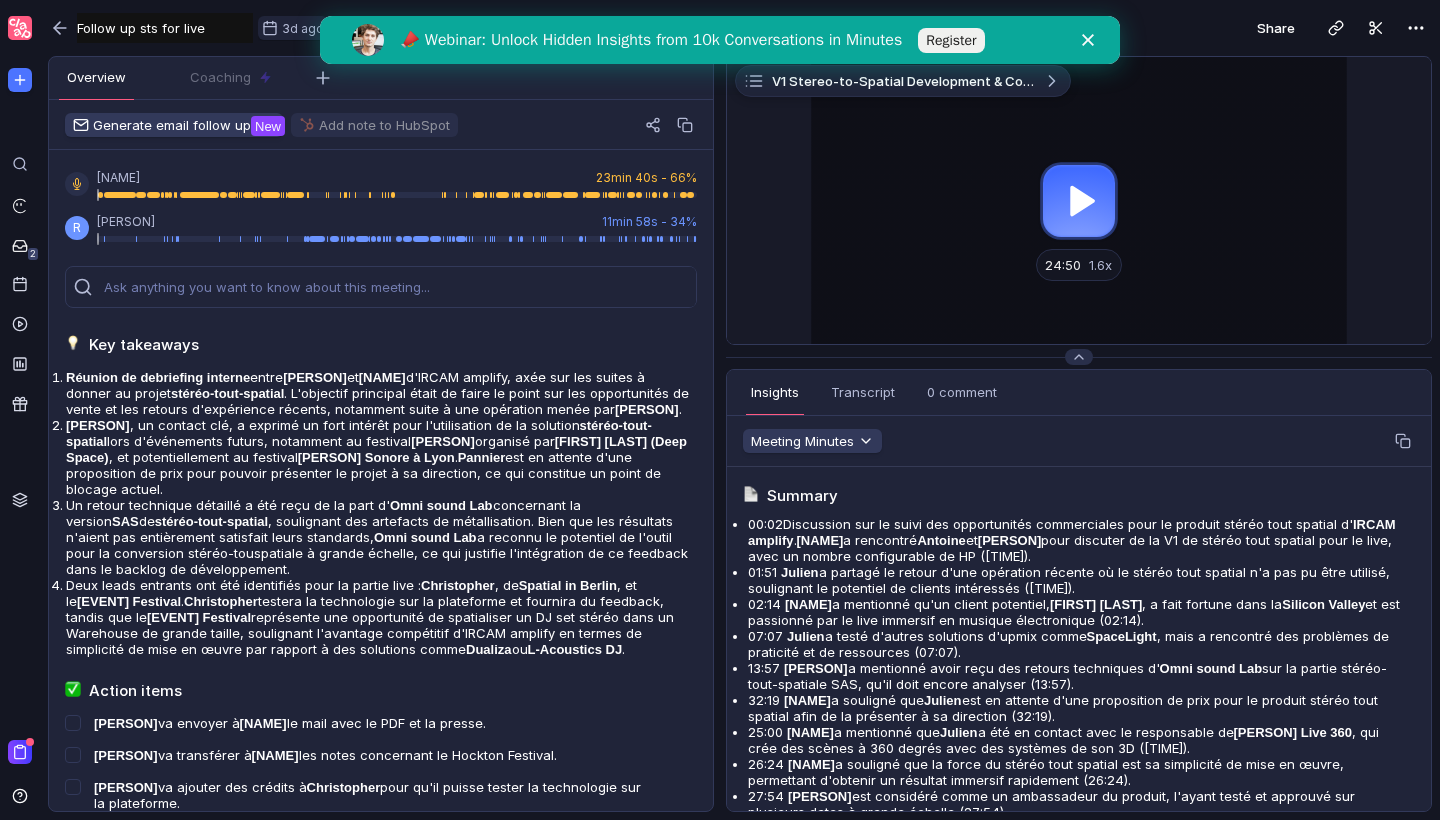 click at bounding box center [1079, 200] 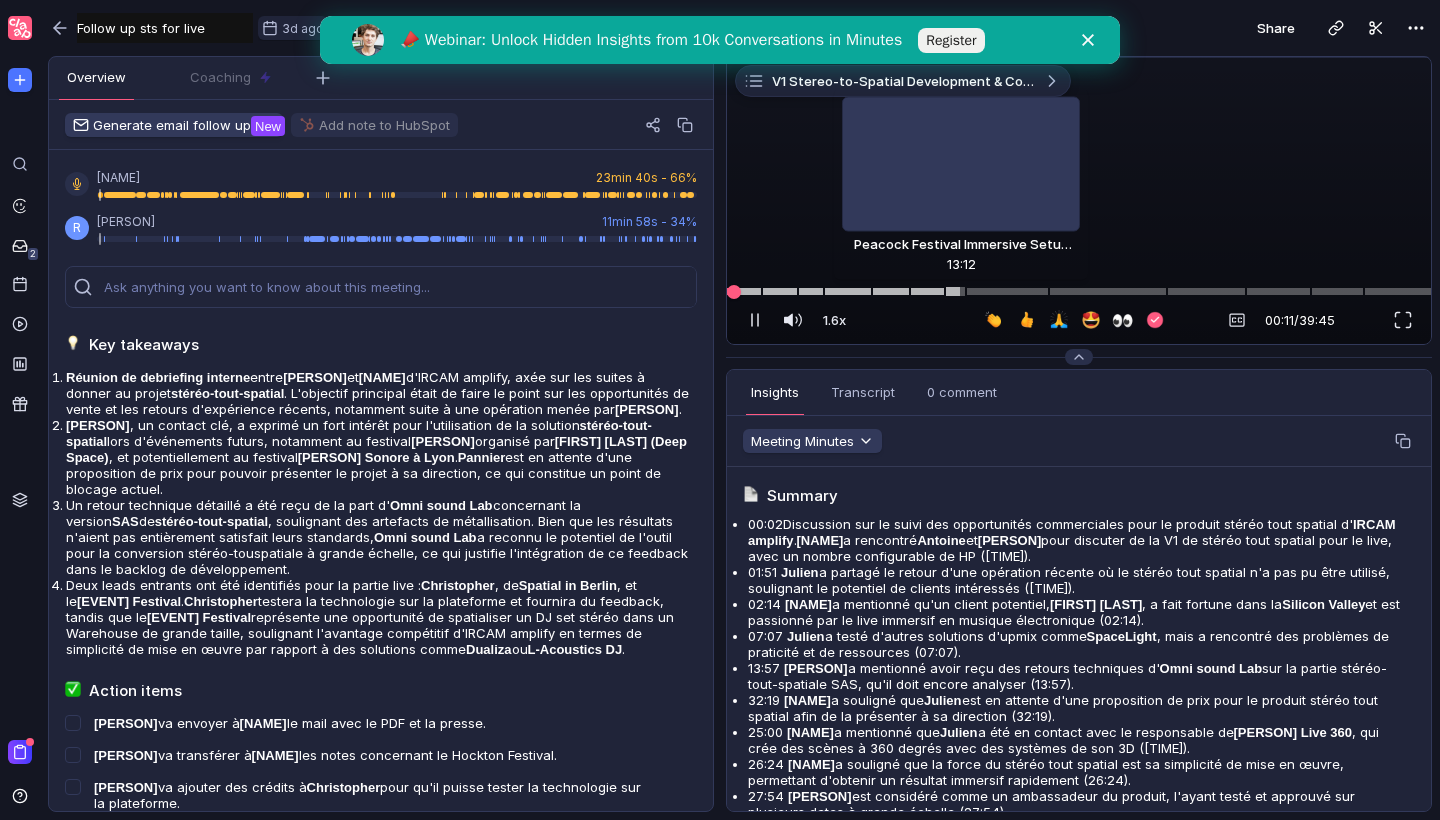 click at bounding box center [1079, 291] 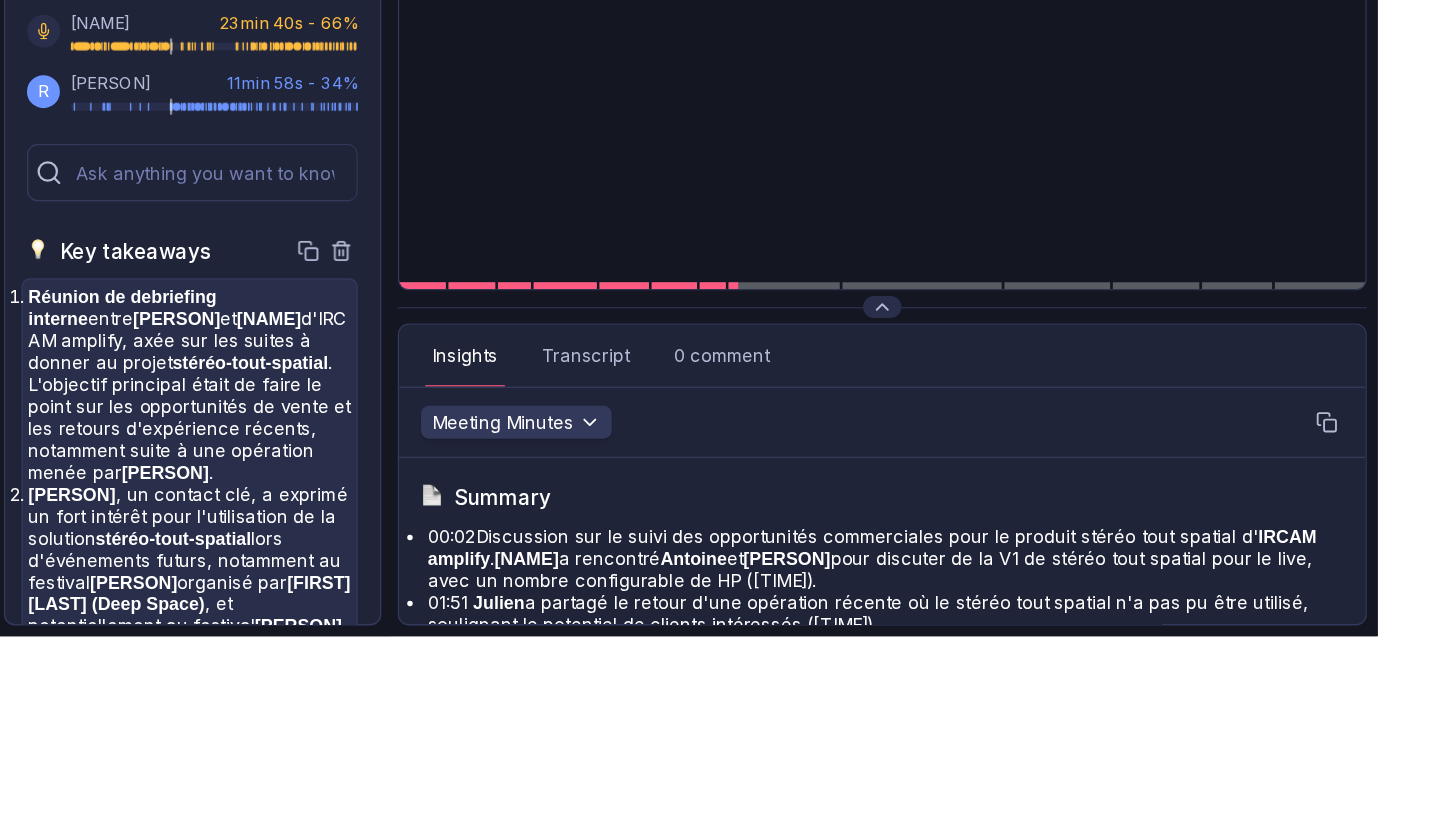 scroll, scrollTop: 27, scrollLeft: 0, axis: vertical 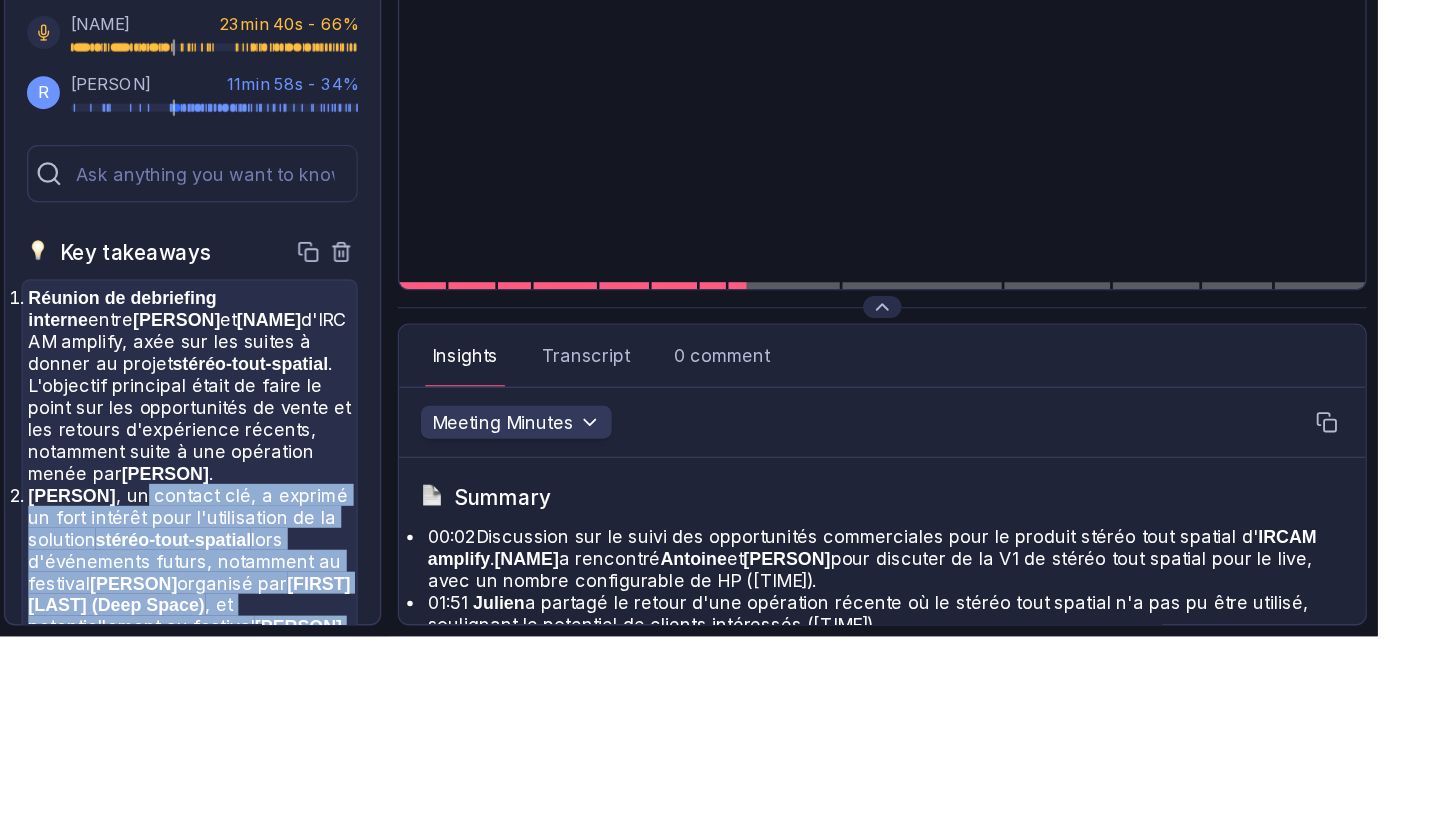 drag, startPoint x: 154, startPoint y: 298, endPoint x: 198, endPoint y: 429, distance: 138.1919 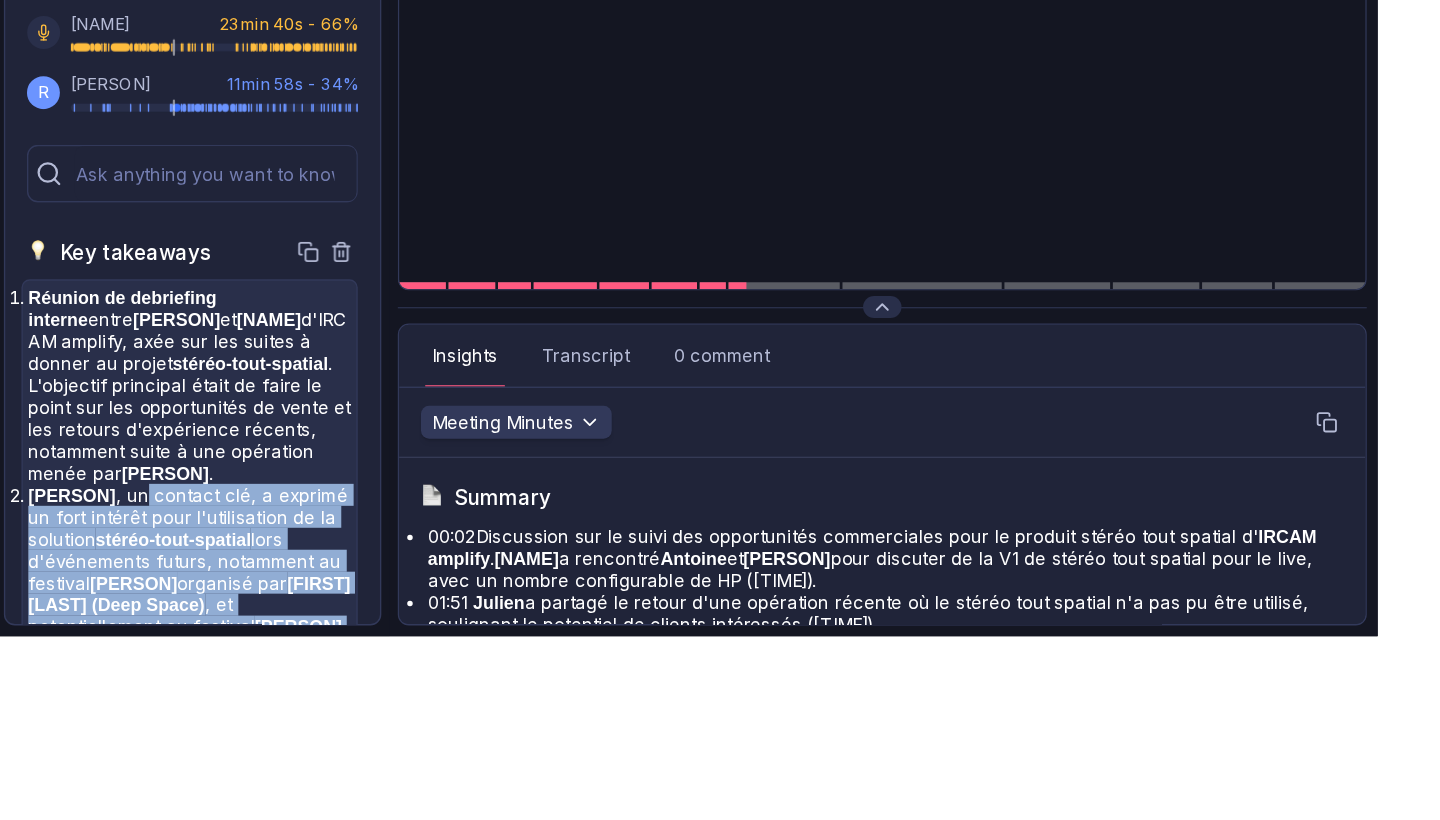 click on "Réunion de debriefing interne  entre  Romain Simiand  et  Baptiste Vericel  d'IRCAM amplify, axée sur les suites à donner au projet  stéréo-tout-spatial . L'objectif principal était de faire le point sur les opportunités de vente et les retours d'expérience récents, notamment suite à une opération menée par  Julien Pannier . Julien Pannier , un contact clé, a exprimé un fort intérêt pour l'utilisation de la solution  stéréo-tout-spatial  lors d'événements futurs, notamment au festival  Yooksack  organisé par  Axel Delafosse (Deep Space) , et potentiellement au festival  Nuit Sonore à Lyon .  Pannier  est en attente d'une proposition de prix pour pouvoir présenter le projet à sa direction, ce qui constitue un point de blocage actuel. Un retour technique détaillé a été reçu de la part d' Omni sound Lab  concernant la version  SAS  de  stéréo-tout-spatial , soulignant des artefacts de métallisation. Bien que les résultats n'aient pas entièrement satisfait leurs standards,  , de" at bounding box center (183, 726) 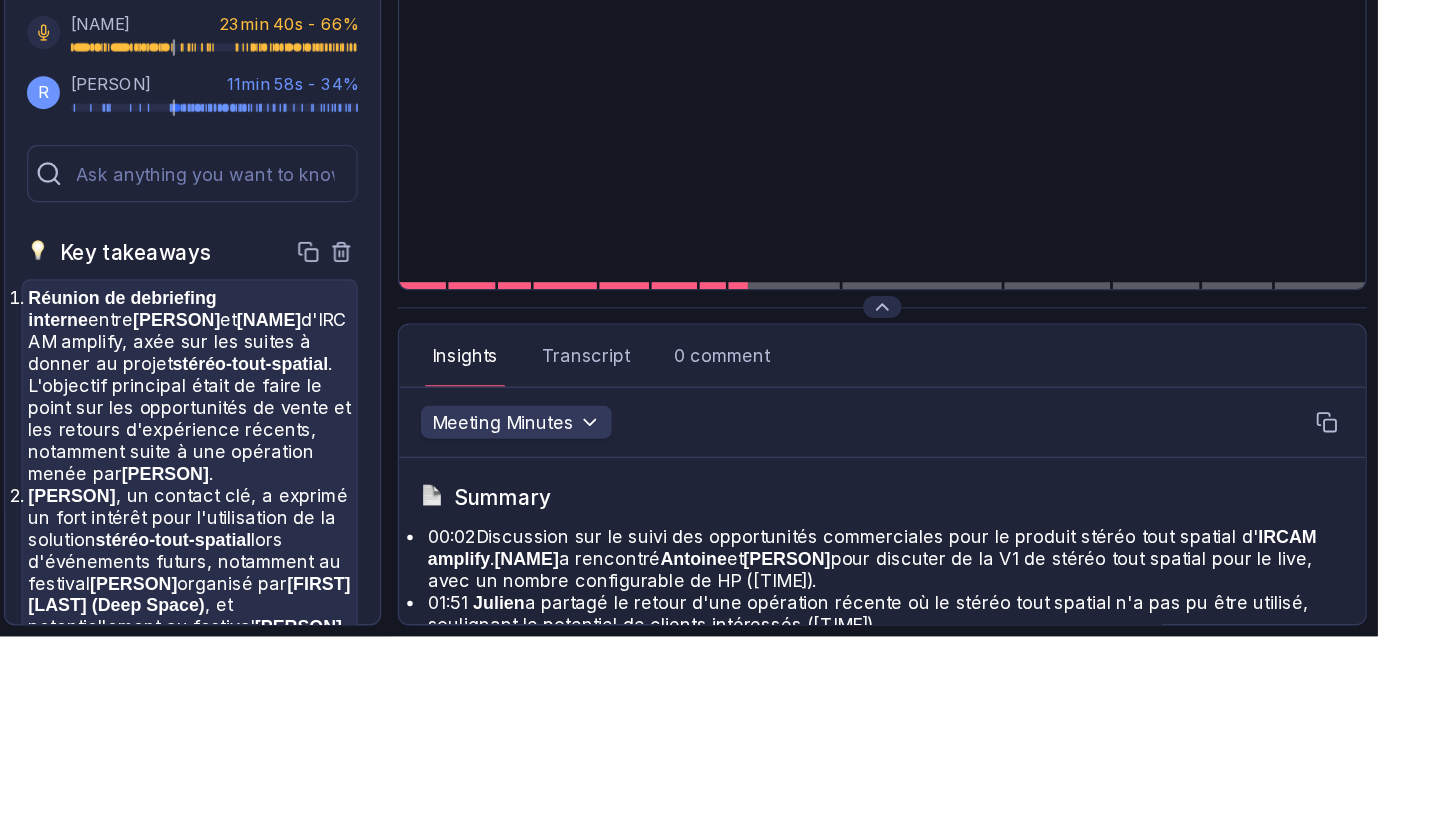 drag, startPoint x: 194, startPoint y: 404, endPoint x: 222, endPoint y: 451, distance: 54.708317 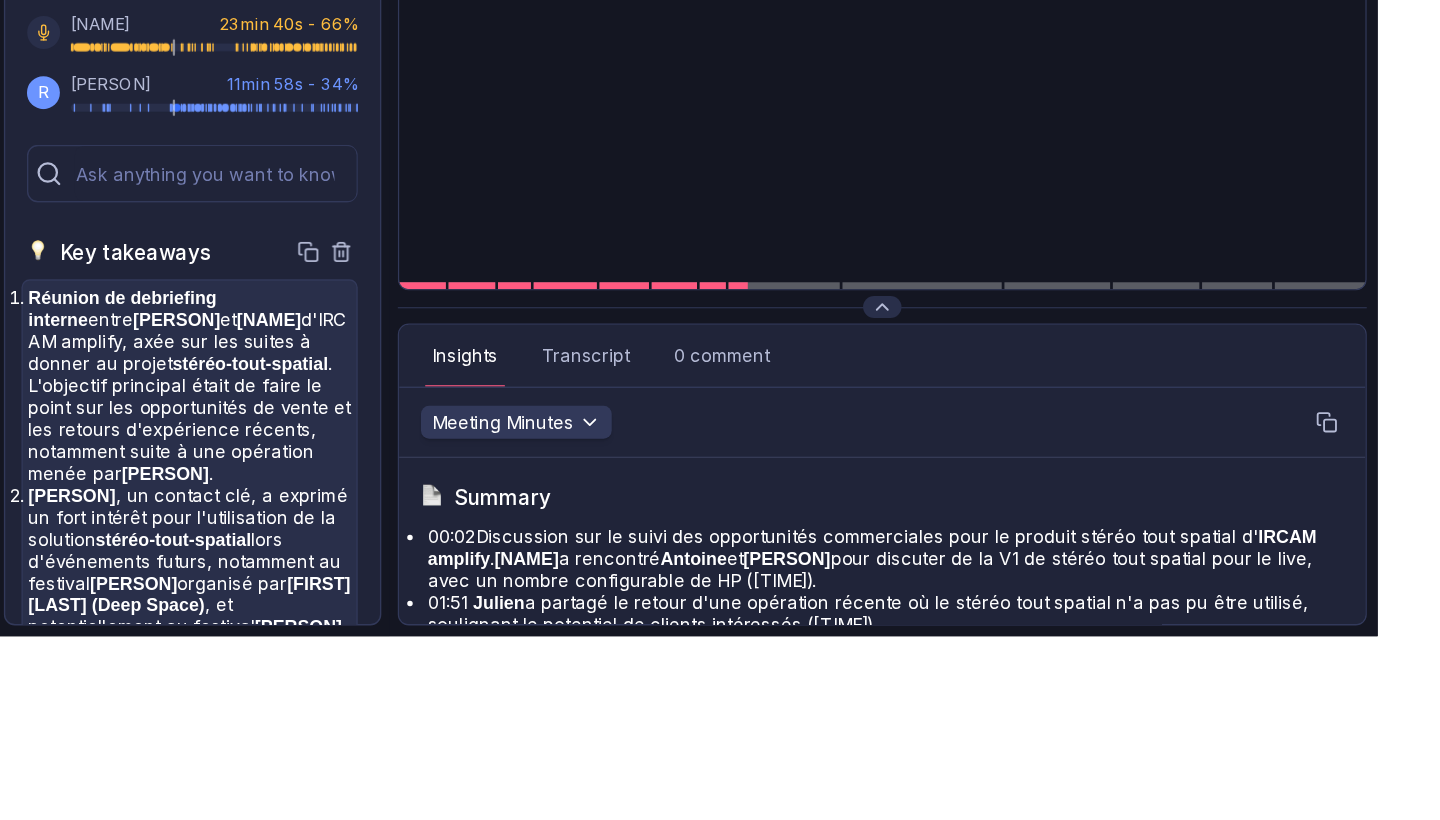 click on "Un retour technique détaillé a été reçu de la part d' Omni sound Lab  concernant la version  SAS  de  stéréo-tout-spatial , soulignant des artefacts de métallisation. Bien que les résultats n'aient pas entièrement satisfait leurs standards,  Omni sound Lab  a reconnu le potentiel de l'outil pour la conversion stéréo-touspatiale à grande échelle, ce qui justifie l'intégration de ce feedback dans le backlog de développement." at bounding box center [183, 414] 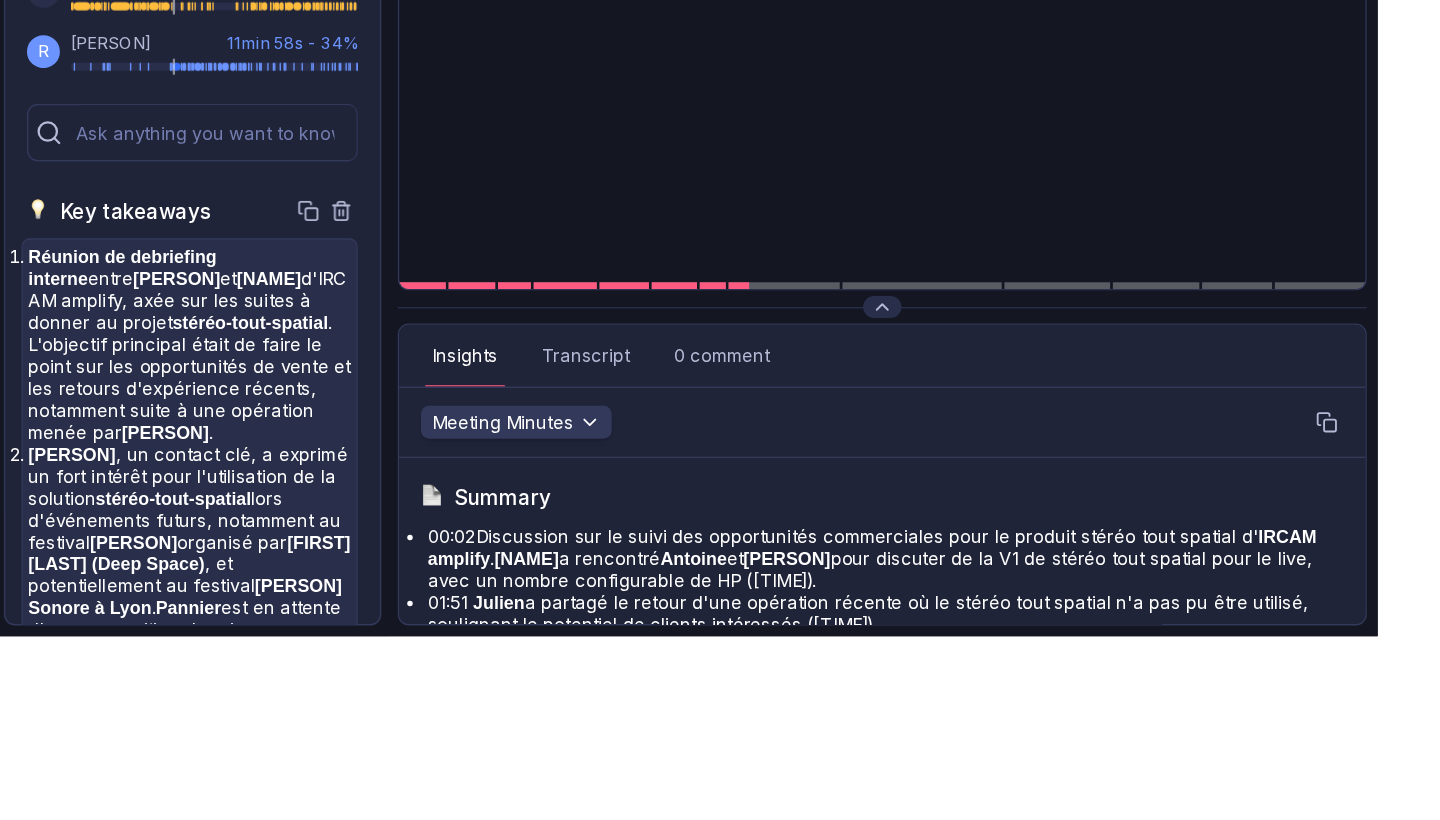 scroll, scrollTop: 60, scrollLeft: 0, axis: vertical 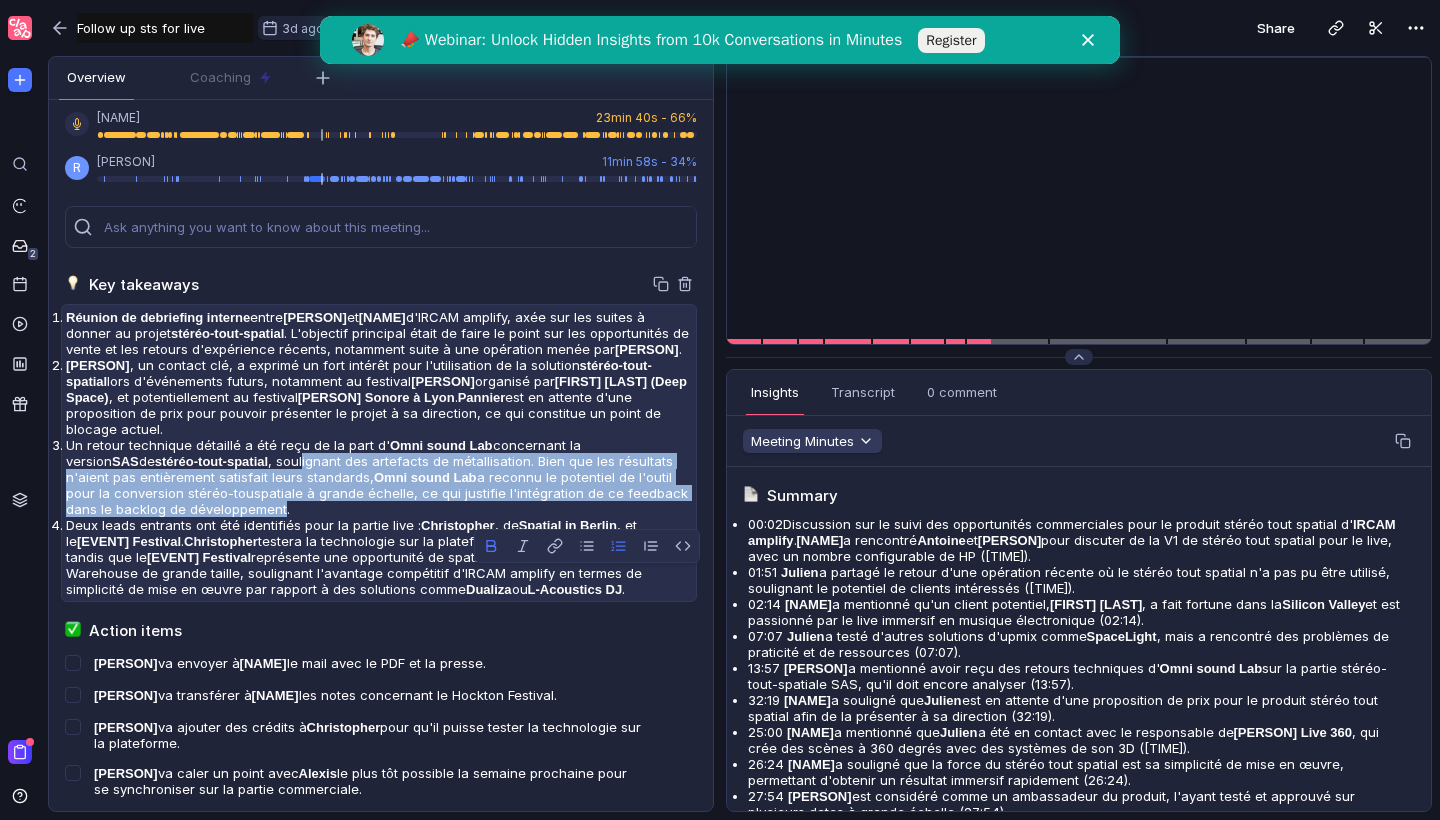 drag, startPoint x: 540, startPoint y: 580, endPoint x: 634, endPoint y: 580, distance: 94 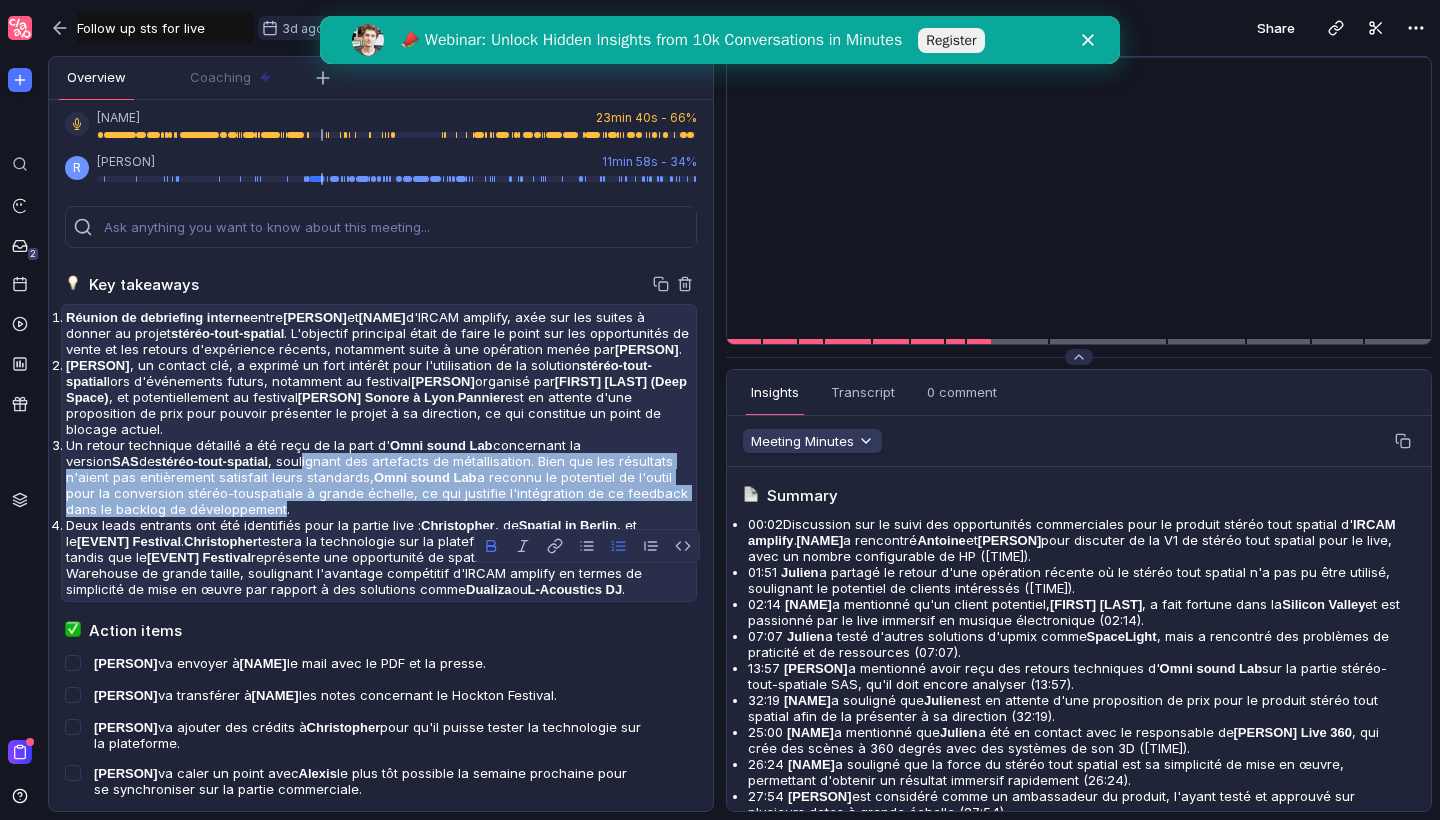 click on "Spatial in Berlin" at bounding box center [315, 317] 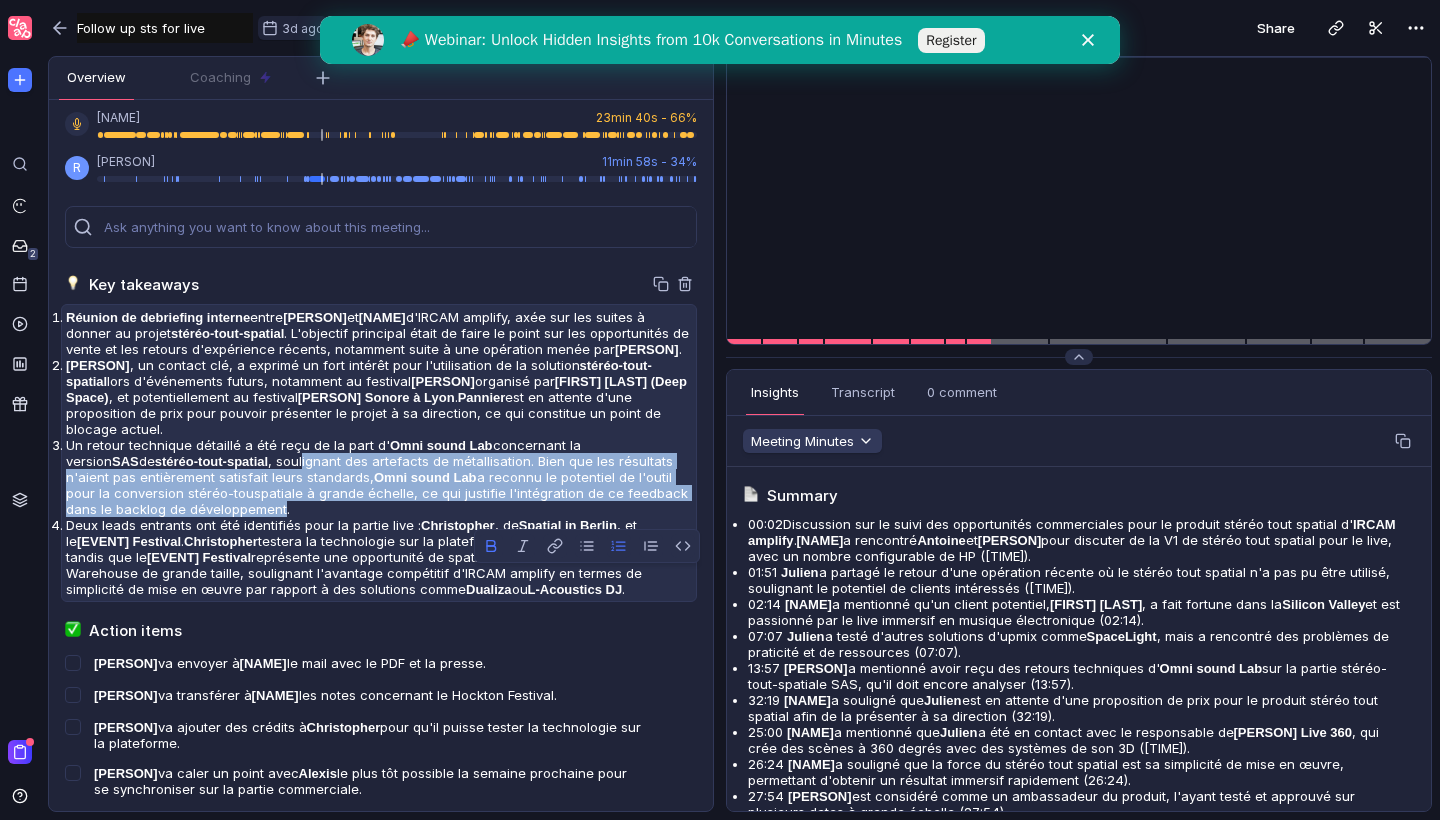 copy on "Spatial in Berlin" 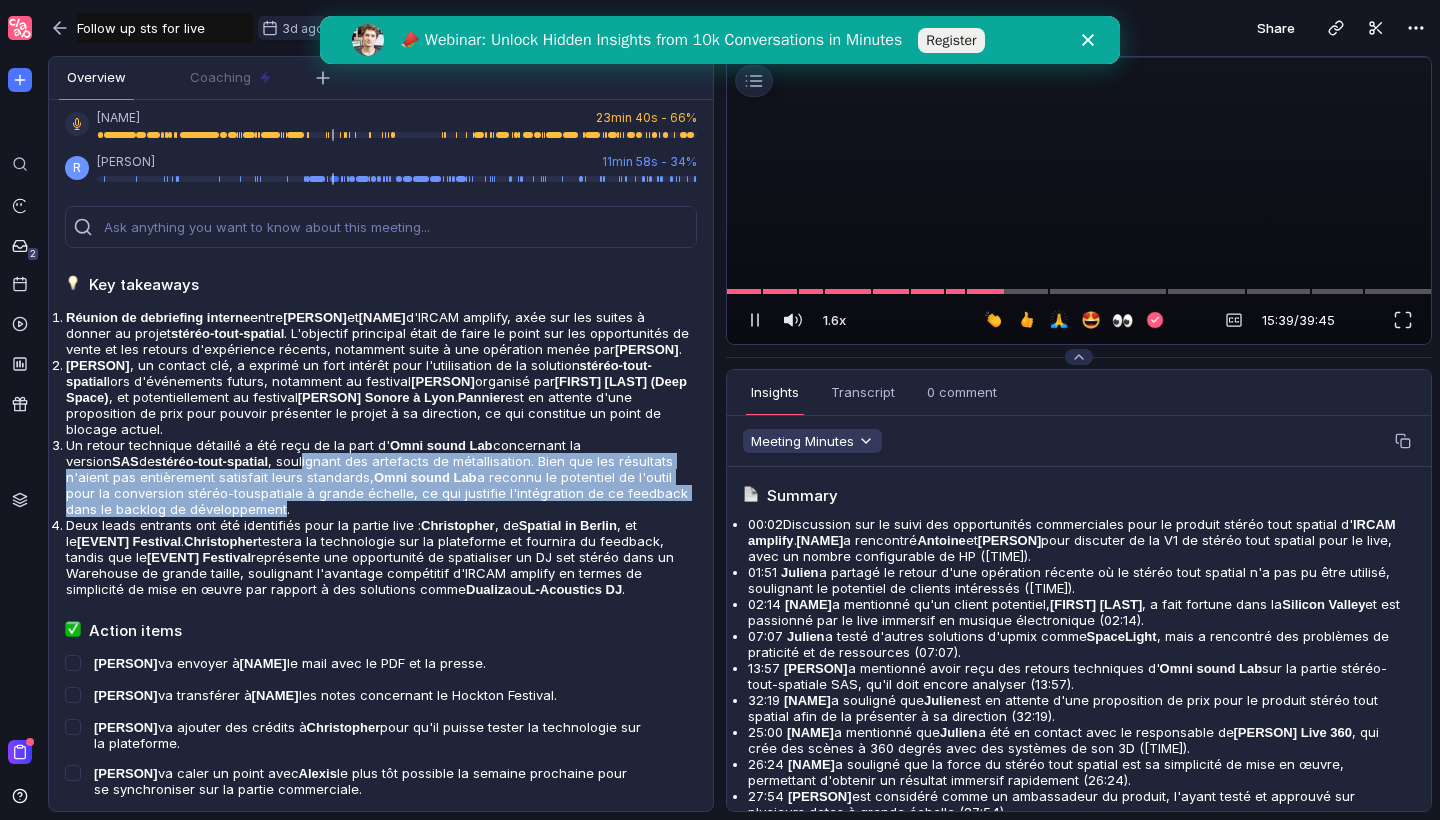 click at bounding box center (1079, 57) 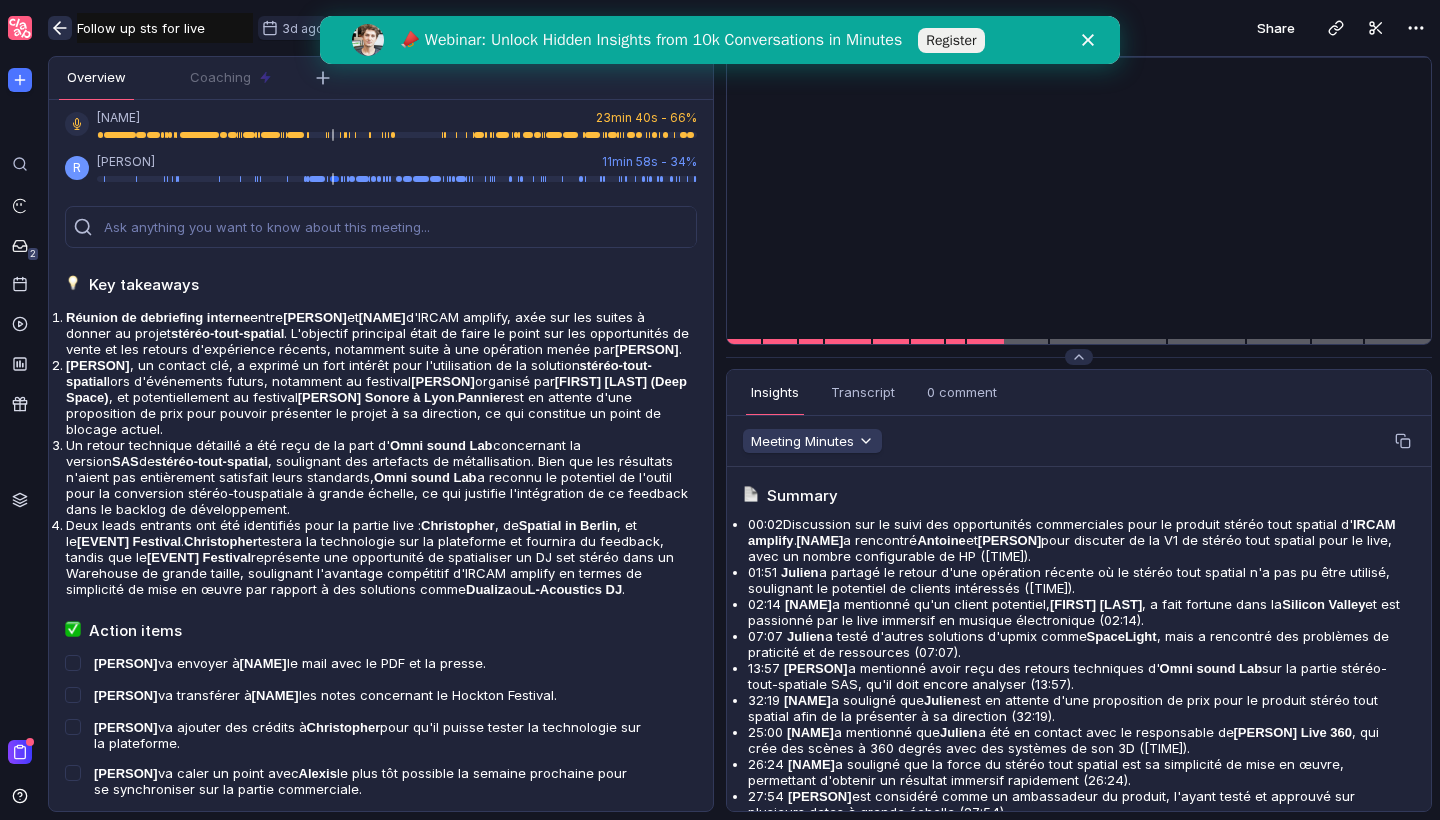 click at bounding box center (60, 28) 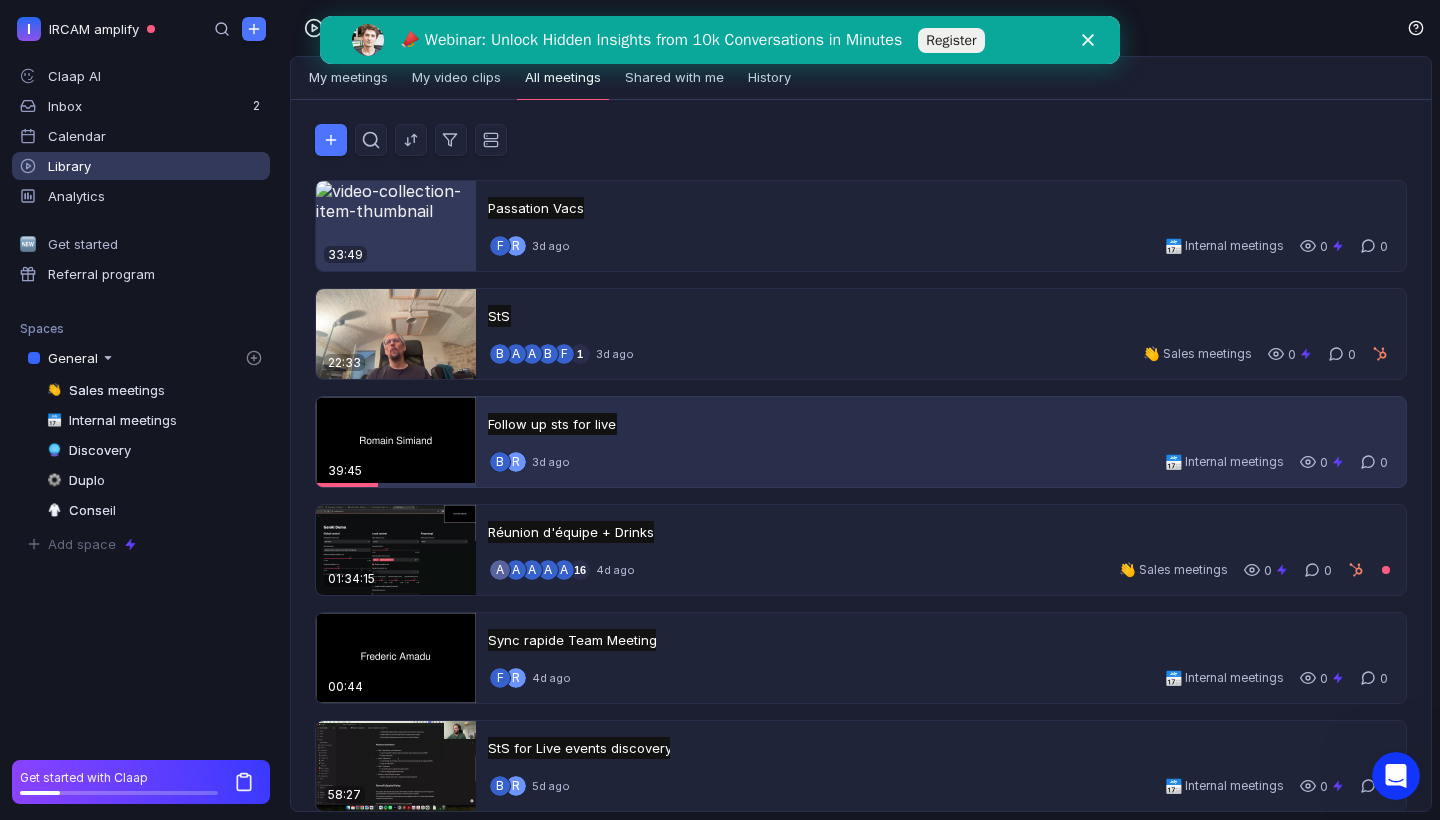 scroll, scrollTop: 0, scrollLeft: 0, axis: both 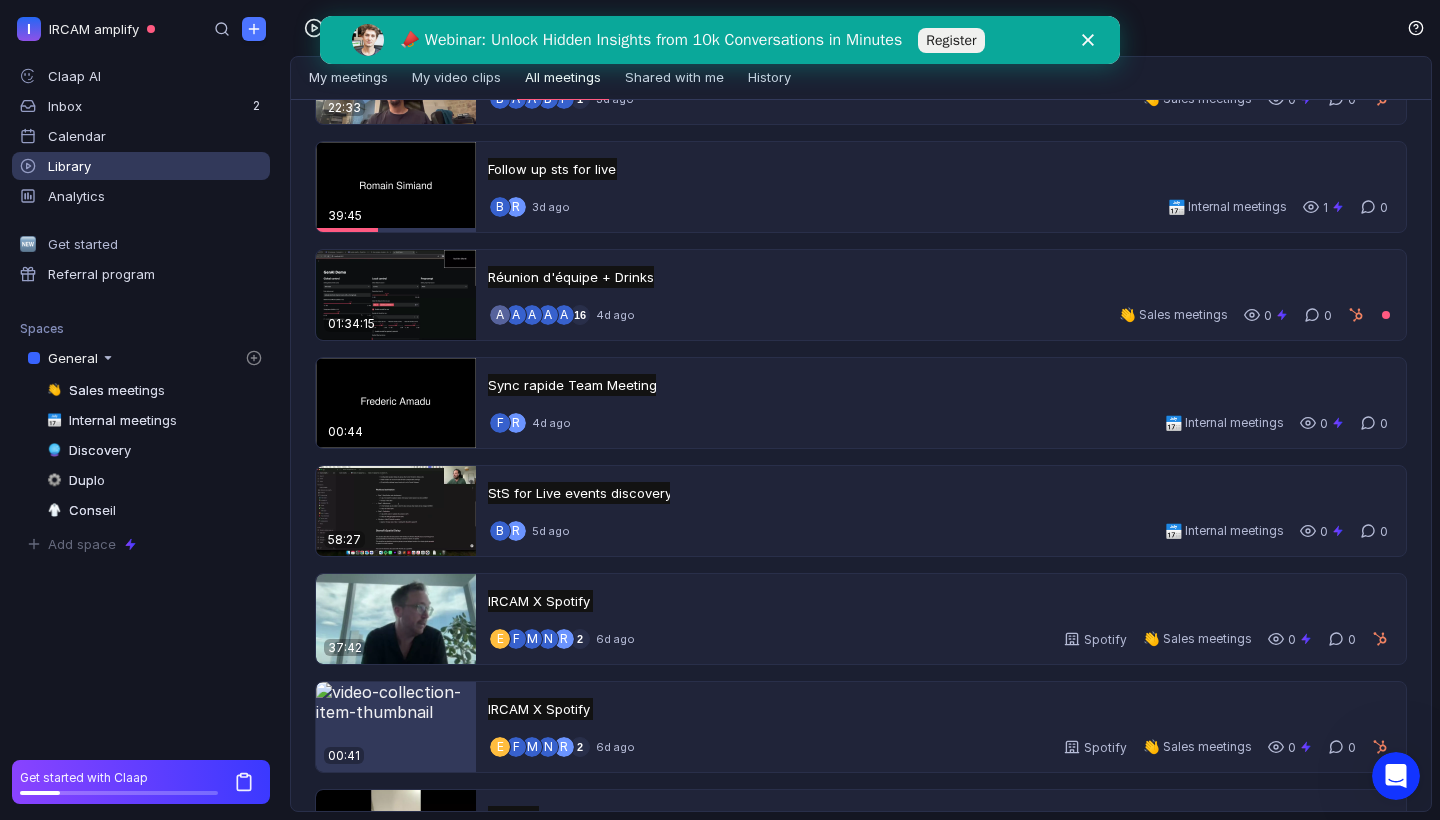 click on "33:49 Passation Vacs Passation Vacs Untitled F R 3d ago 📅 Internal meetings 0 0 22:33 StS StS Untitled b A a B F 1 3d ago 👋 Sales meetings 0 0 39:45 Follow up sts for live Follow up sts for live Untitled B R 3d ago 📅 Internal meetings 1 0 01:34:15 Réunion d'équipe + Drinks Réunion d'équipe + Drinks Untitled A A A A A 16 4d ago 👋 Sales meetings 0 0 00:44 Sync rapide Team Meeting Sync rapide Team Meeting Untitled F R 4d ago 📅 Internal meetings 0 0 58:27 StS for Live events discovery StS for Live events discovery Untitled B R 5d ago 📅 Internal meetings 0 0 37:42 IRCAM X Spotify IRCAM X Spotify Untitled E F M N R 2 6d ago Spotify 👋 Sales meetings 0 0 00:41 IRCAM X Spotify IRCAM X Spotify Untitled E F M N R 2 6d ago Spotify 👋 Sales meetings 0 0 28:47 Untitled Untitled Untitled N E N 7d ago 👋 Sales meetings 0 0 23:53 AI Music Detector Plan8 x Ircam Amplify AI Music Detector Plan8 x Ircam Amplify Untitled T A E N t 1 11d ago Plan8 👋 Sales meetings 0 0" at bounding box center (861, 616) 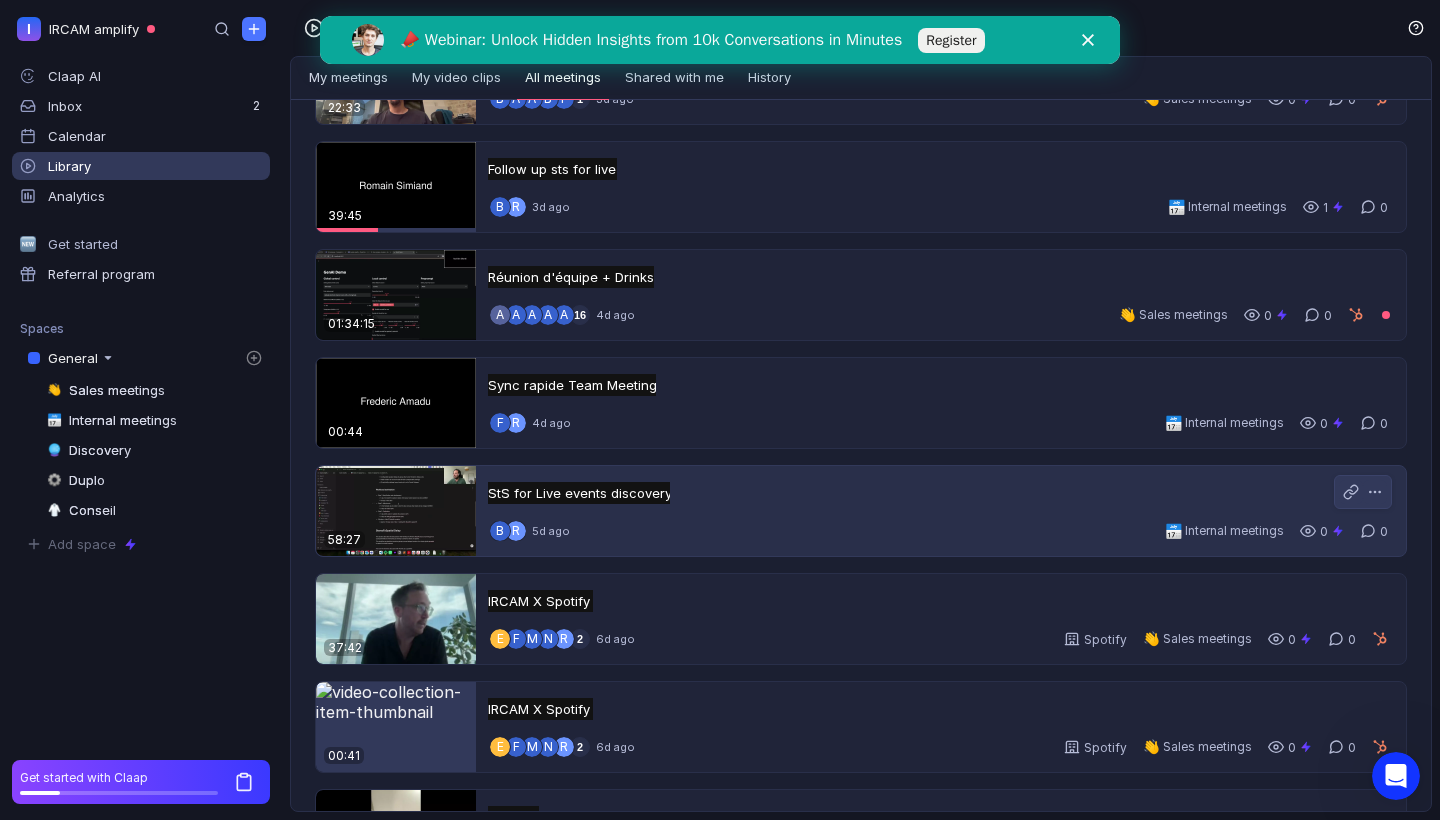 click at bounding box center (396, 511) 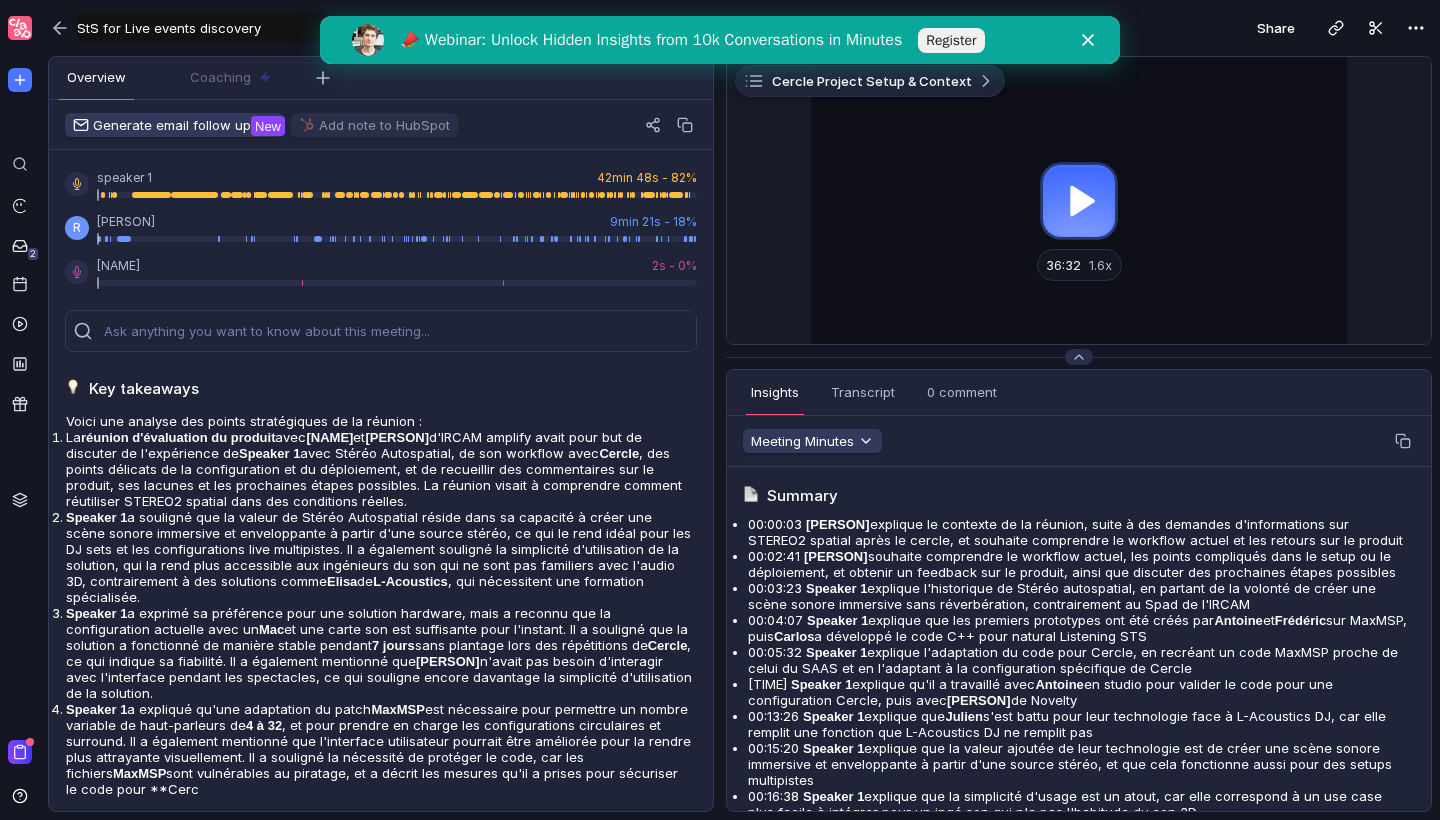 click at bounding box center (1079, 200) 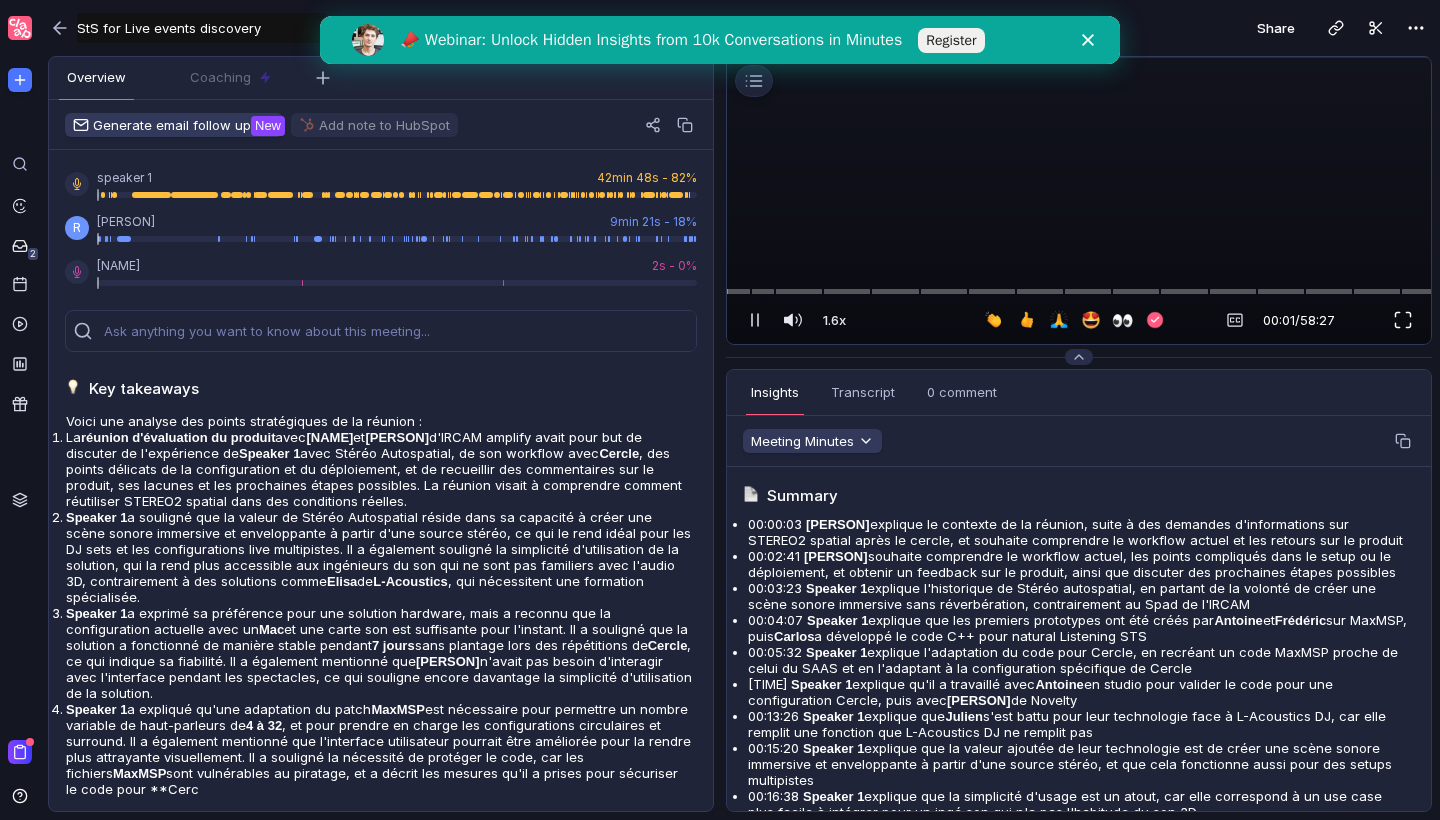 click at bounding box center [1403, 320] 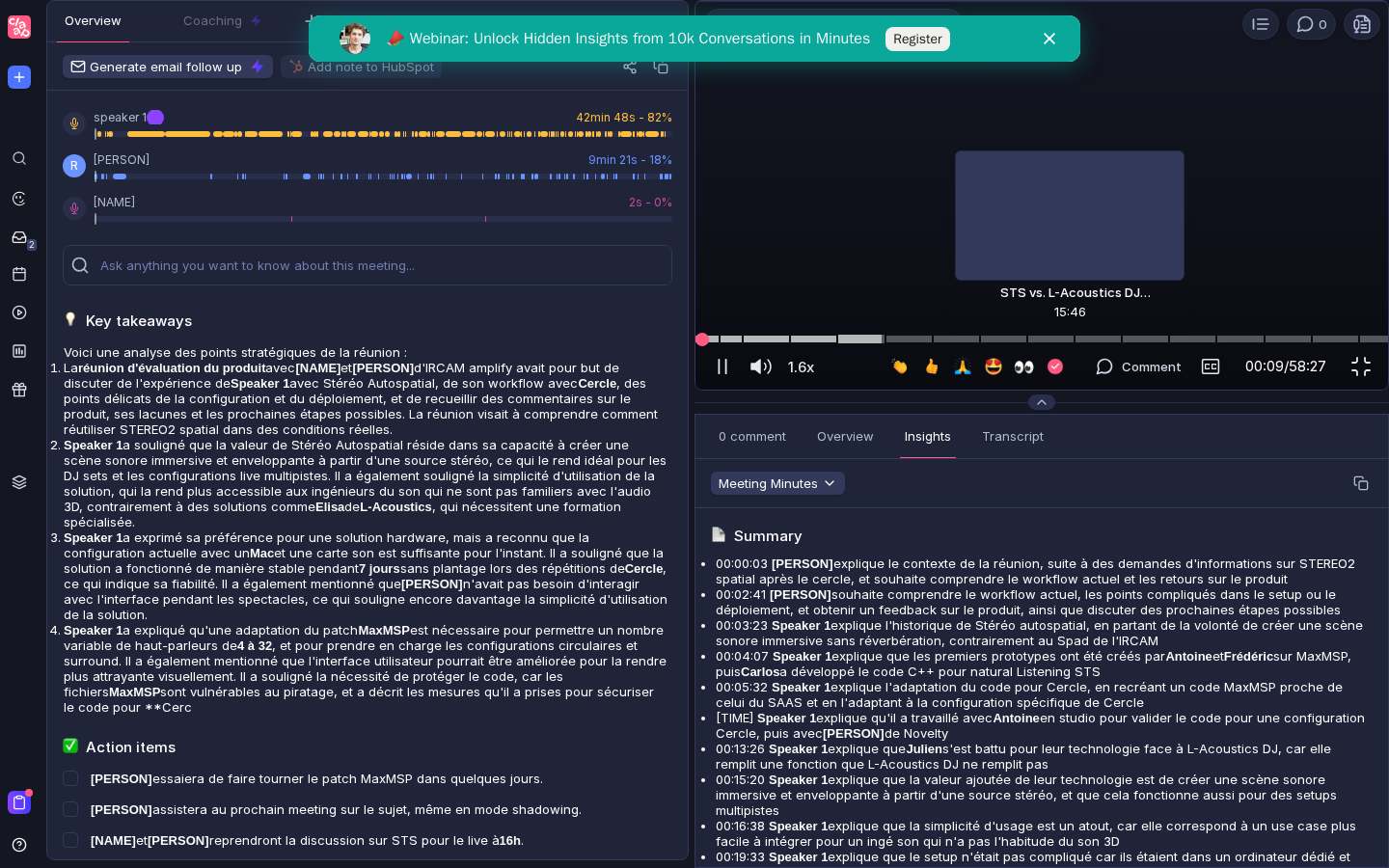click at bounding box center [860, 339] 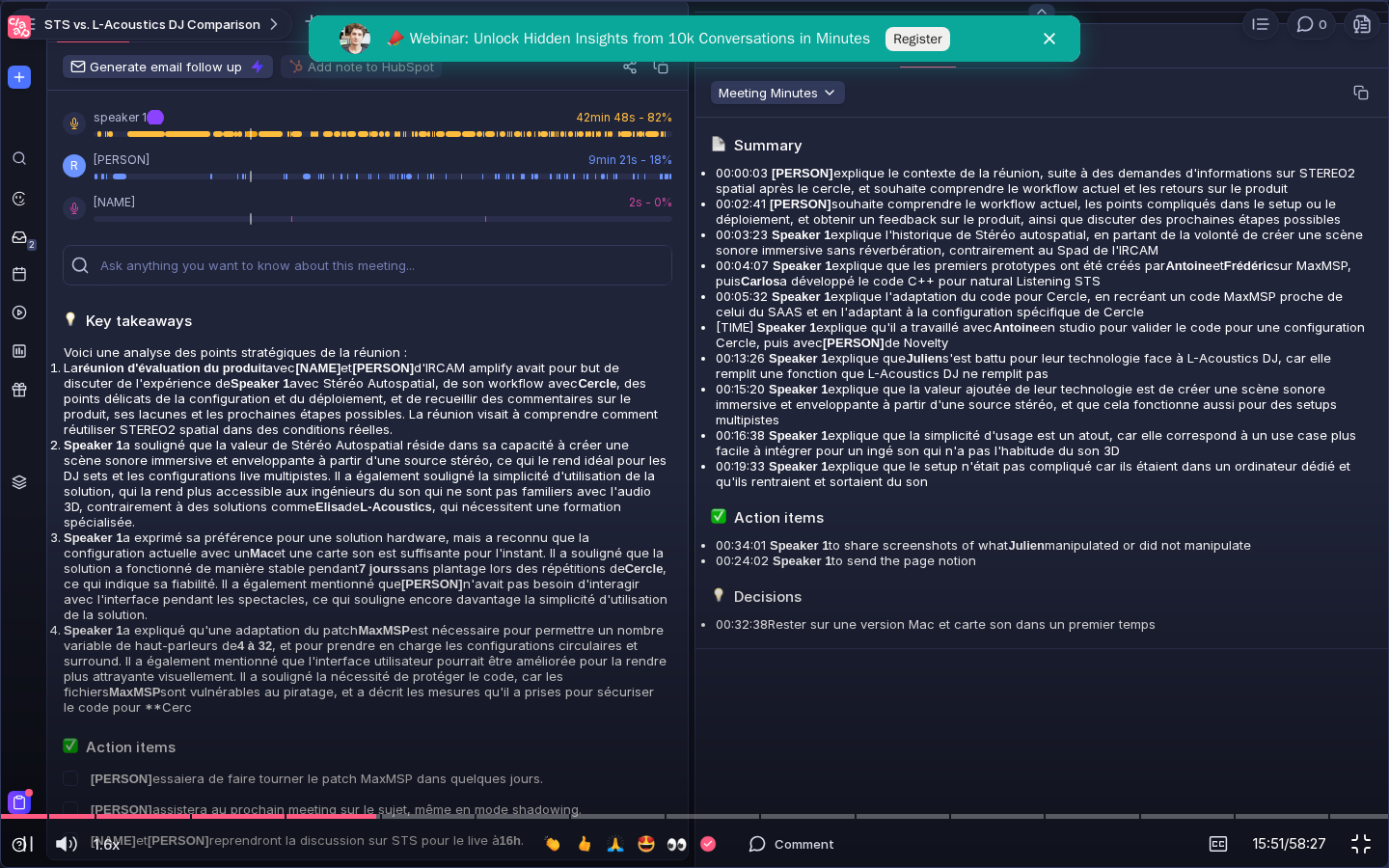 click at bounding box center (1361, 844) 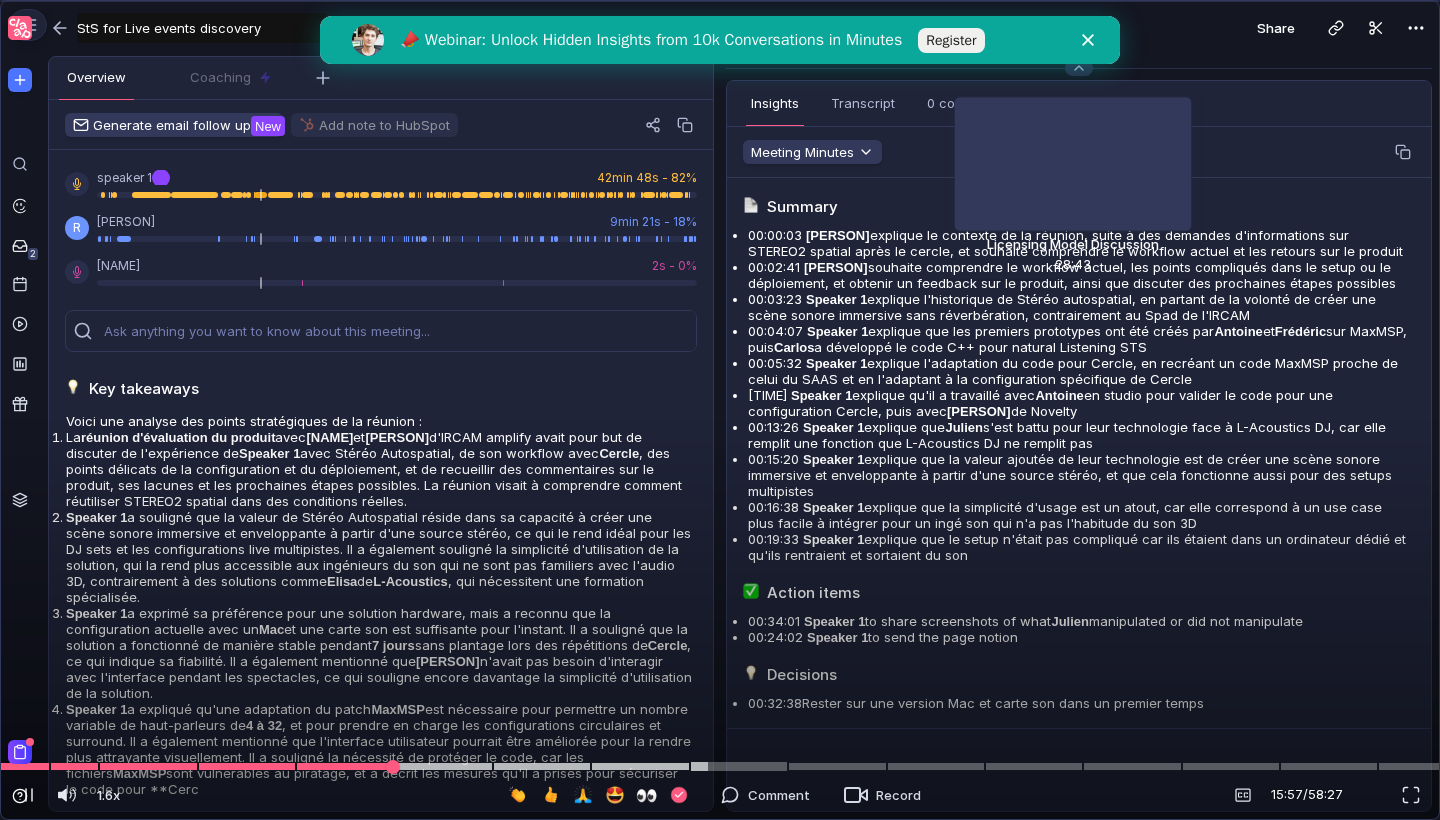 click at bounding box center (720, 766) 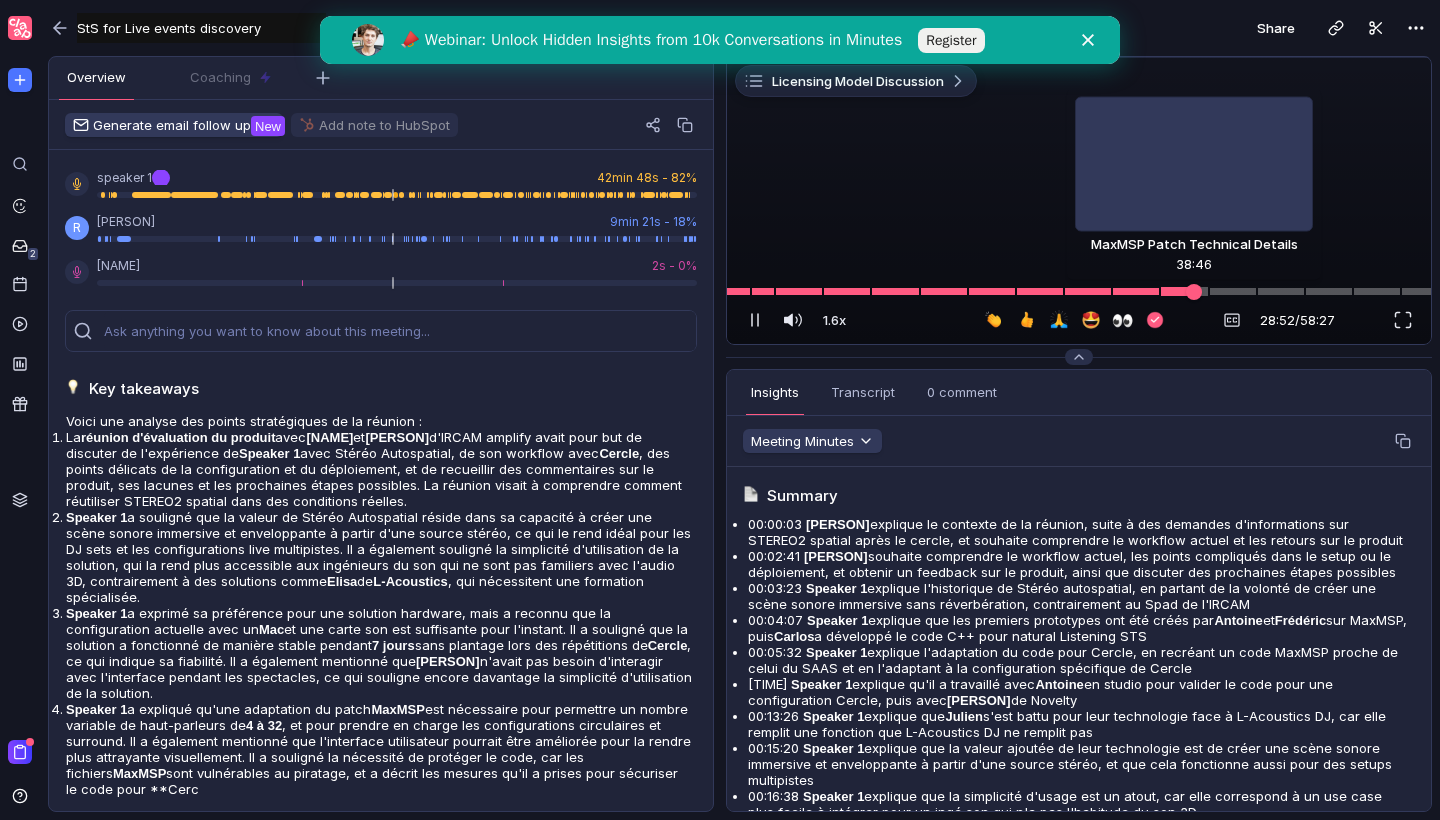 click at bounding box center [1079, 291] 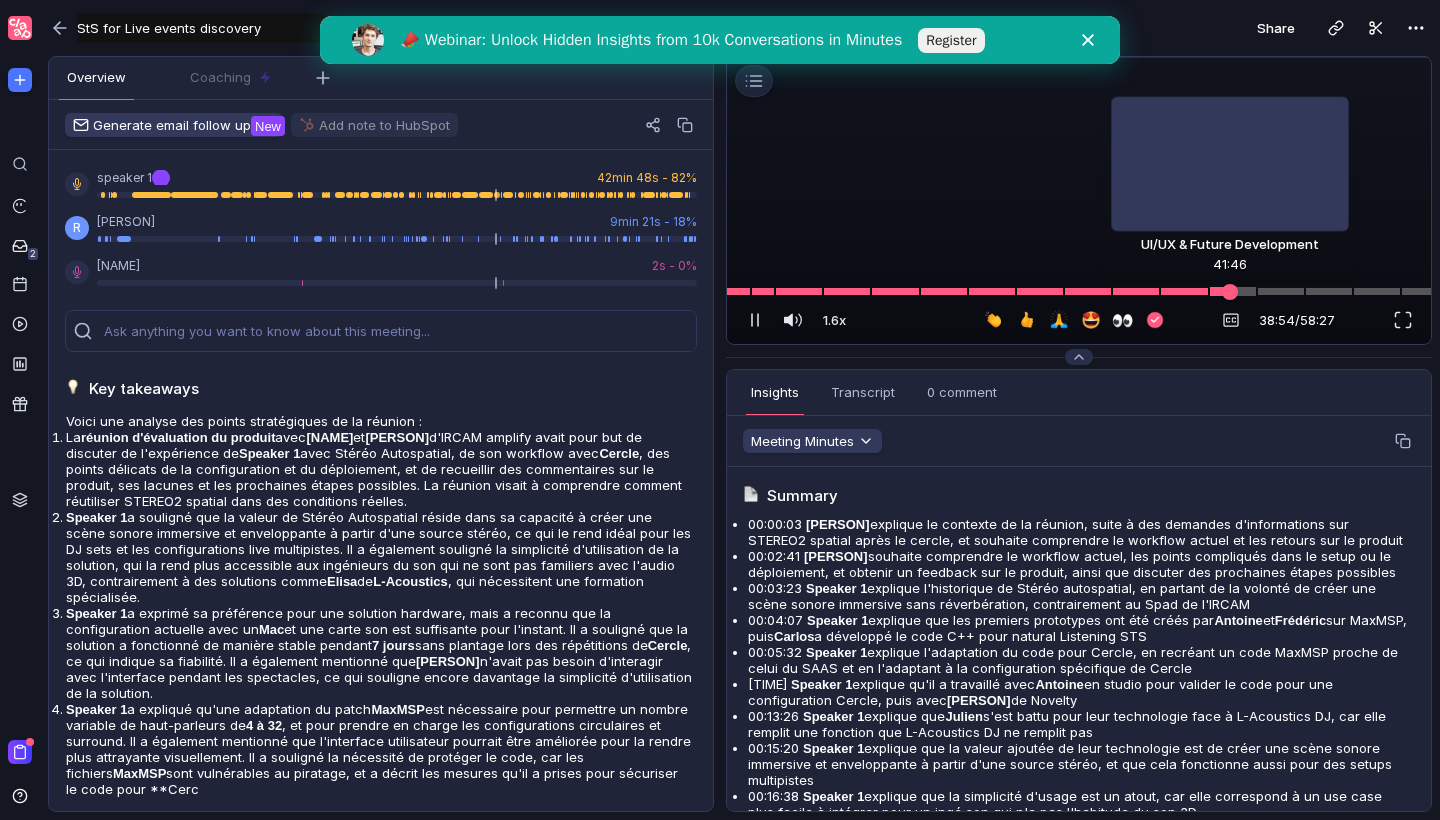 click at bounding box center (1079, 291) 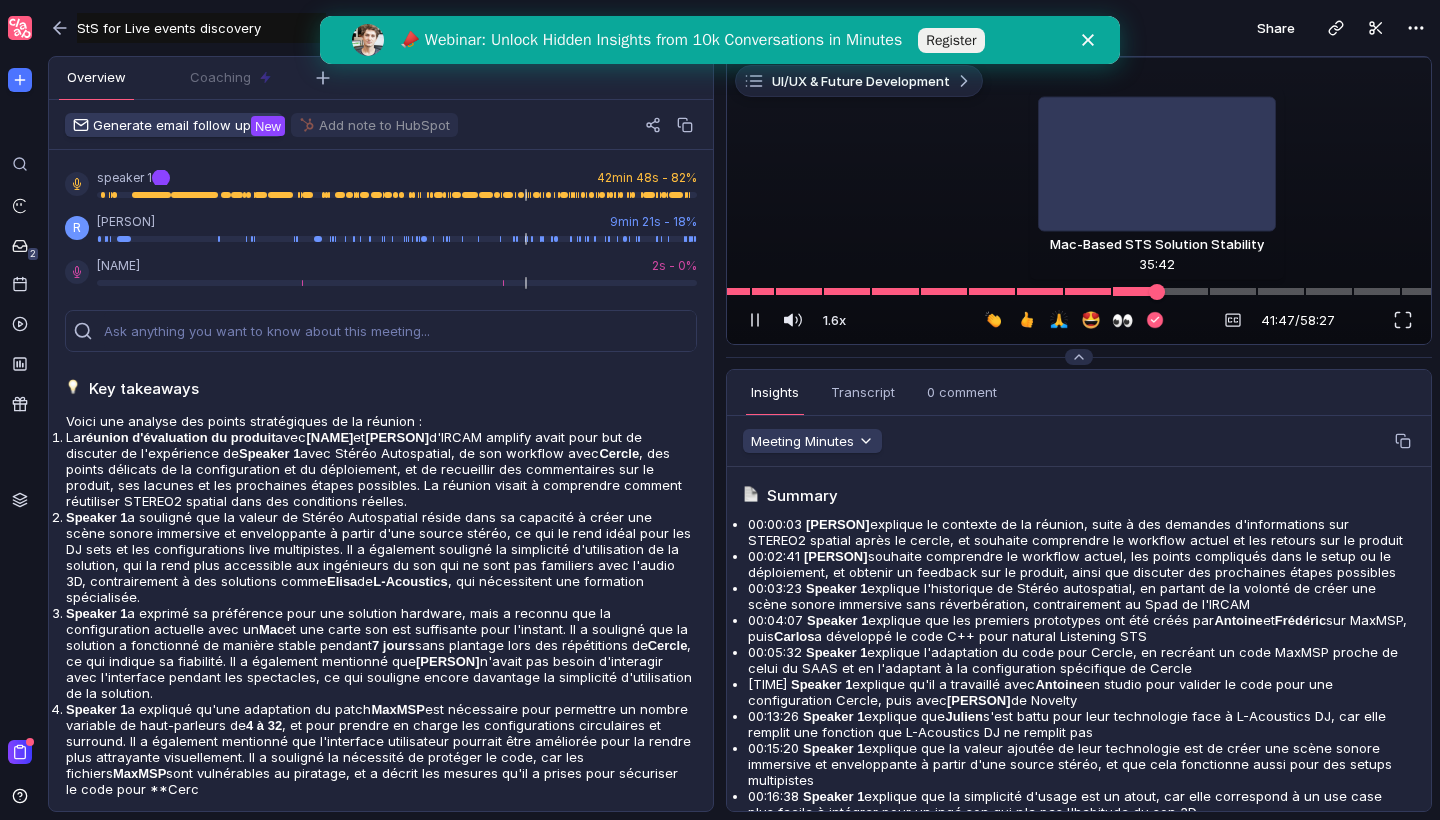 click at bounding box center [1079, 291] 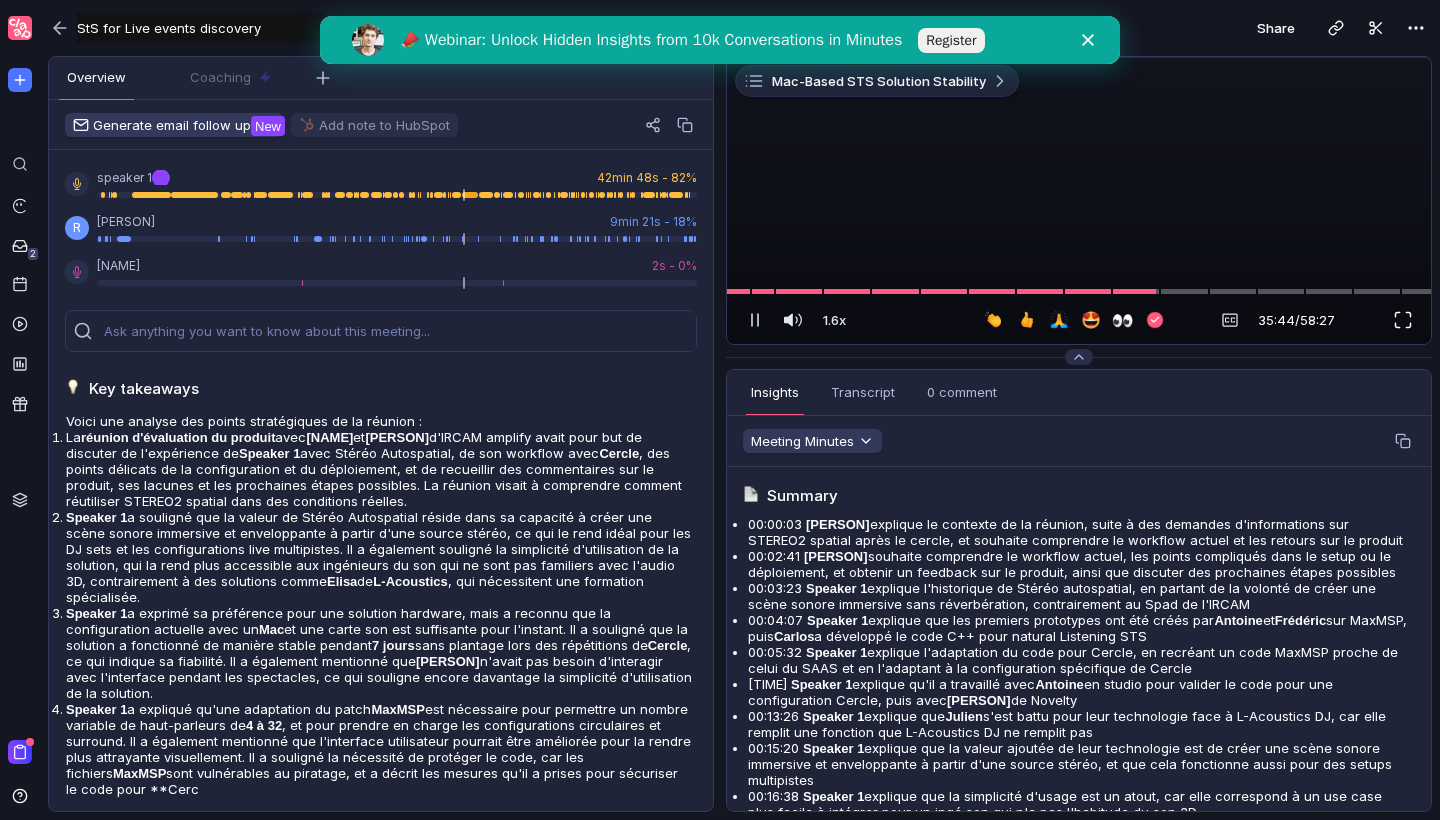 click at bounding box center [1403, 320] 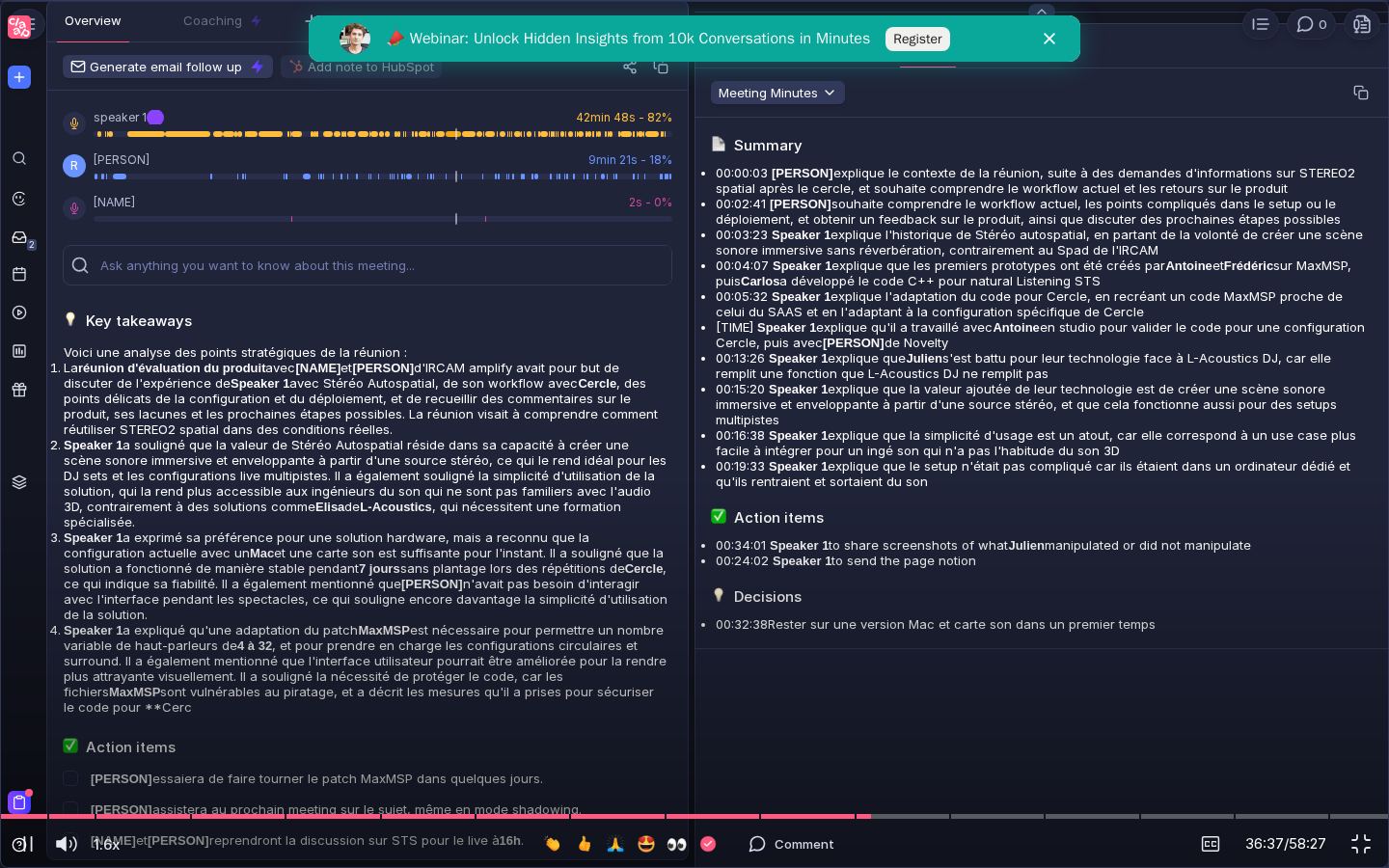 click at bounding box center [694, 43] 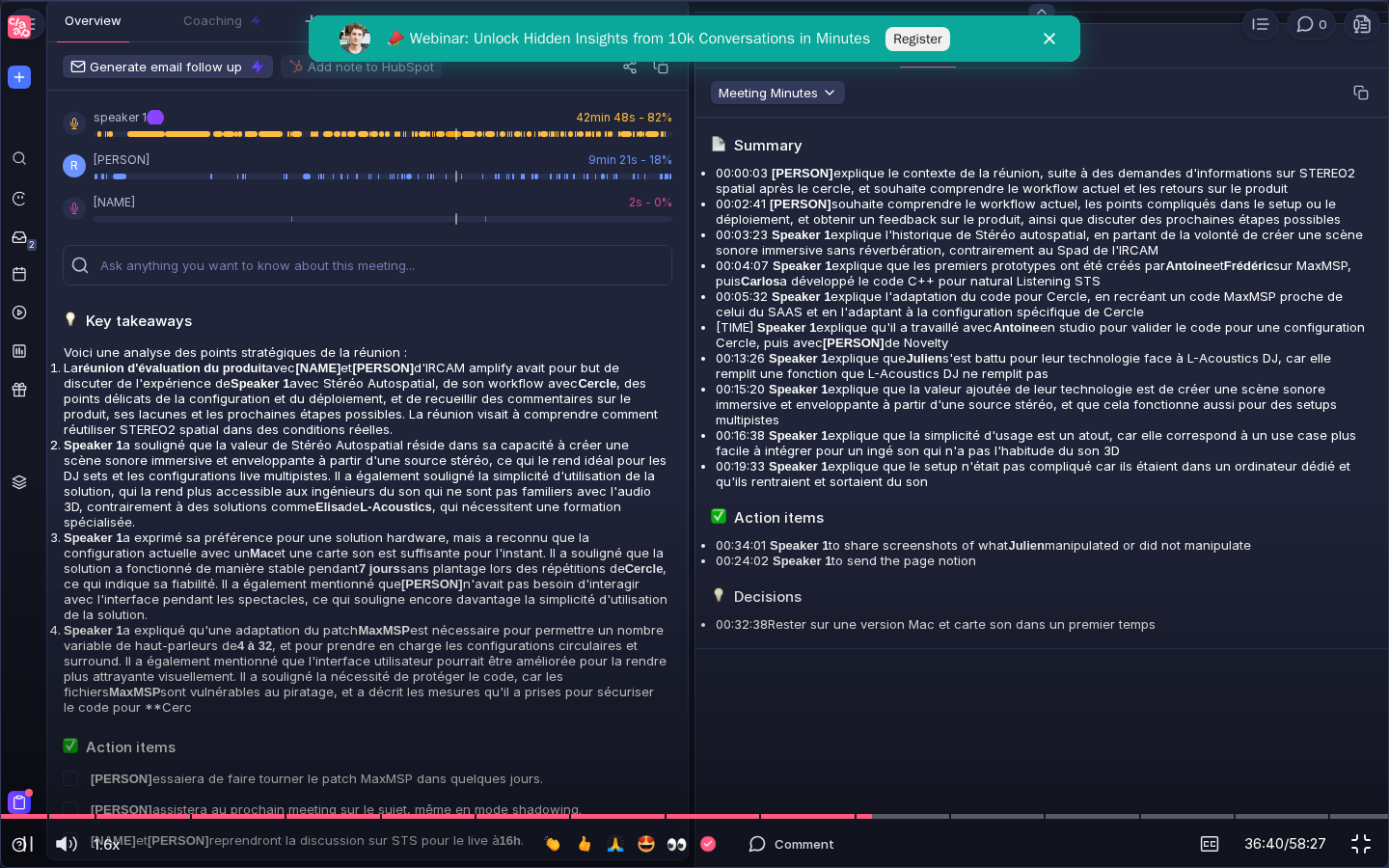 click at bounding box center (1361, 844) 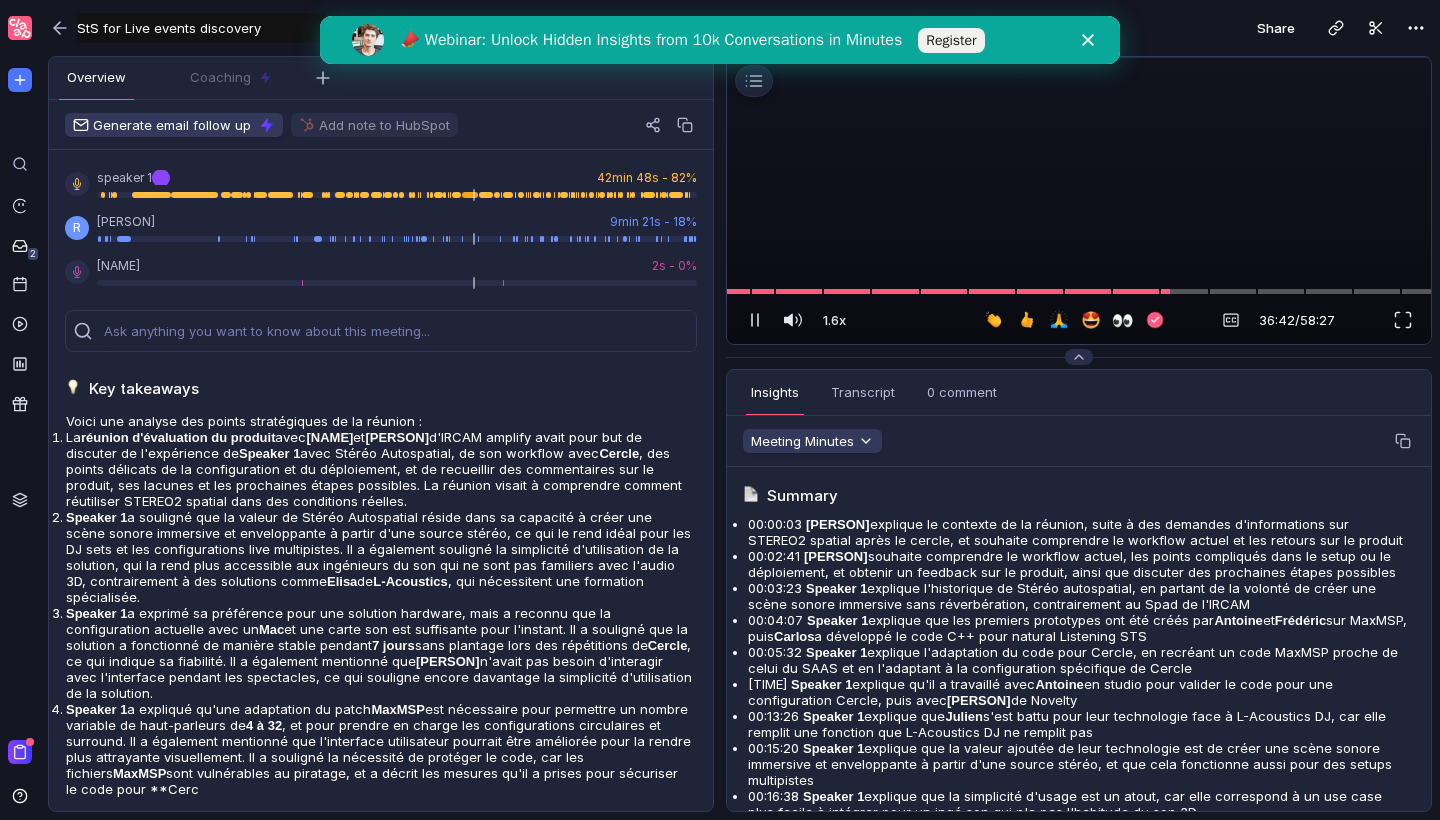 click at bounding box center [1079, 57] 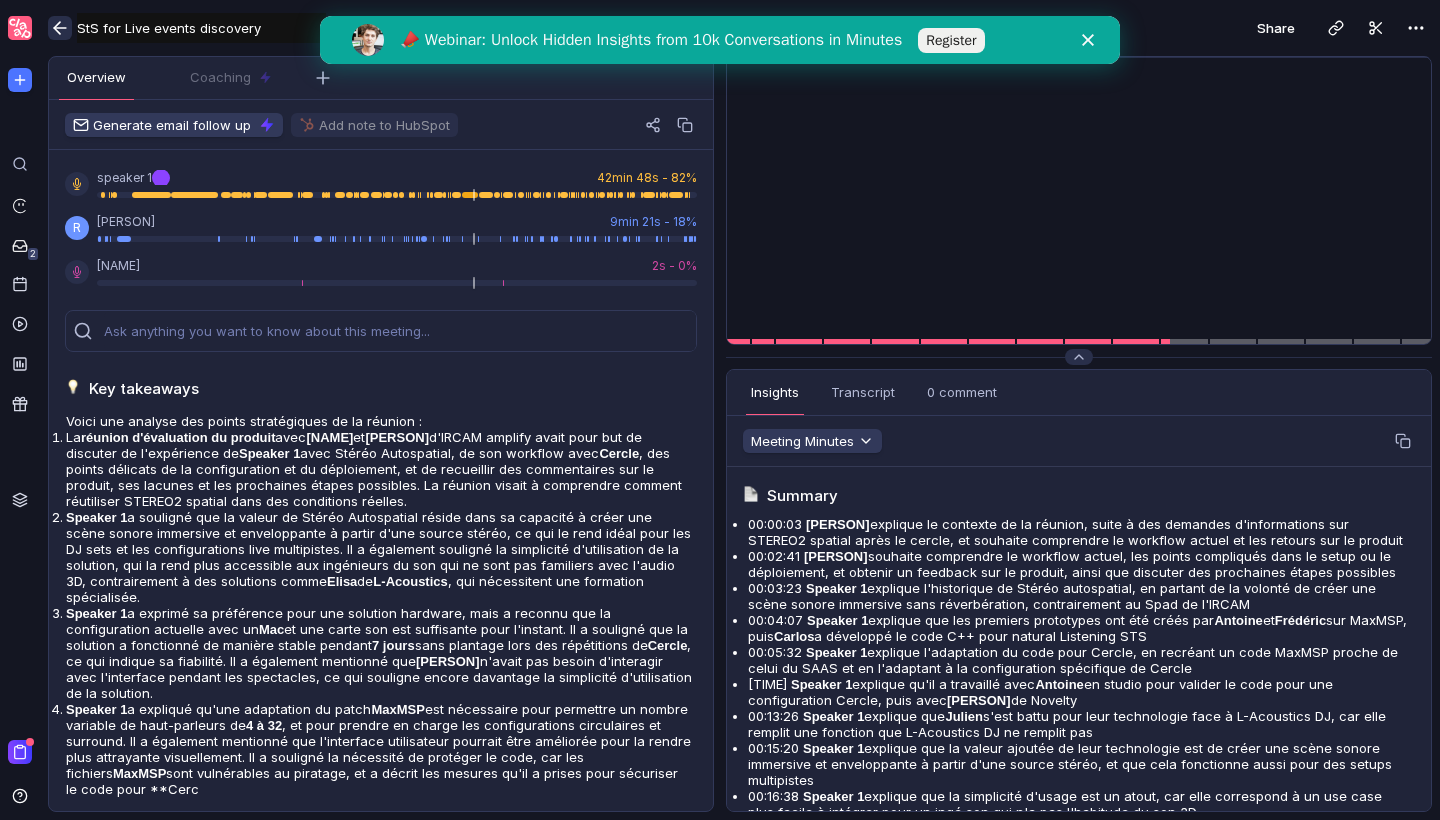 click at bounding box center (60, 28) 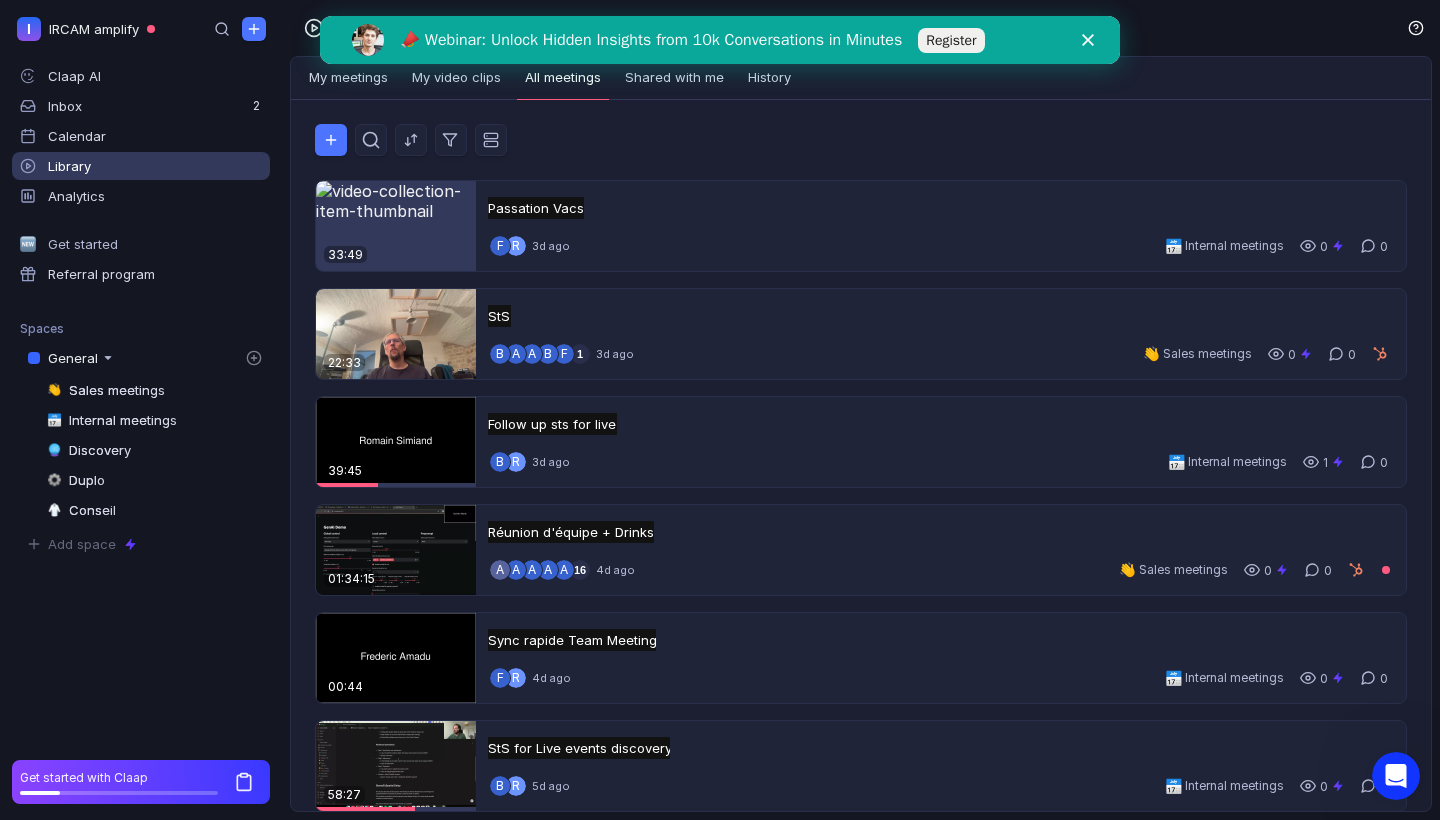 scroll, scrollTop: 0, scrollLeft: 0, axis: both 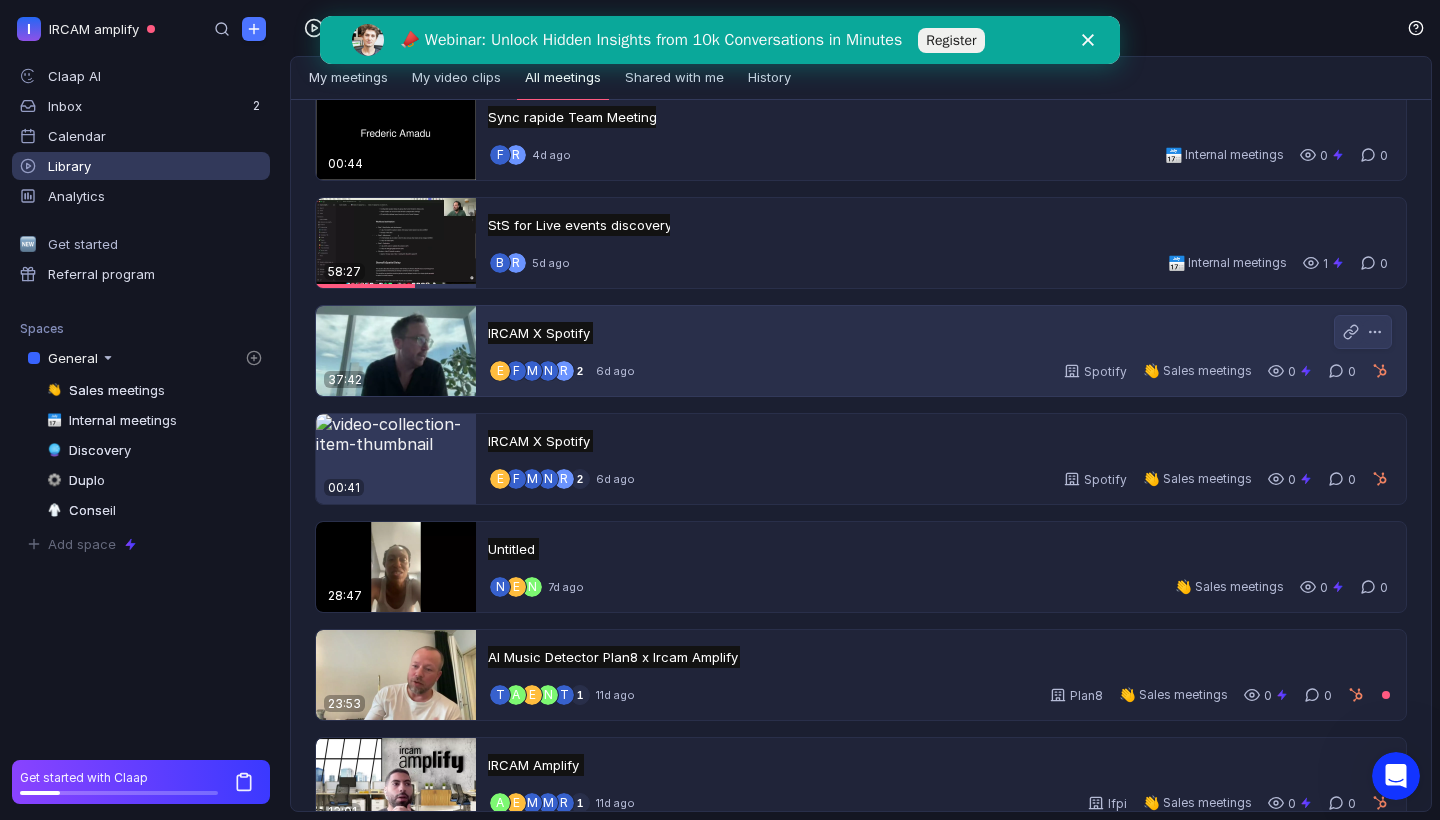 click at bounding box center (396, 351) 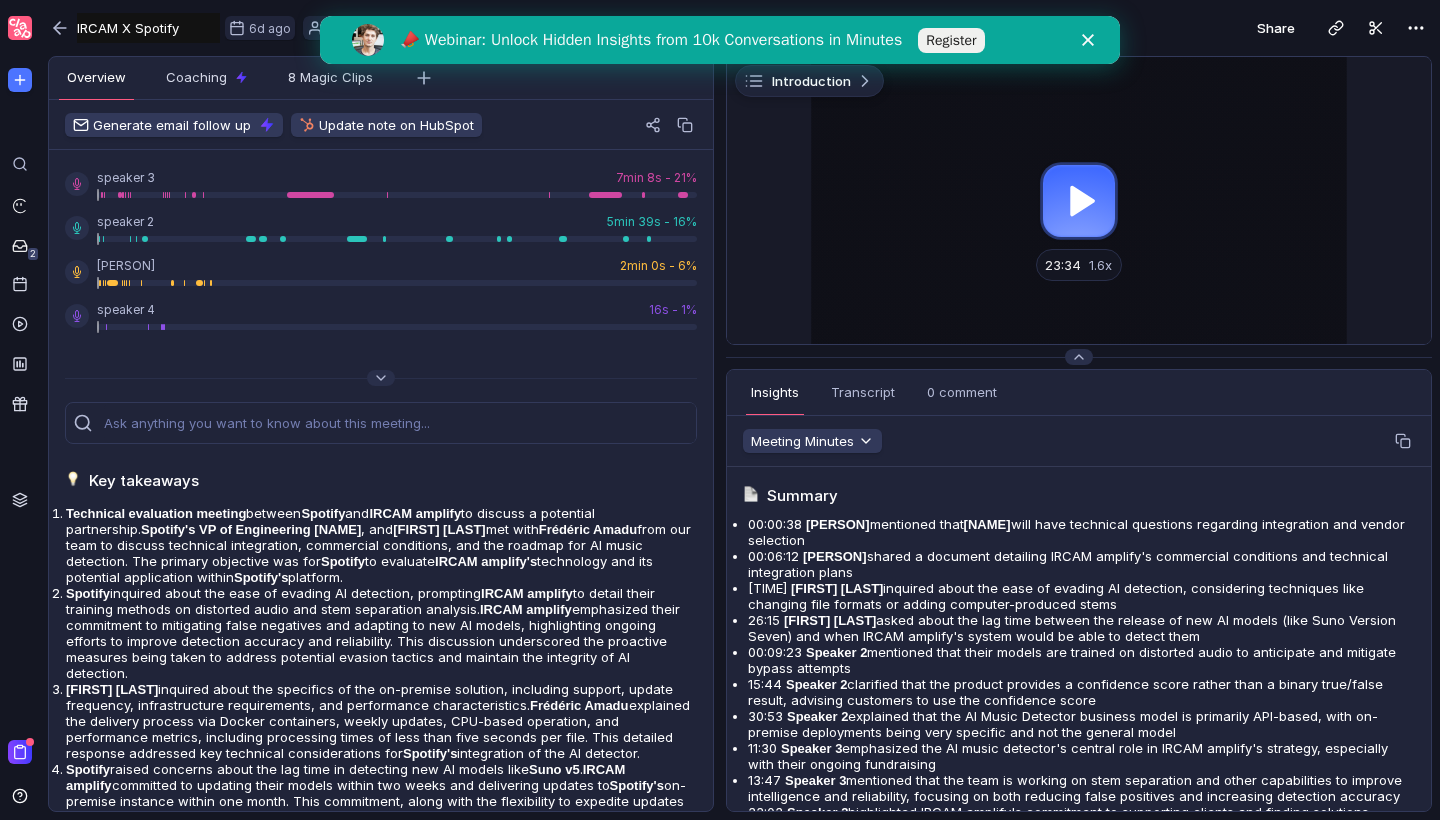 click at bounding box center (1079, 200) 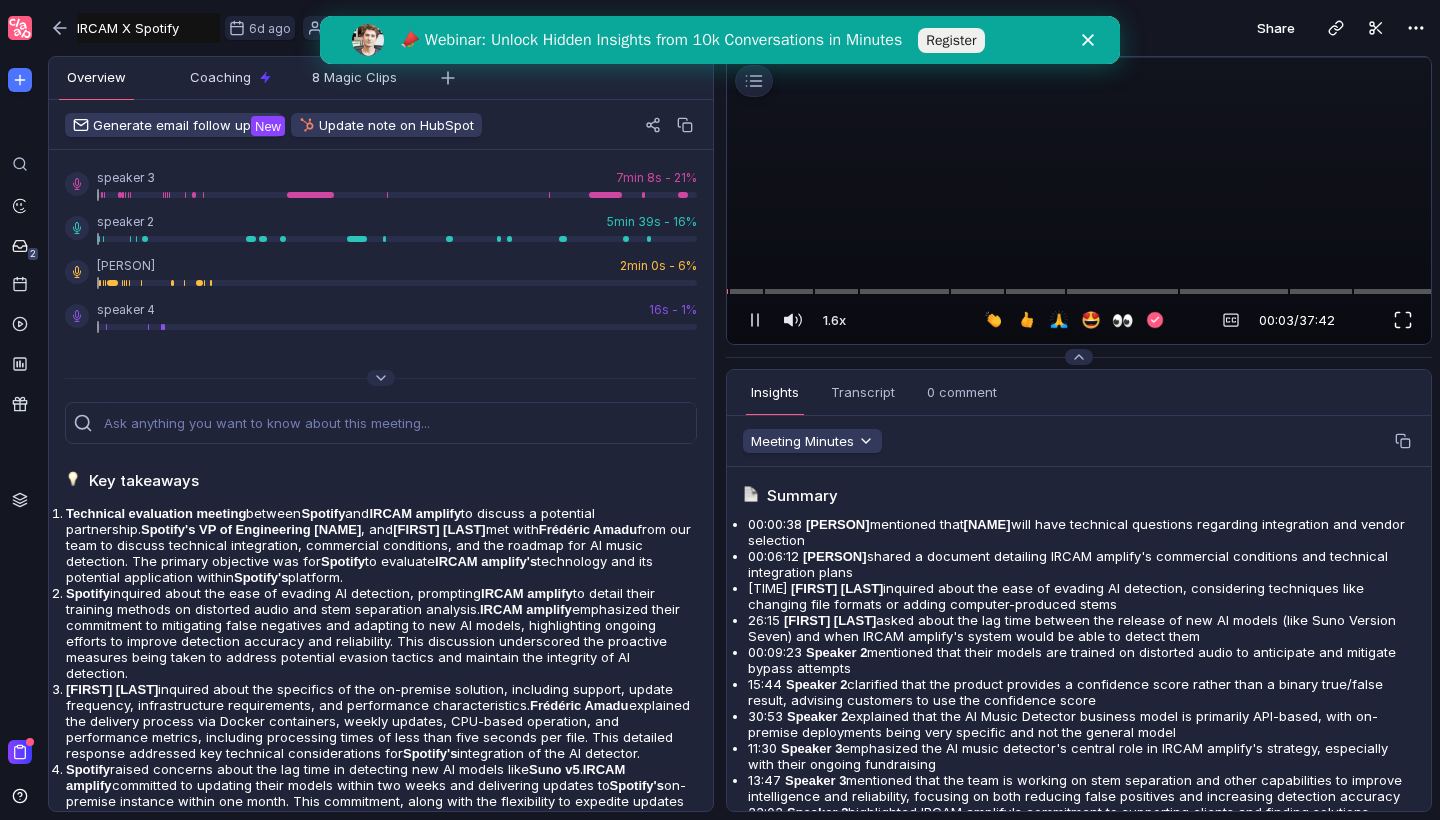 click at bounding box center (1403, 320) 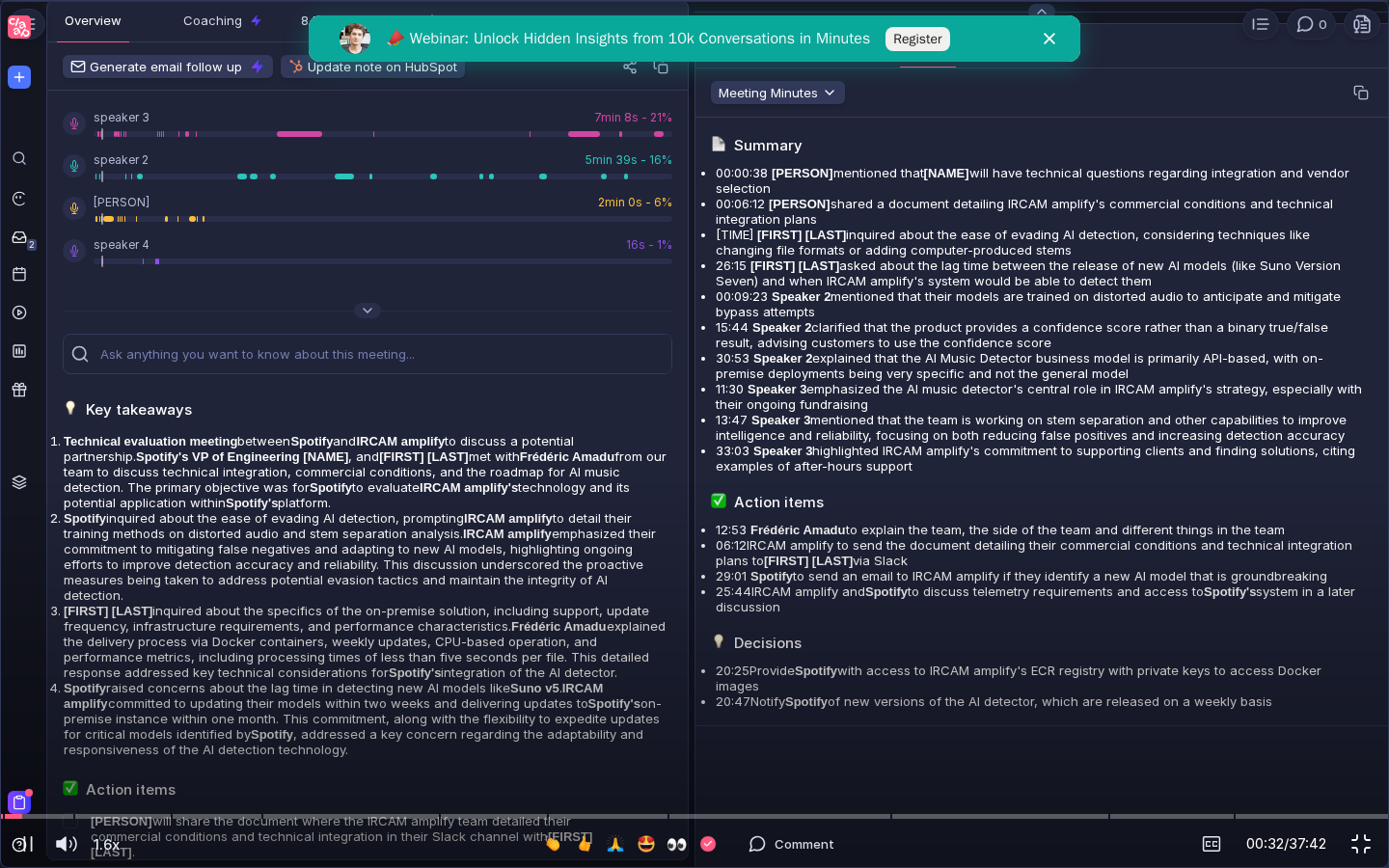 click at bounding box center (1361, 844) 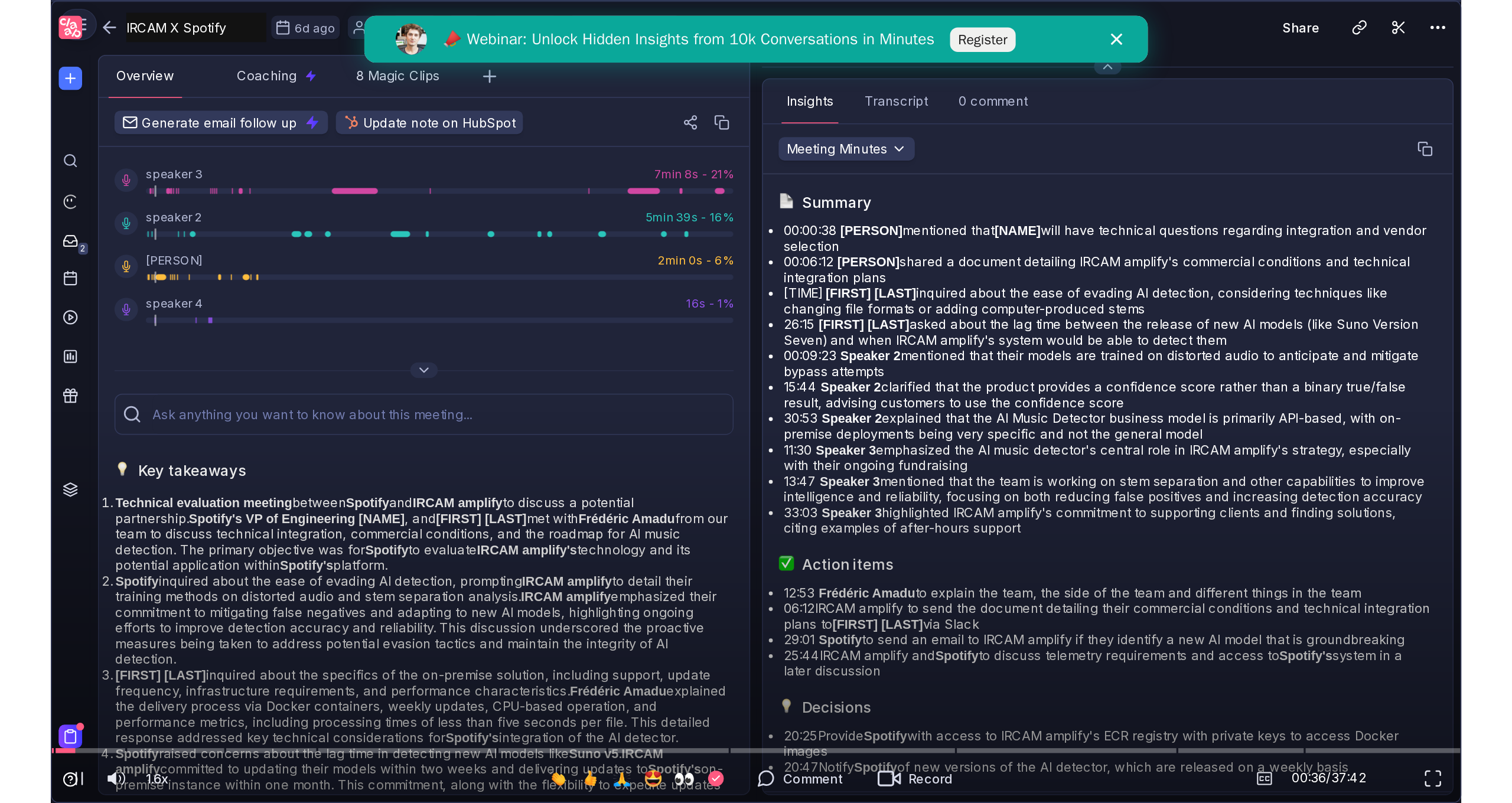 scroll, scrollTop: 0, scrollLeft: 0, axis: both 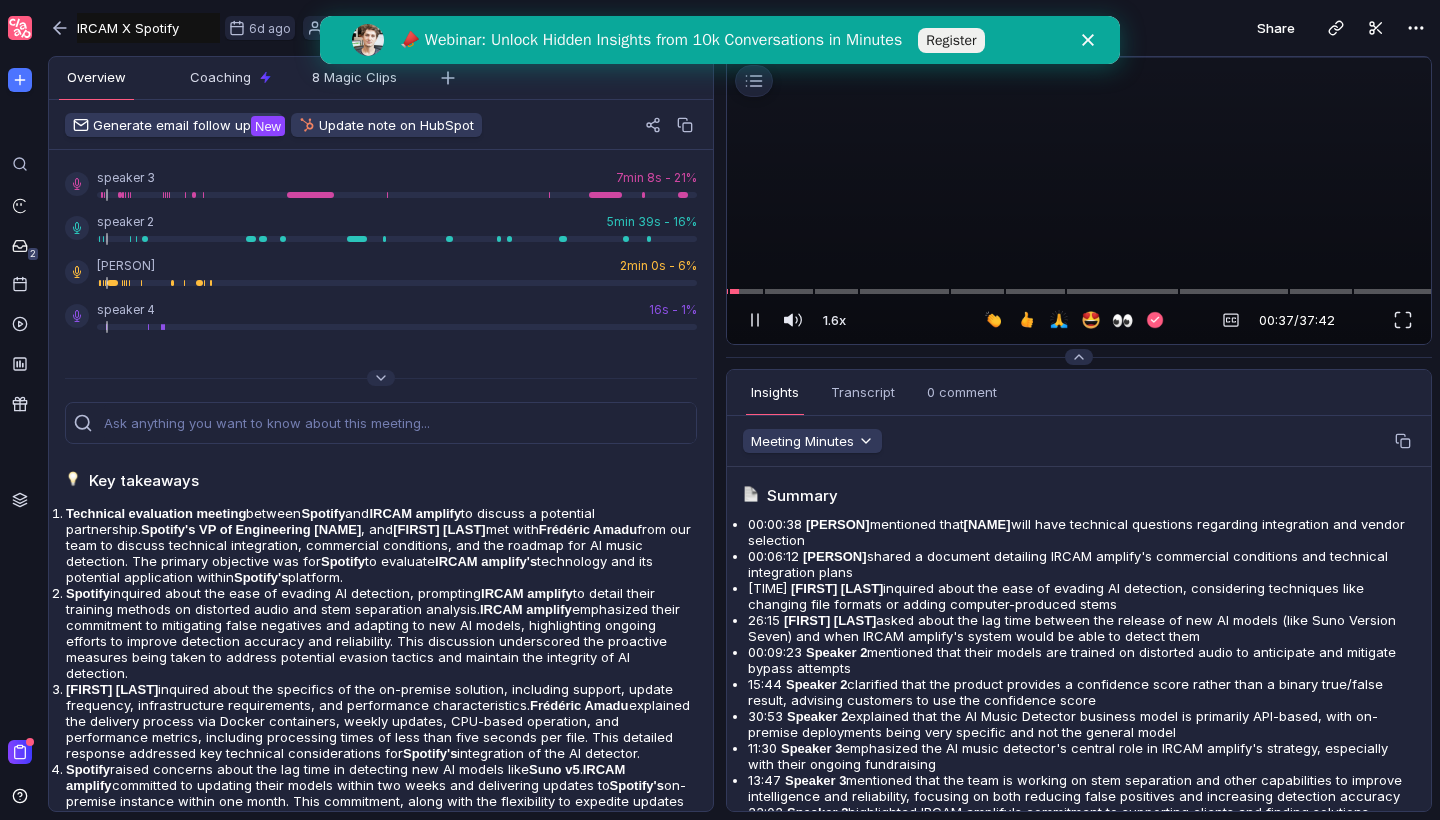 click on "Meeting Minutes" at bounding box center (1079, 441) 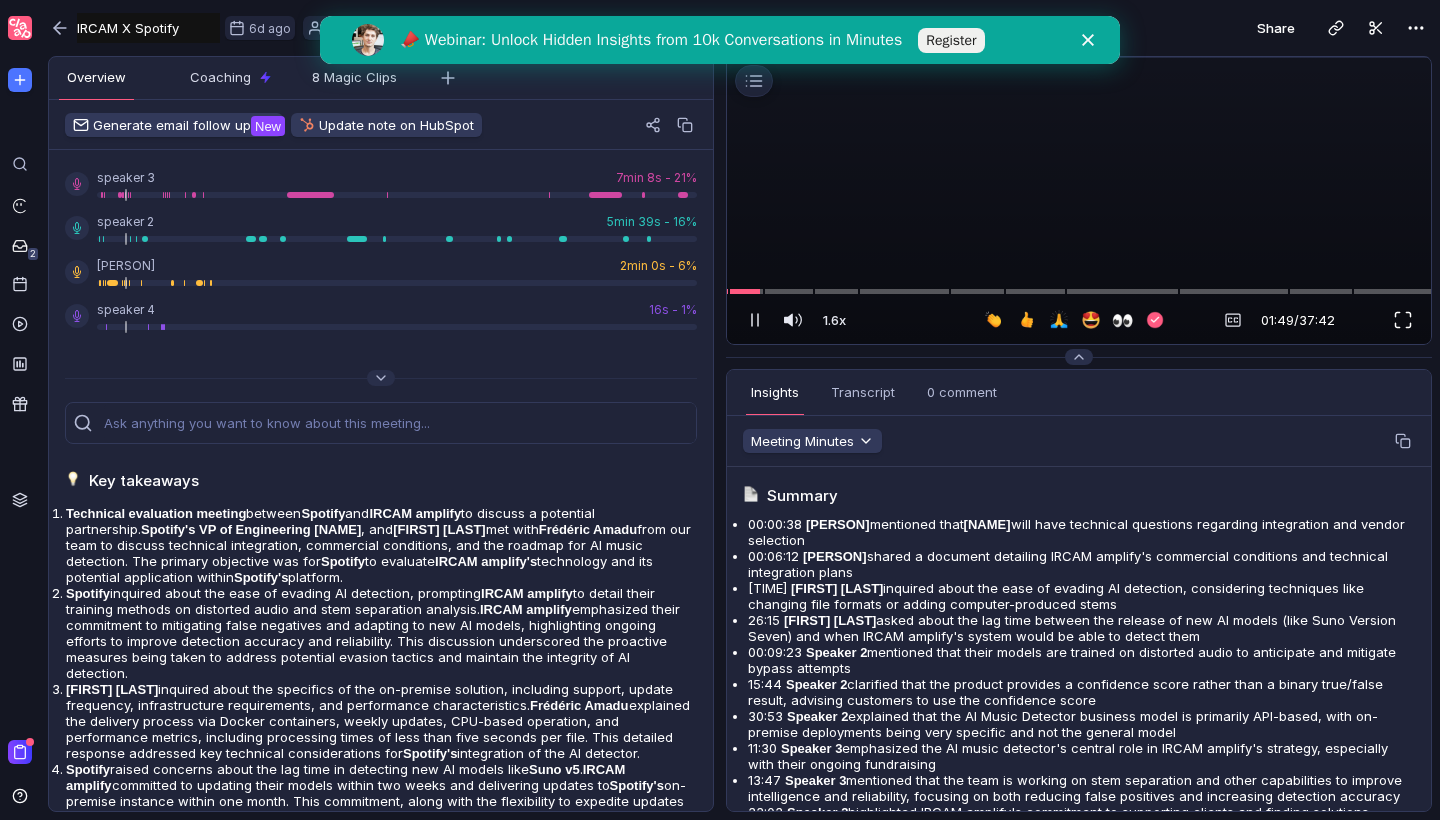click at bounding box center [1403, 320] 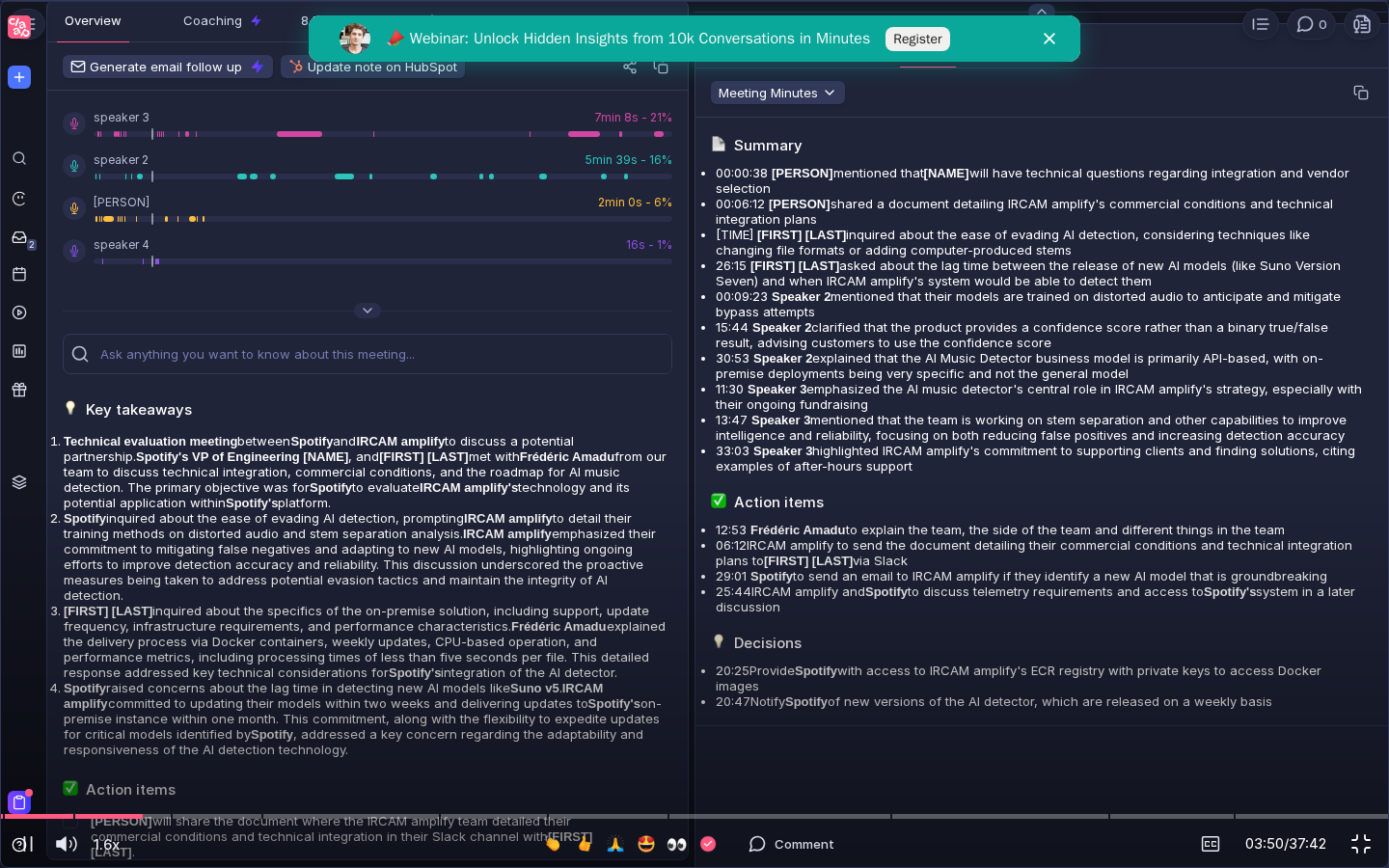 click at bounding box center (1361, 844) 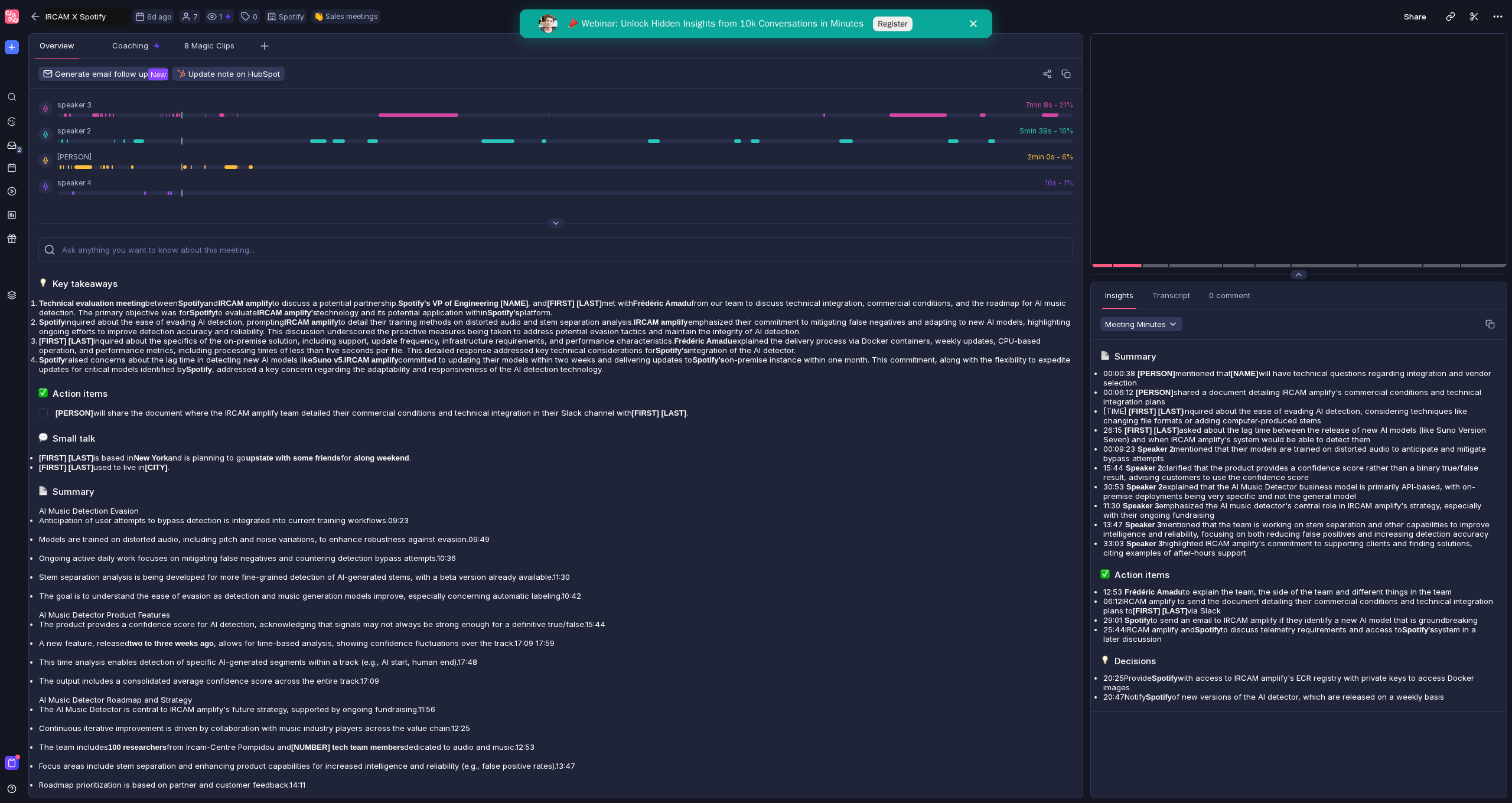 click on "Insights Transcript 0 comment Overview Coaching 8 Magic Clips" at bounding box center (1299, 296) 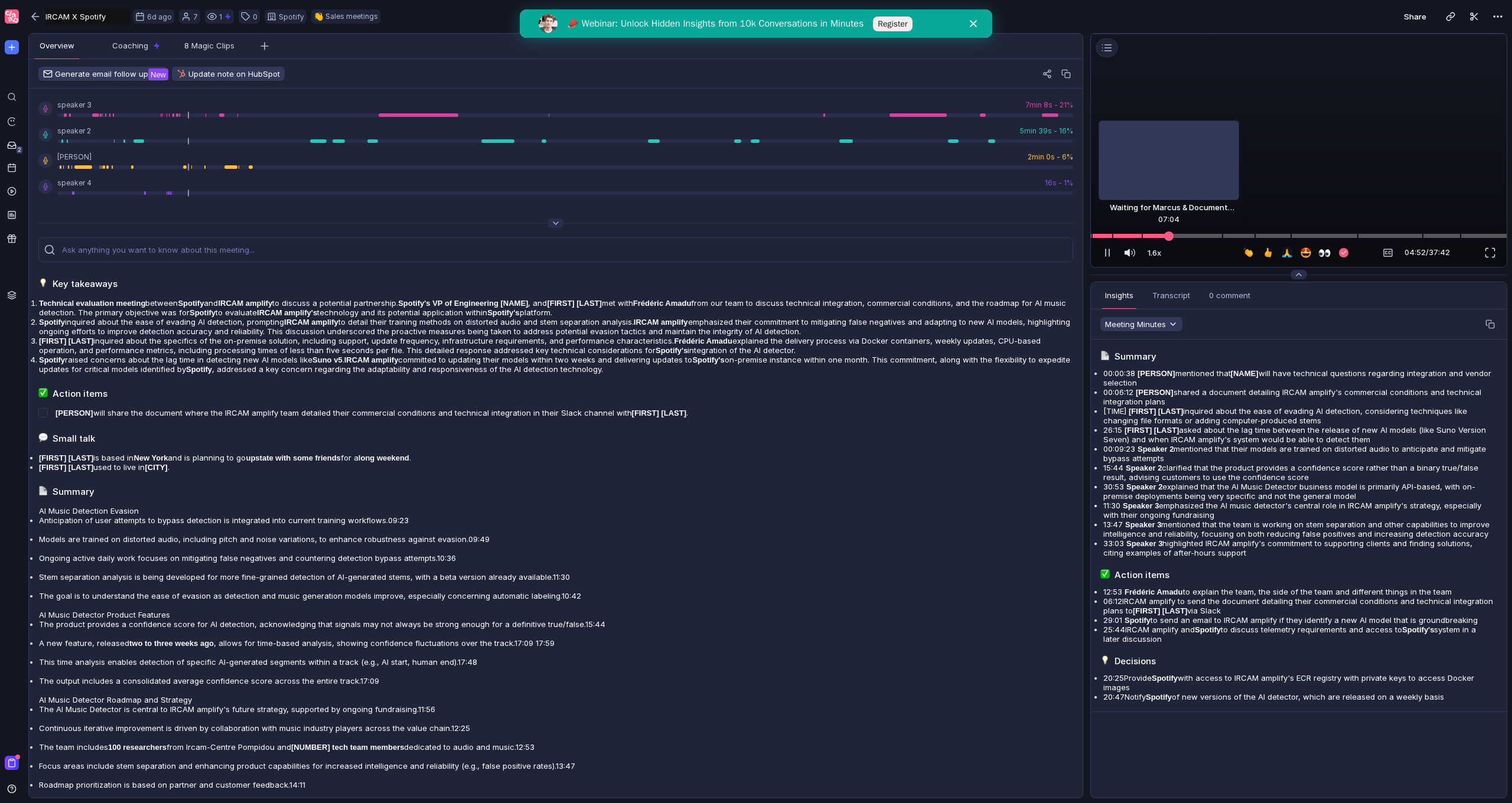 click at bounding box center (1299, 236) 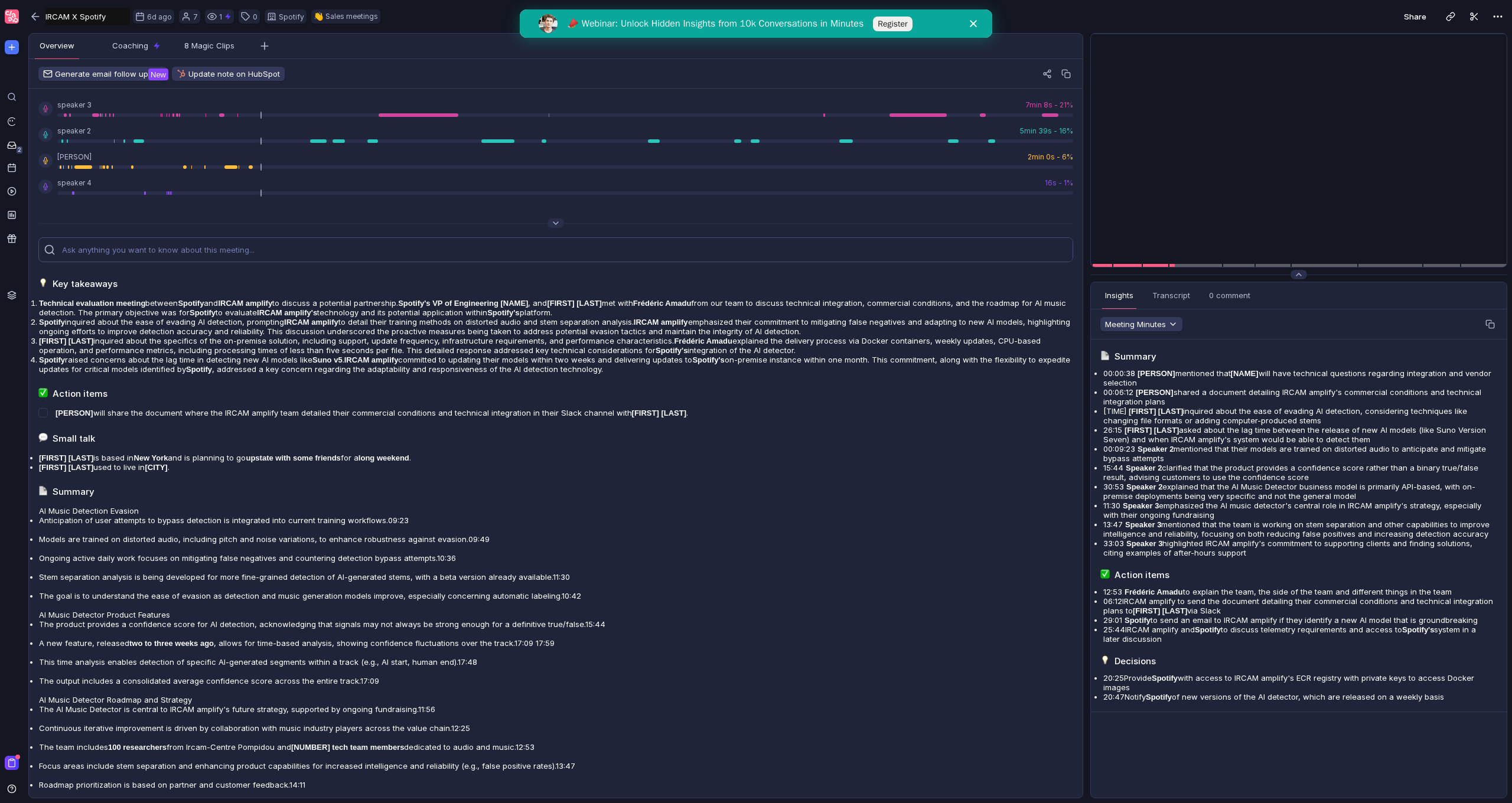 scroll, scrollTop: 0, scrollLeft: 0, axis: both 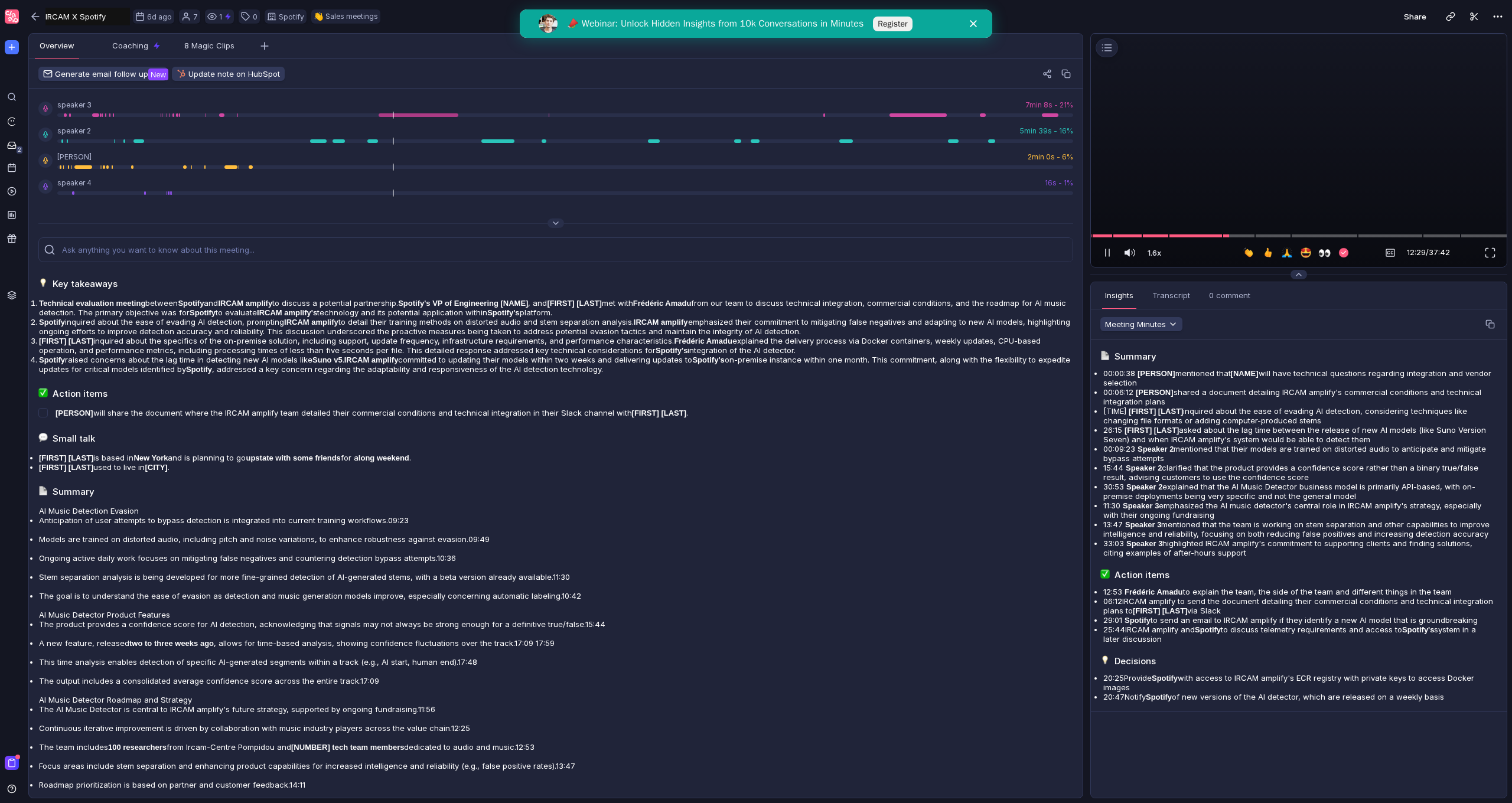 click at bounding box center (1299, 34) 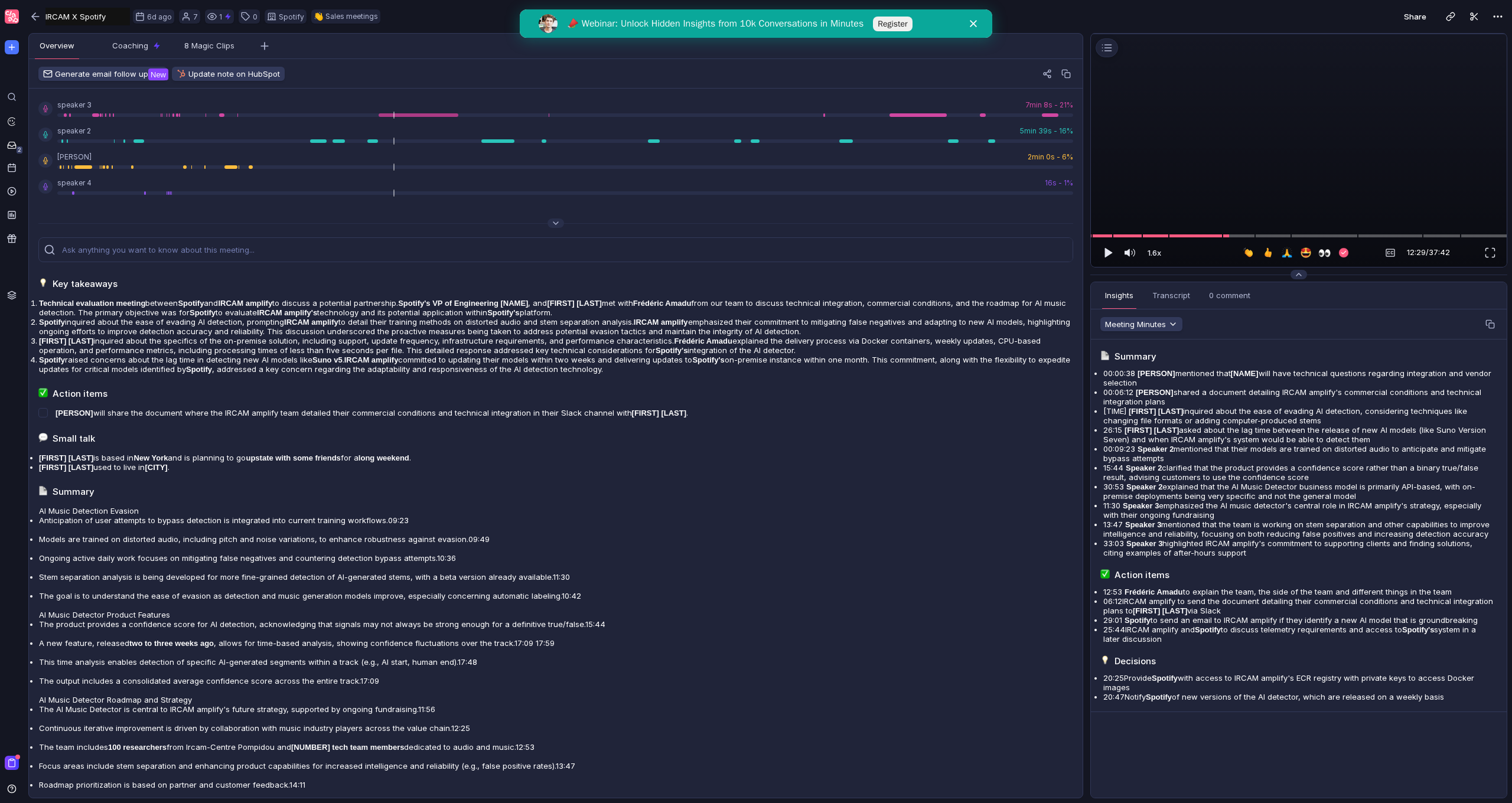 click at bounding box center [1299, 34] 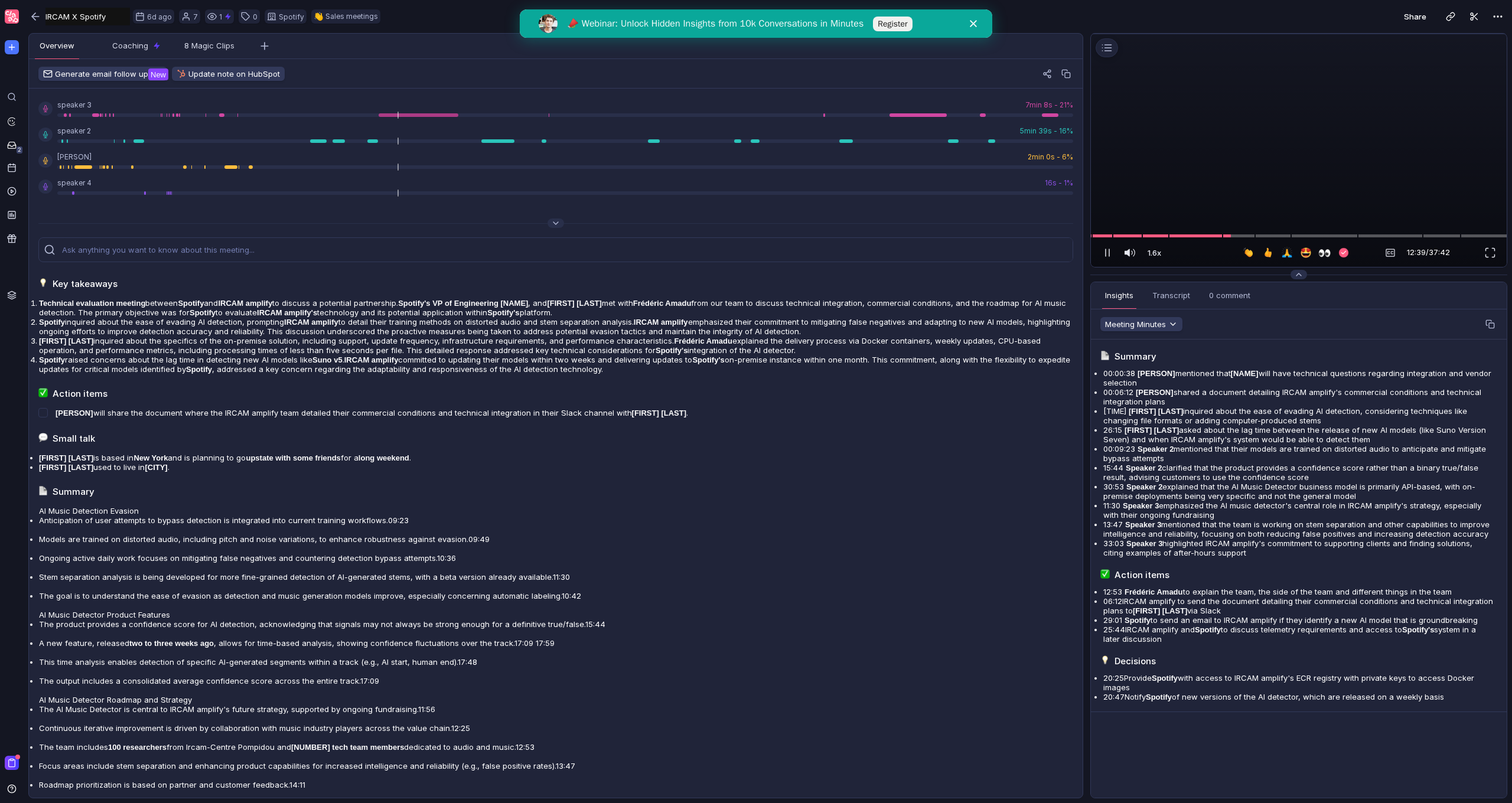 click at bounding box center (1299, 34) 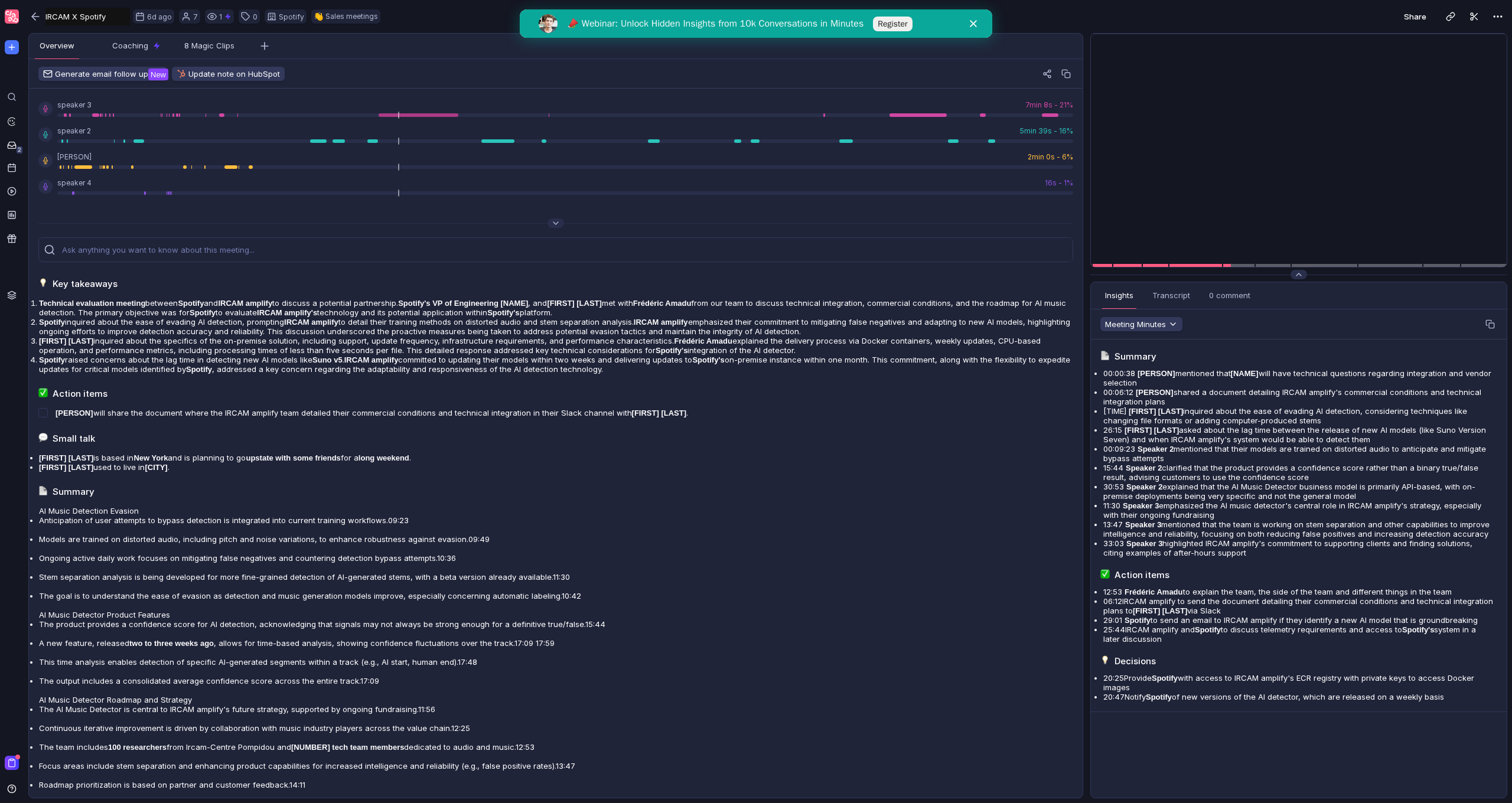 scroll, scrollTop: 0, scrollLeft: 0, axis: both 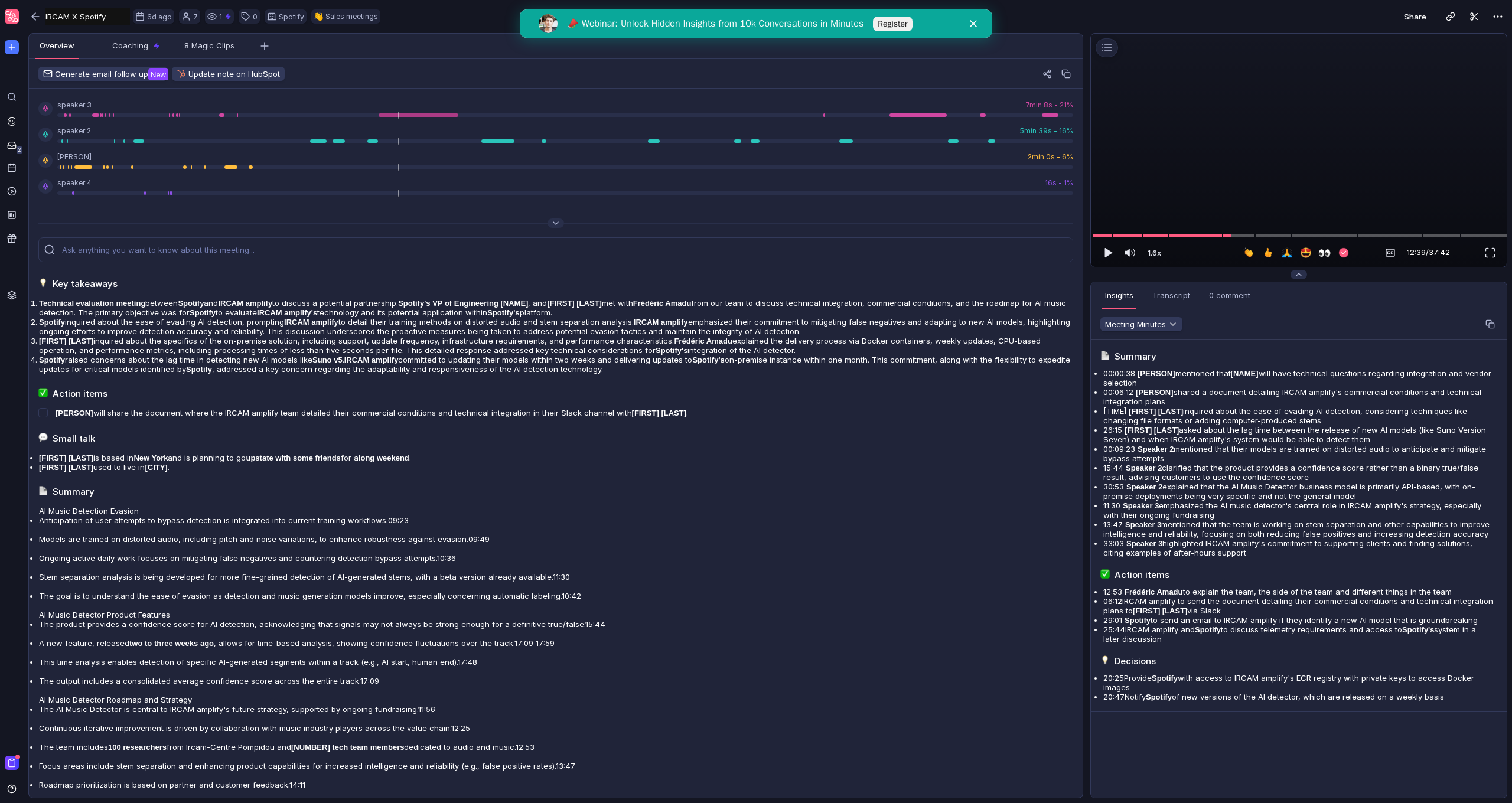 click at bounding box center [1299, 34] 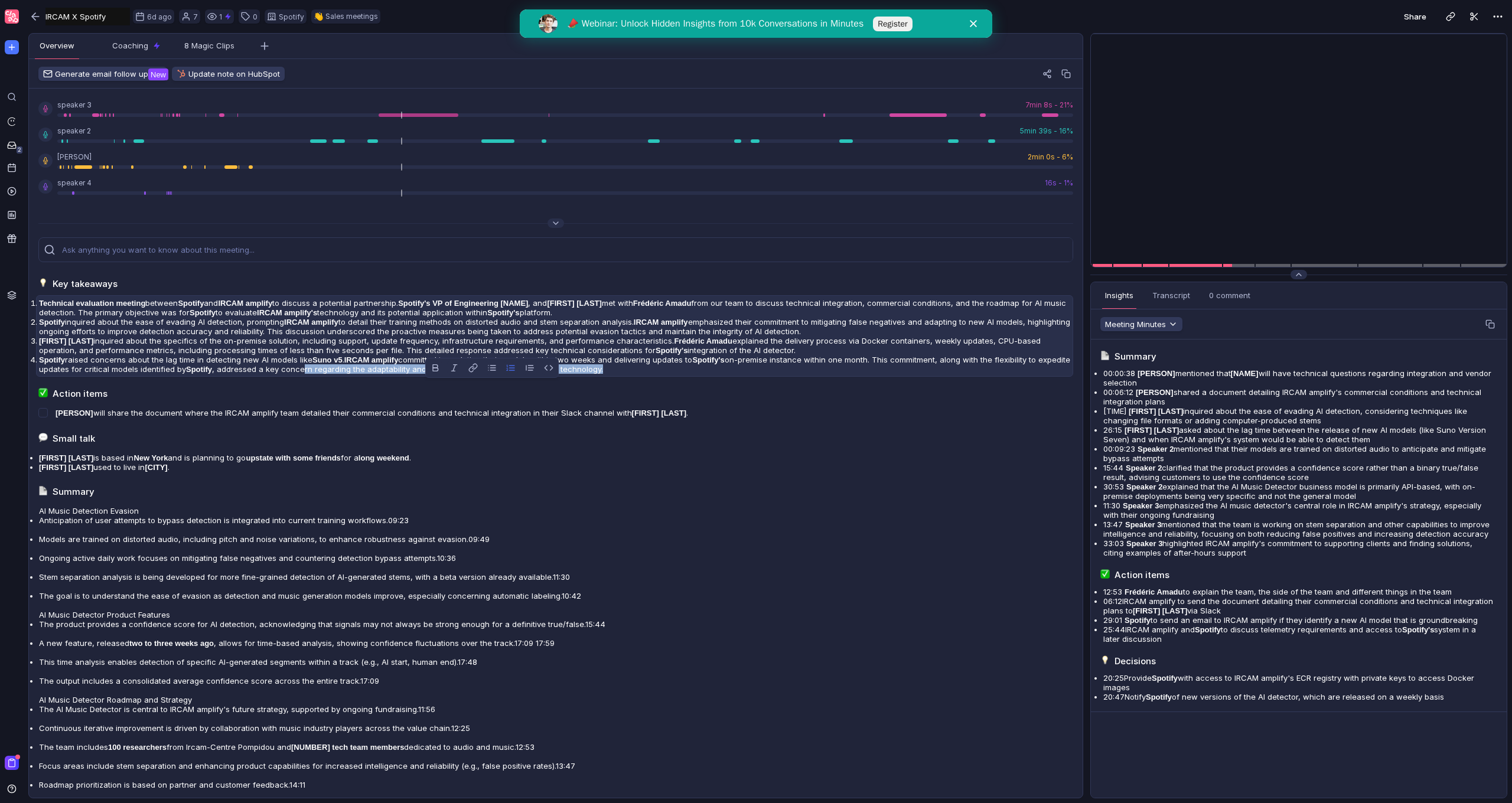 drag, startPoint x: 346, startPoint y: 384, endPoint x: 367, endPoint y: 507, distance: 124.77981 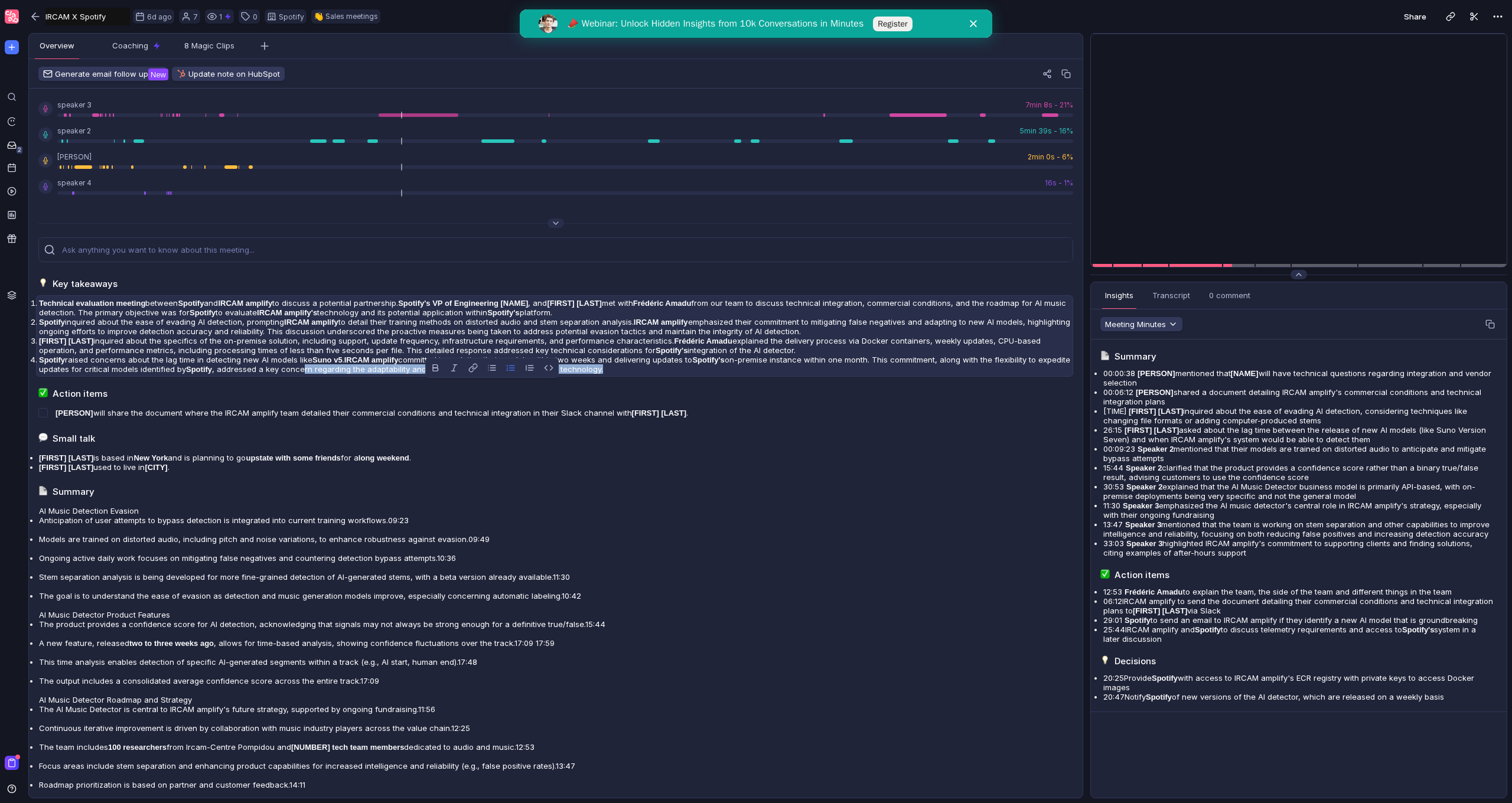 click on "Key takeaways Technical evaluation meeting  between  Spotify  and  IRCAM amplify  to discuss a potential partnership.  Spotify's VP of Engineering Marcus Frödin , and  Sam Duboff  met with  Frédéric Amadu  from our team to discuss technical integration, commercial conditions, and the roadmap for AI music detection. The primary objective was for  Spotify  to evaluate  IRCAM amplify's  technology and its potential application within  Spotify's  platform. Spotify  inquired about the ease of evading AI detection, prompting  IRCAM amplify  to detail their training methods on distorted audio and stem separation analysis.  IRCAM amplify  emphasized their commitment to mitigating false negatives and adapting to new AI models, highlighting ongoing efforts to improve detection accuracy and reliability. This discussion underscored the proactive measures being taken to address potential evasion tactics and maintain the integrity of AI detection. Marcus Frödin Frédéric Amadu Spotify's Spotify Suno v5 .  Spotify's ." at bounding box center [556, 747] 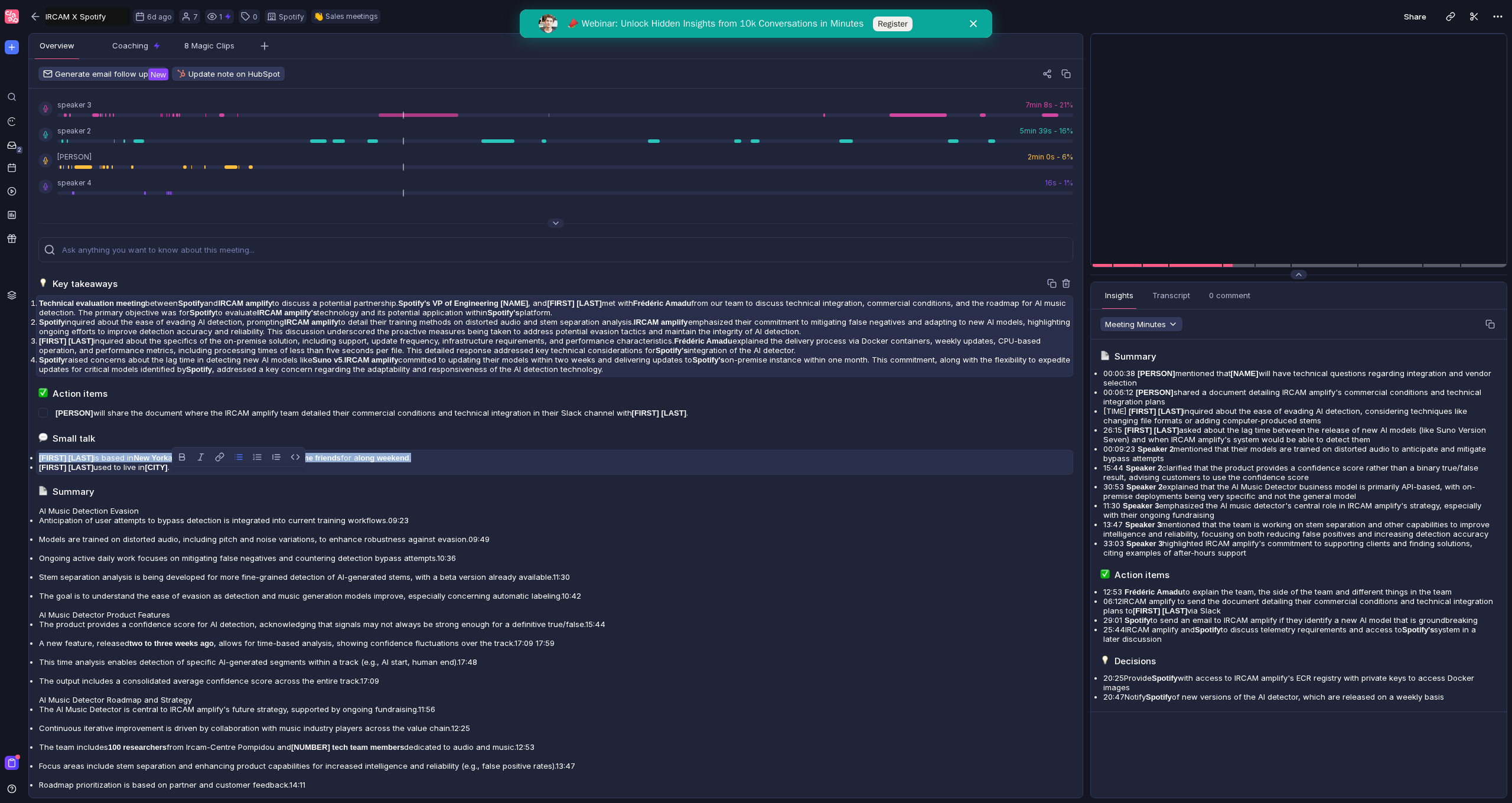 drag, startPoint x: 452, startPoint y: 477, endPoint x: 302, endPoint y: 354, distance: 193.98196 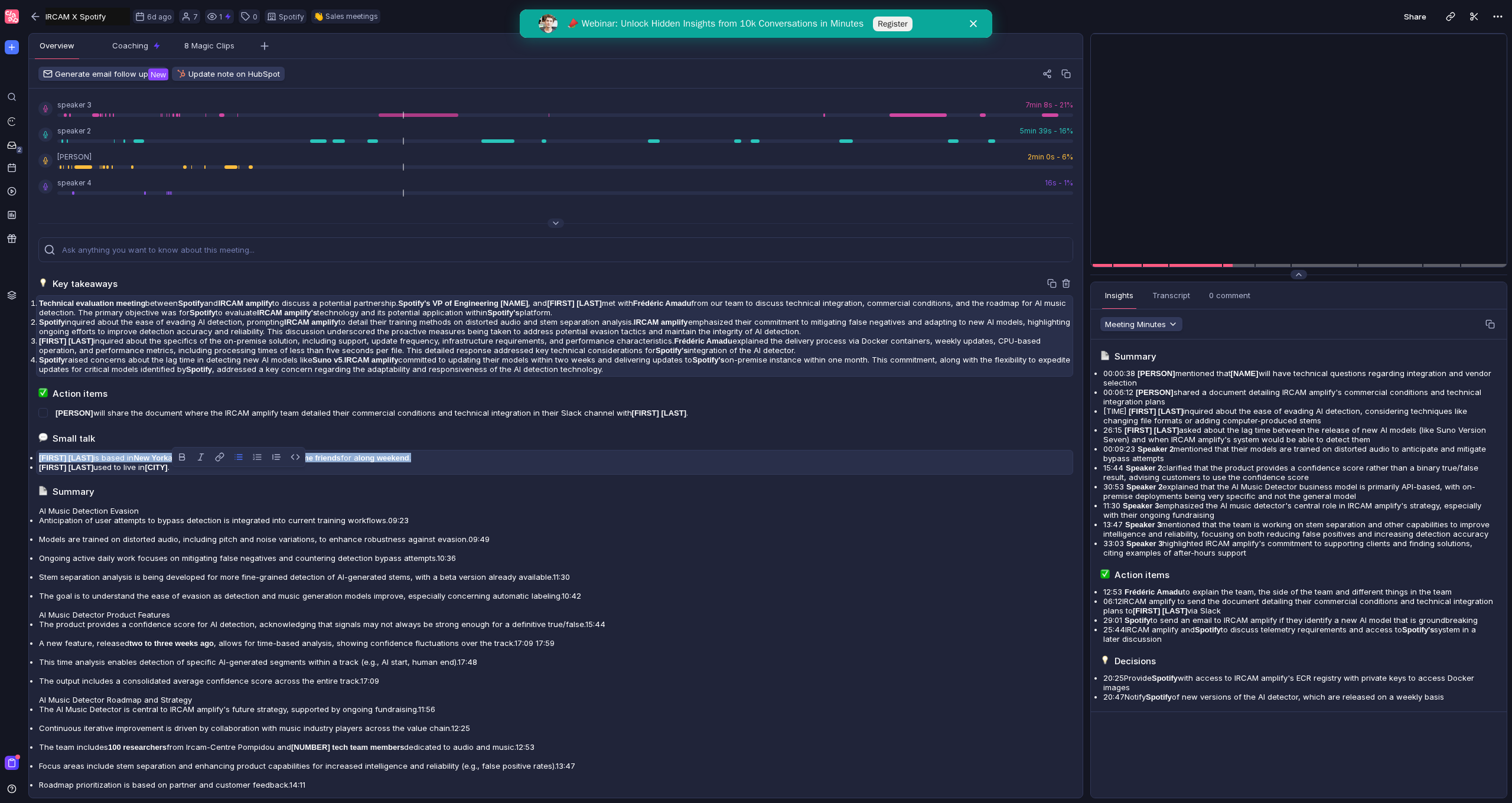 click on "Key takeaways Technical evaluation meeting  between  Spotify  and  IRCAM amplify  to discuss a potential partnership.  Spotify's VP of Engineering Marcus Frödin , and  Sam Duboff  met with  Frédéric Amadu  from our team to discuss technical integration, commercial conditions, and the roadmap for AI music detection. The primary objective was for  Spotify  to evaluate  IRCAM amplify's  technology and its potential application within  Spotify's  platform. Spotify  inquired about the ease of evading AI detection, prompting  IRCAM amplify  to detail their training methods on distorted audio and stem separation analysis.  IRCAM amplify  emphasized their commitment to mitigating false negatives and adapting to new AI models, highlighting ongoing efforts to improve detection accuracy and reliability. This discussion underscored the proactive measures being taken to address potential evasion tactics and maintain the integrity of AI detection. Marcus Frödin Frédéric Amadu Spotify's Spotify Suno v5 .  Spotify's ." at bounding box center [556, 747] 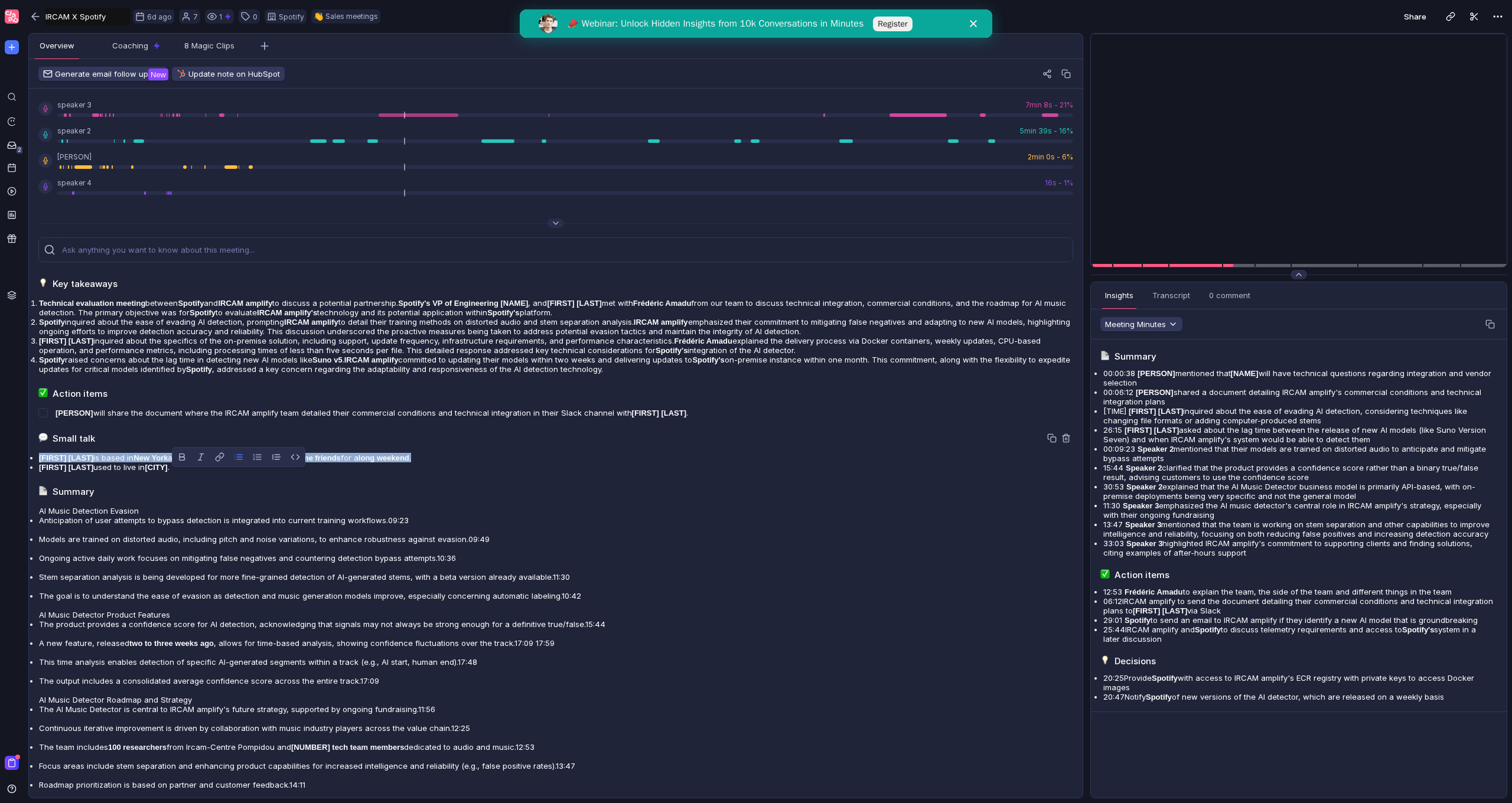 click on "Small talk" at bounding box center [556, 283] 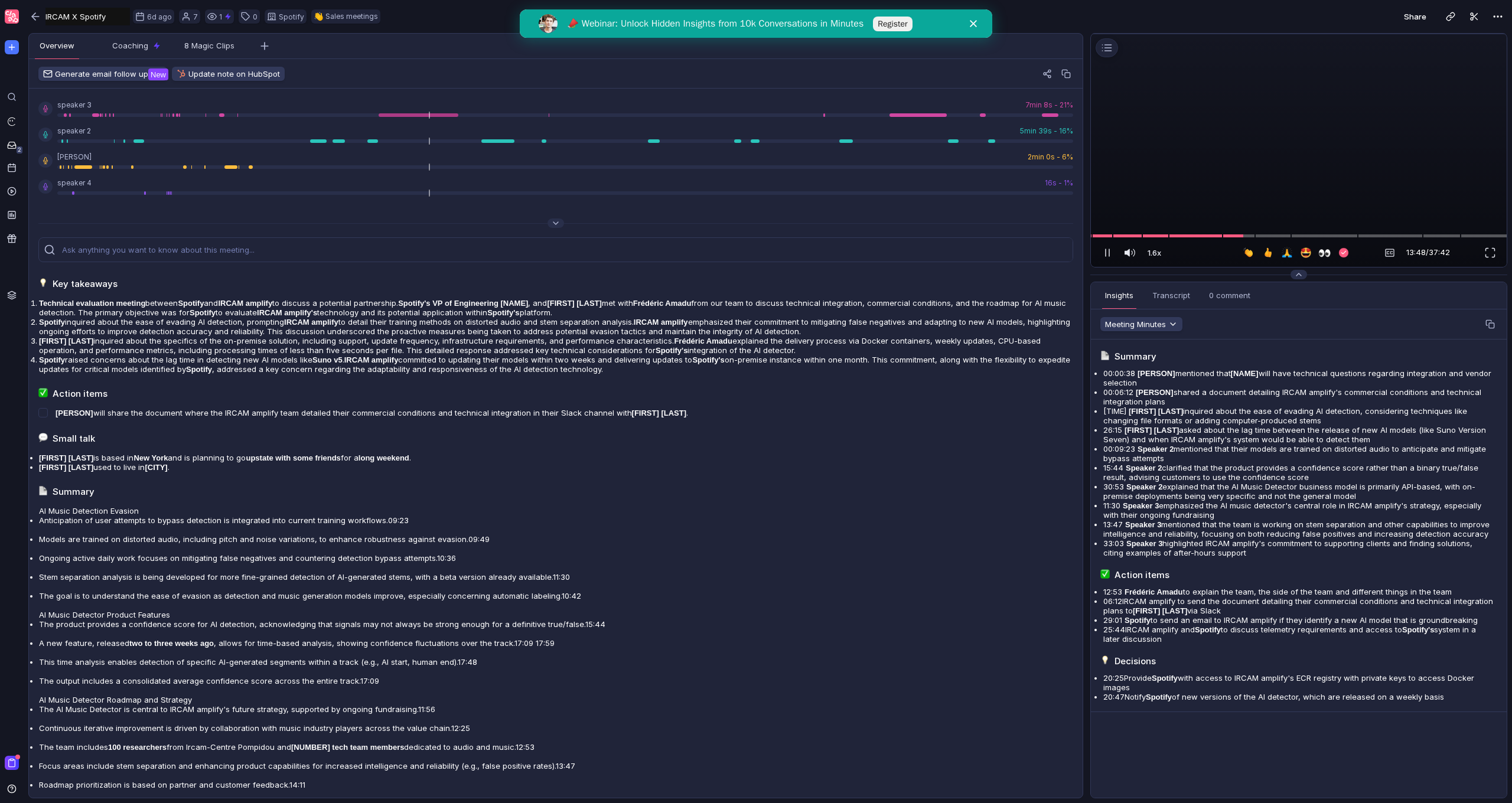 click at bounding box center (1299, 34) 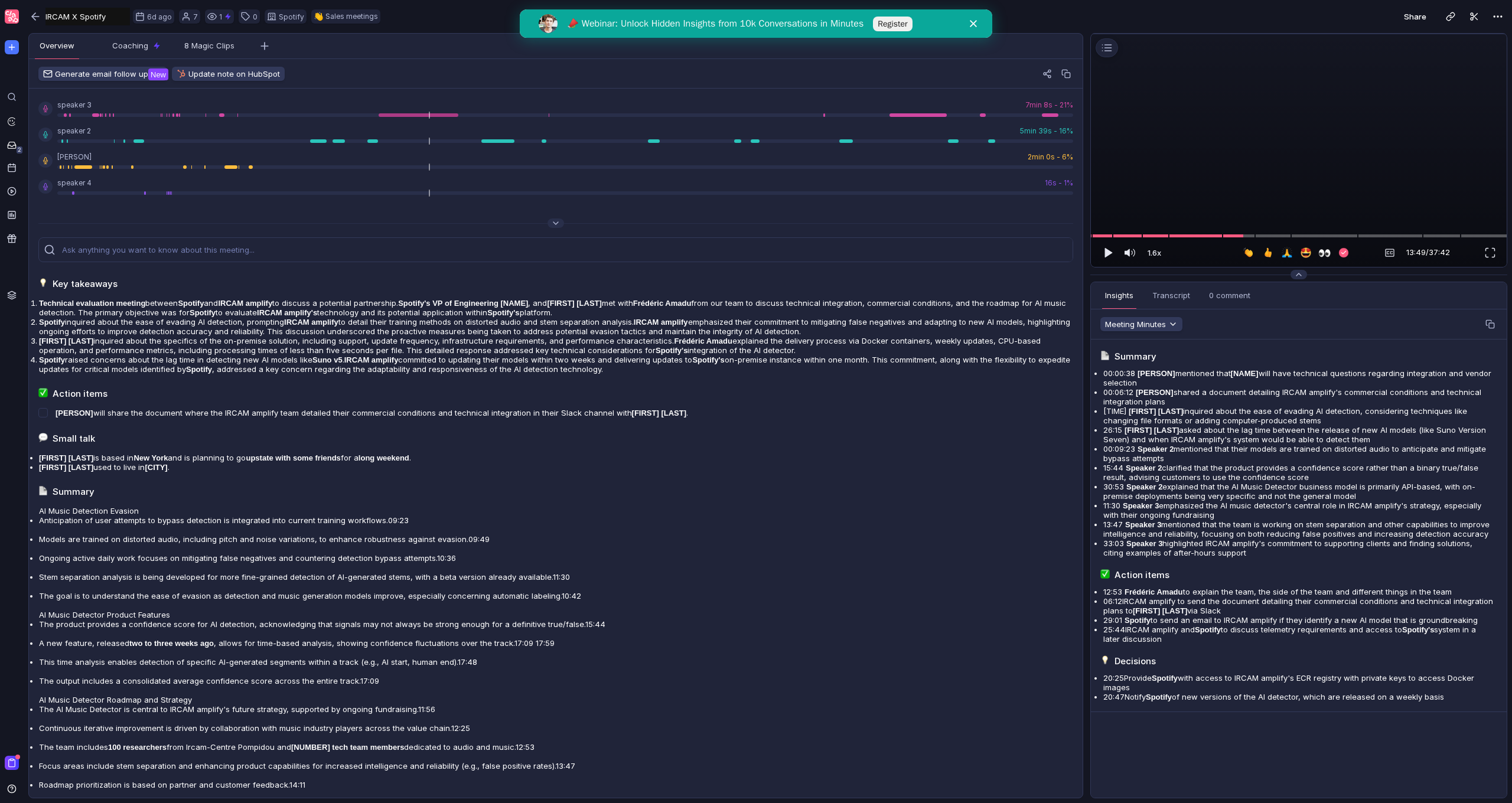 click at bounding box center [1299, 34] 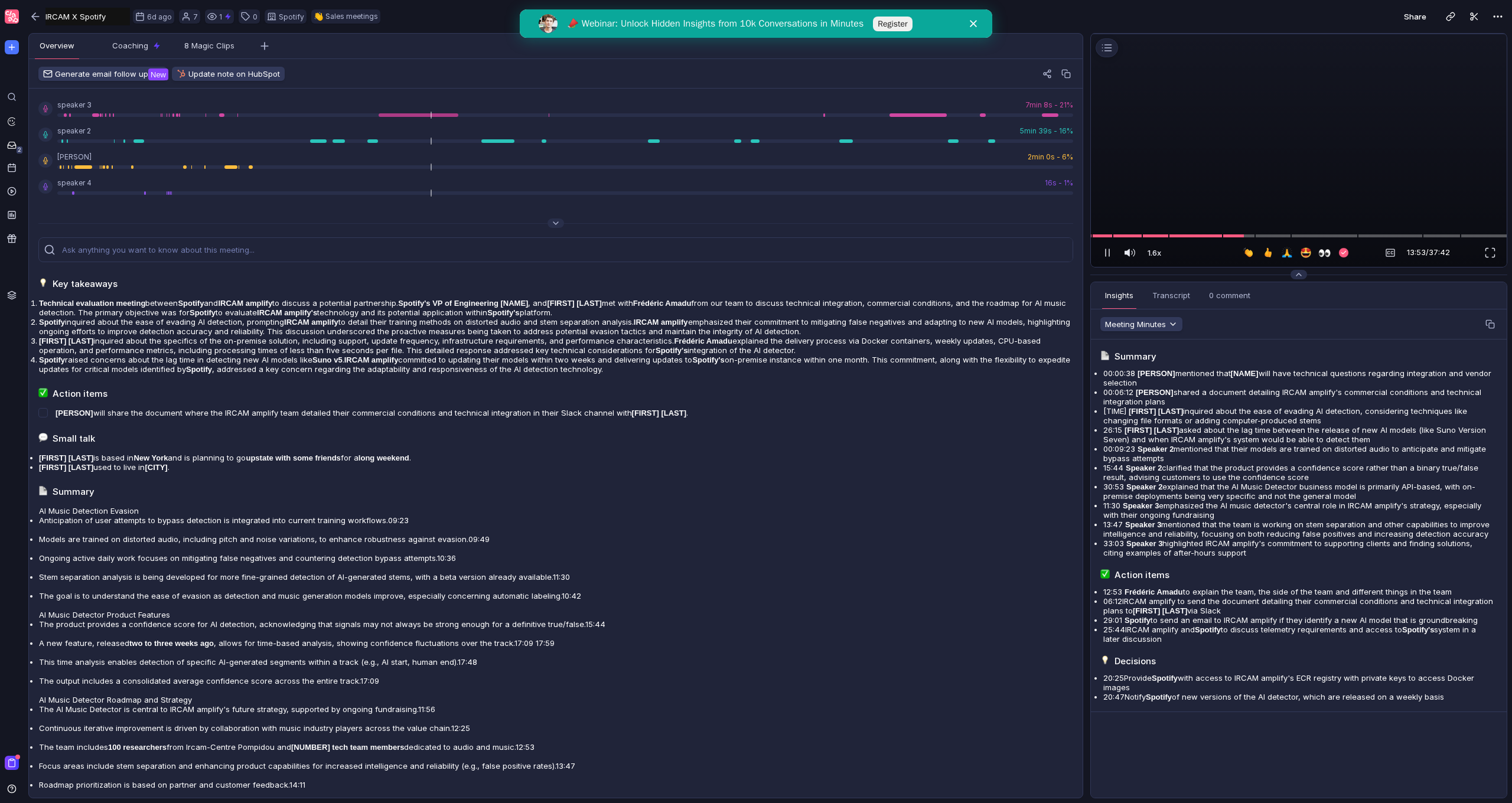 click at bounding box center [1299, 34] 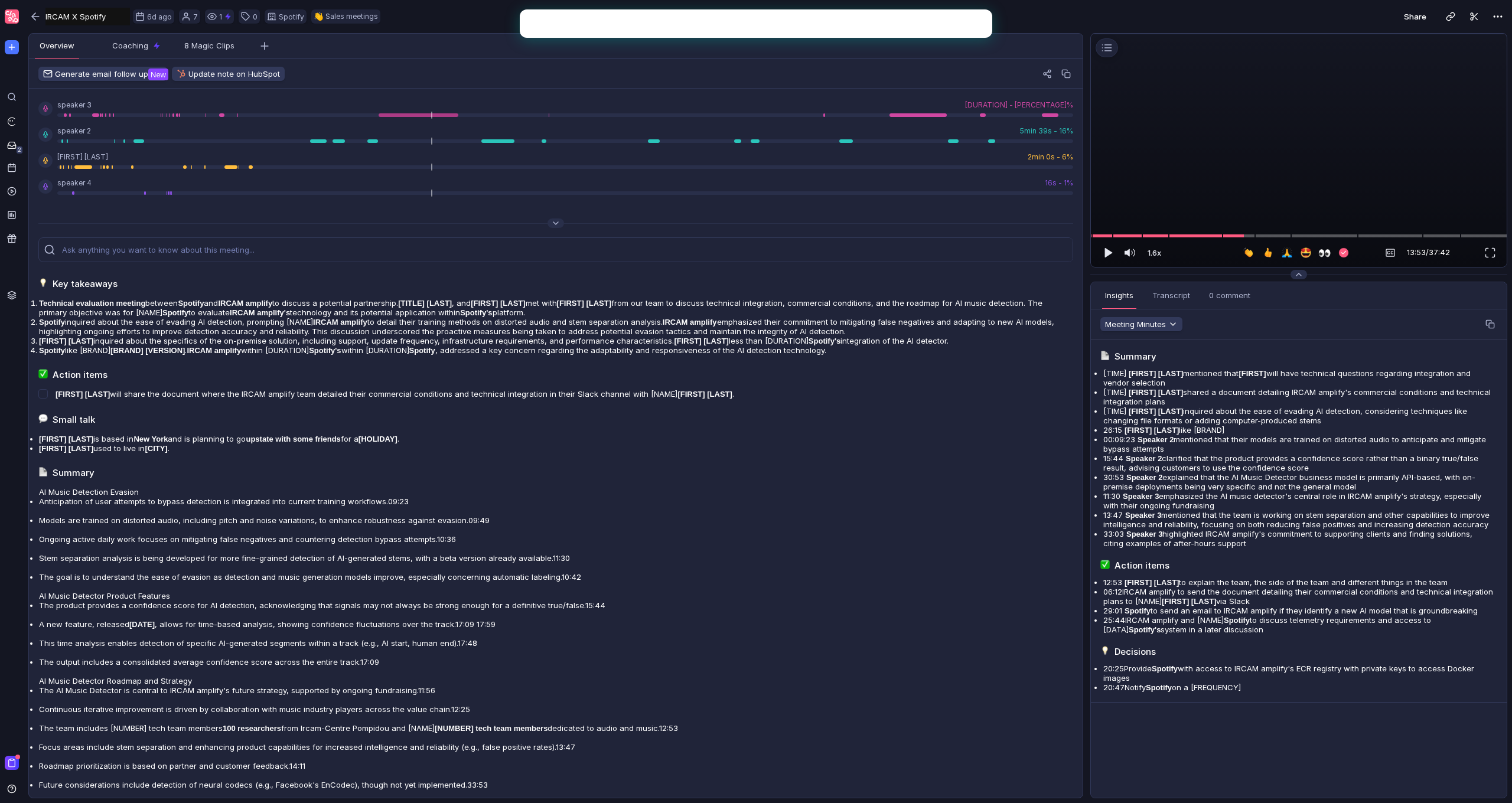 scroll, scrollTop: 0, scrollLeft: 0, axis: both 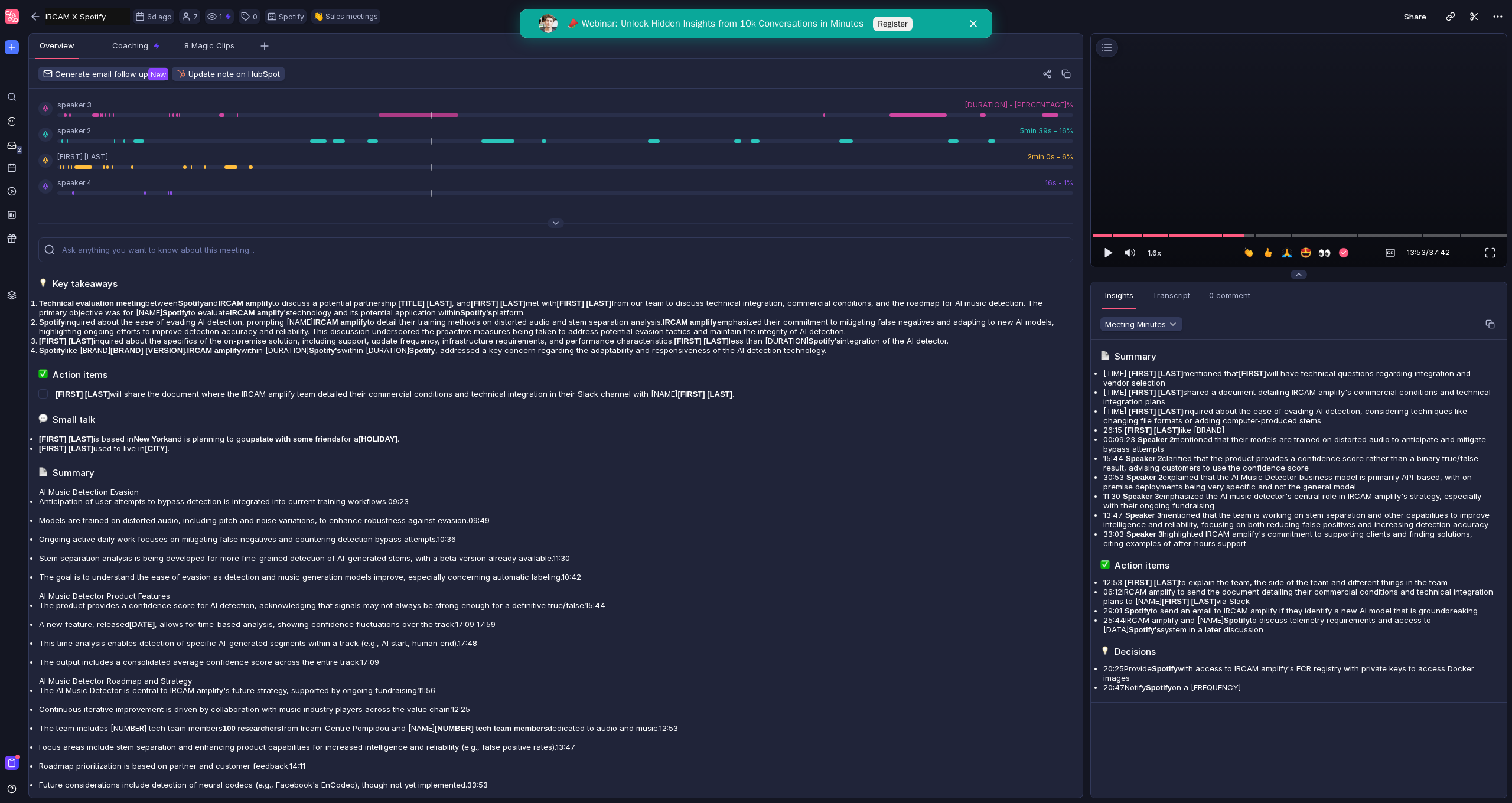 click at bounding box center (1299, 34) 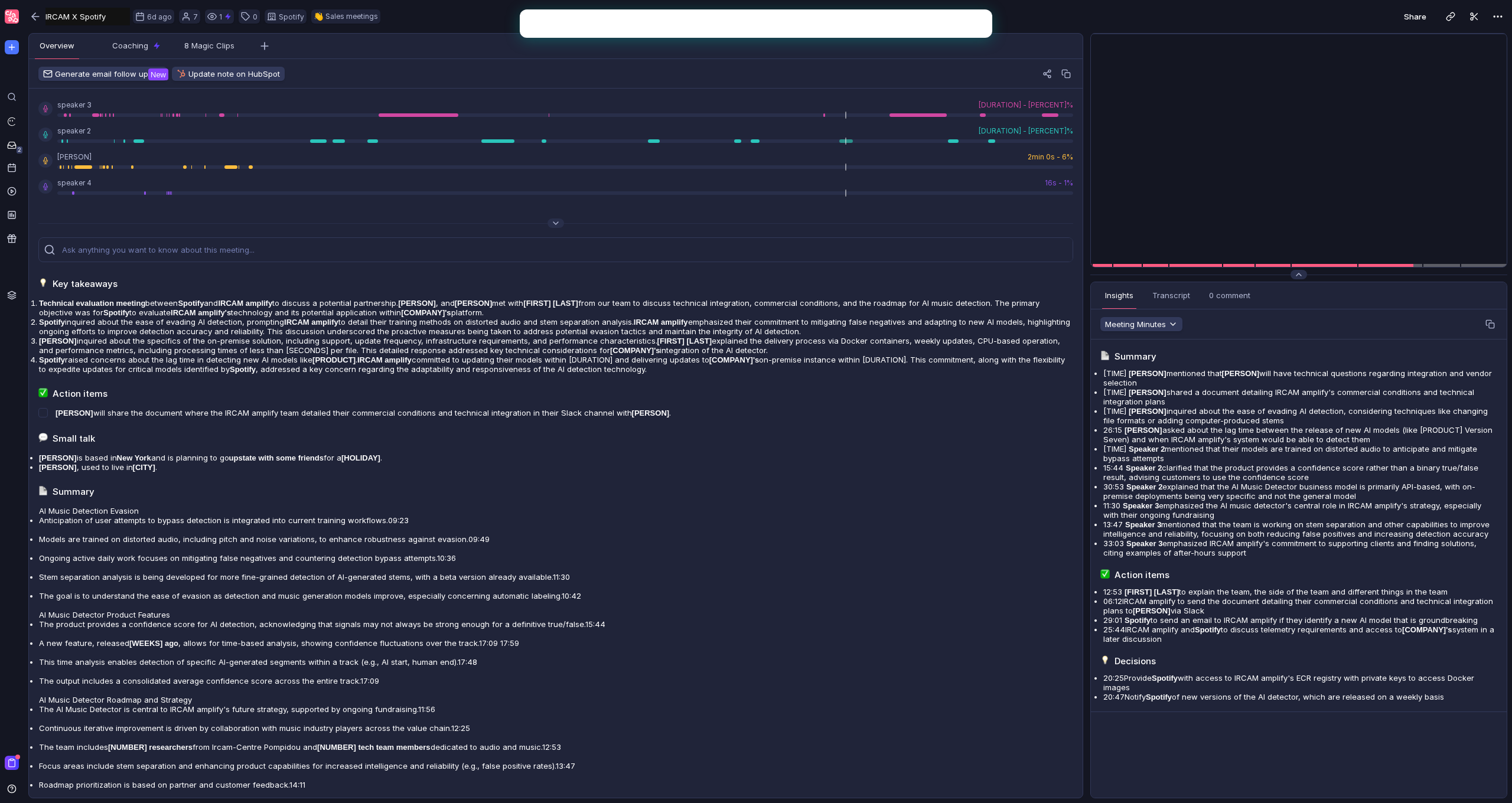 scroll, scrollTop: 0, scrollLeft: 0, axis: both 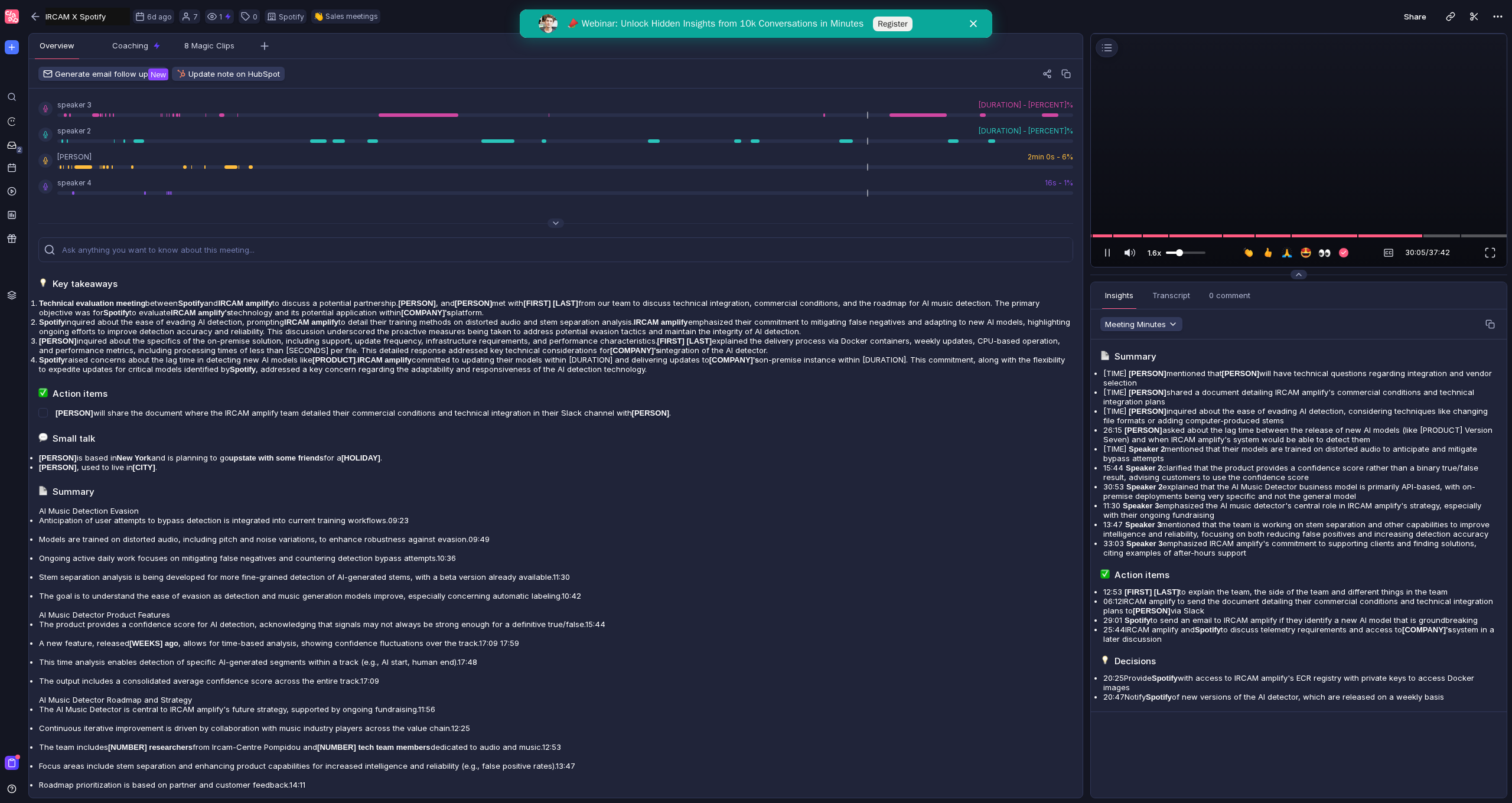 click on "1.6x" at bounding box center [1154, 253] 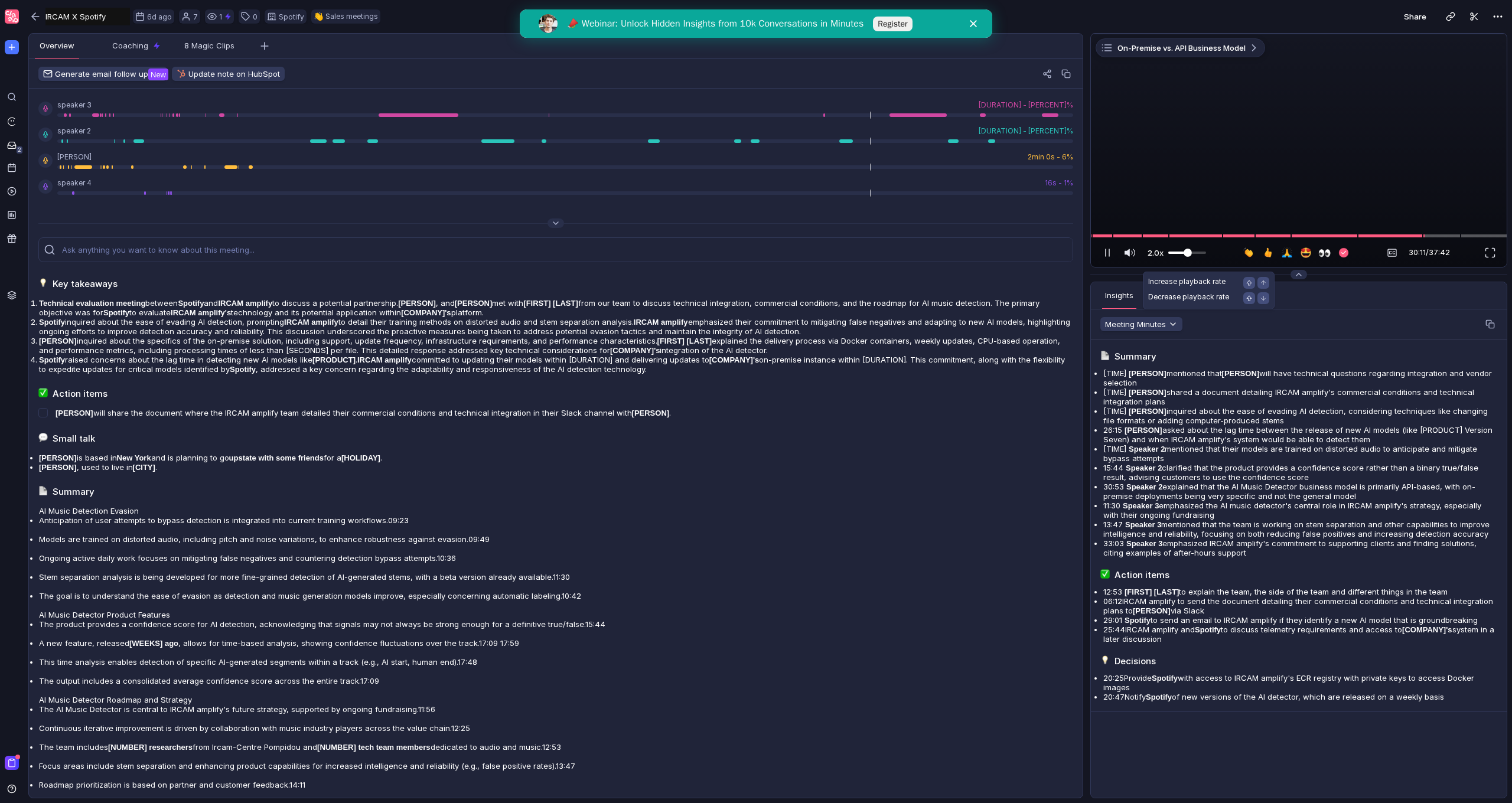 click at bounding box center (1188, 253) 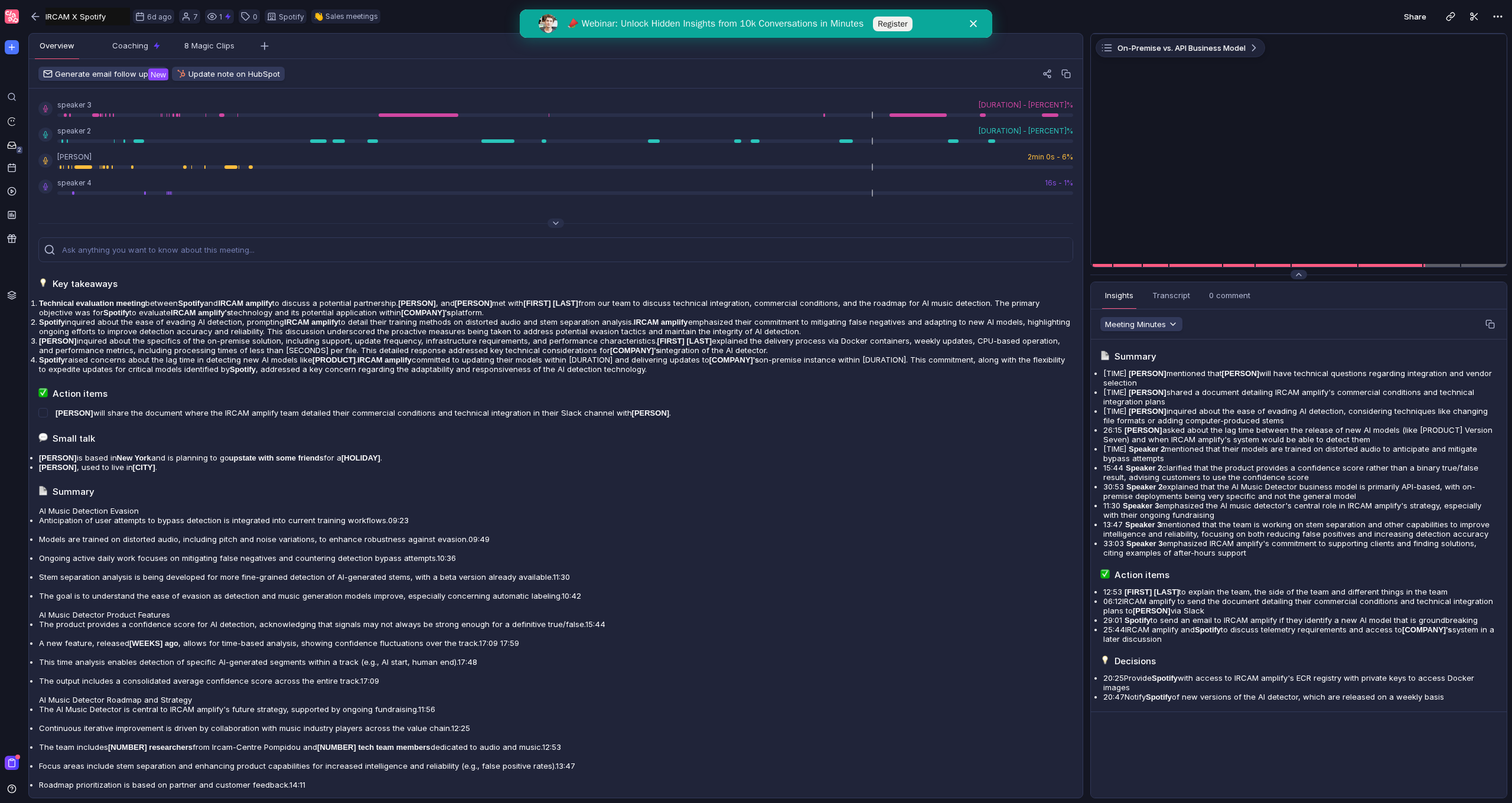 click on "Insights Transcript 0 comment Overview Coaching 8 Magic Clips" at bounding box center [1299, 296] 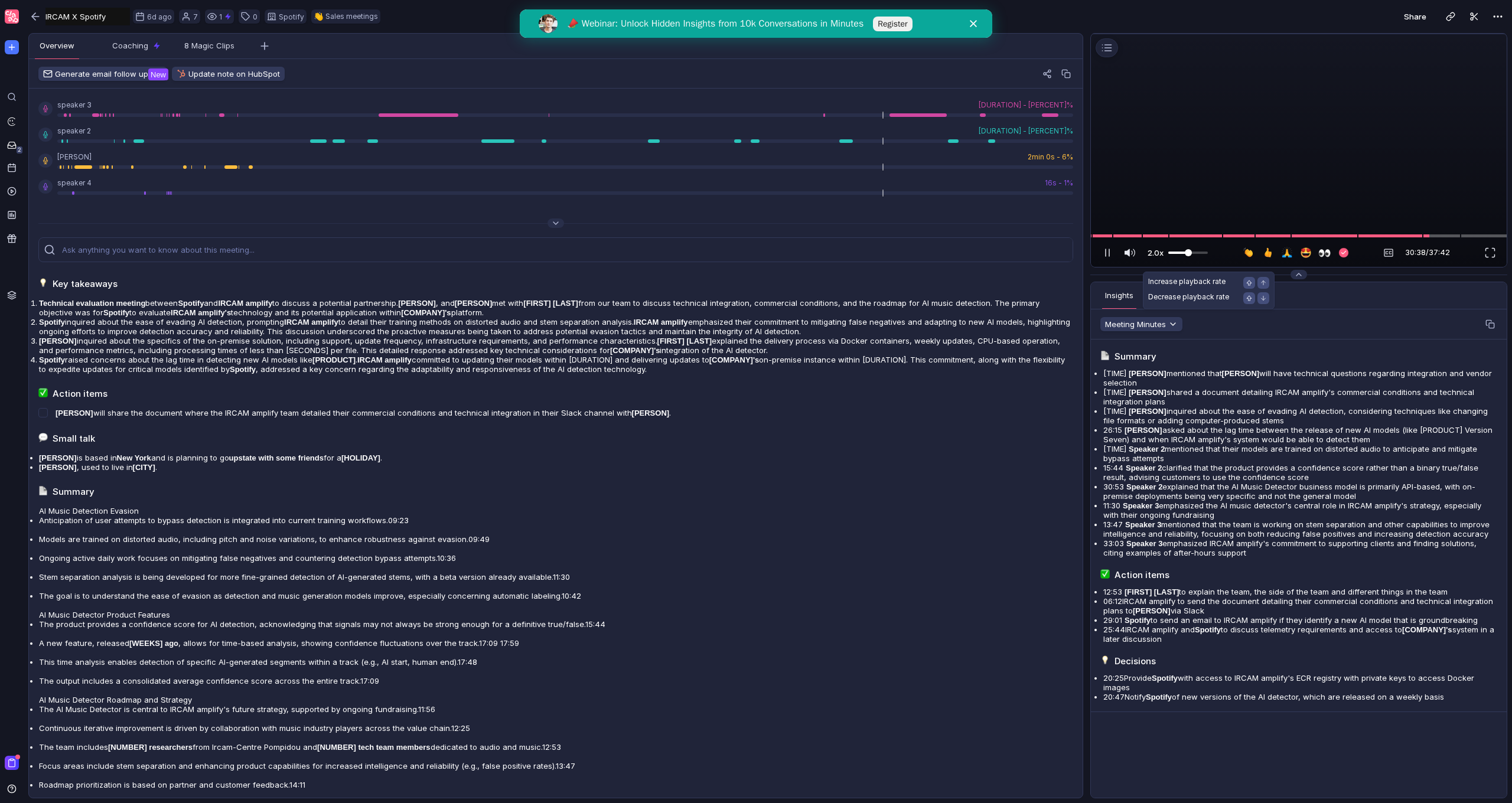 click on "2.0x" at bounding box center (1178, 253) 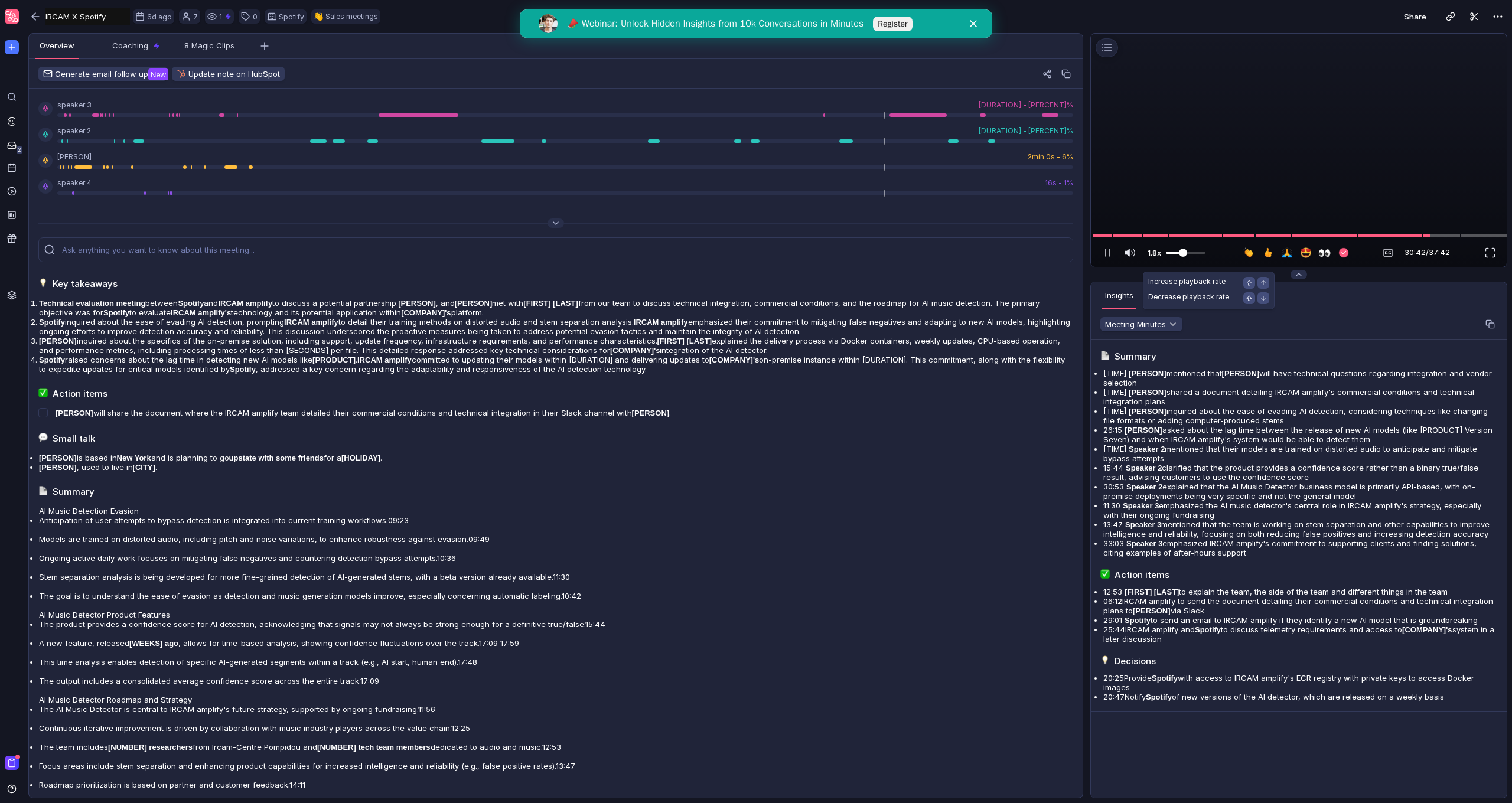 click at bounding box center [1183, 253] 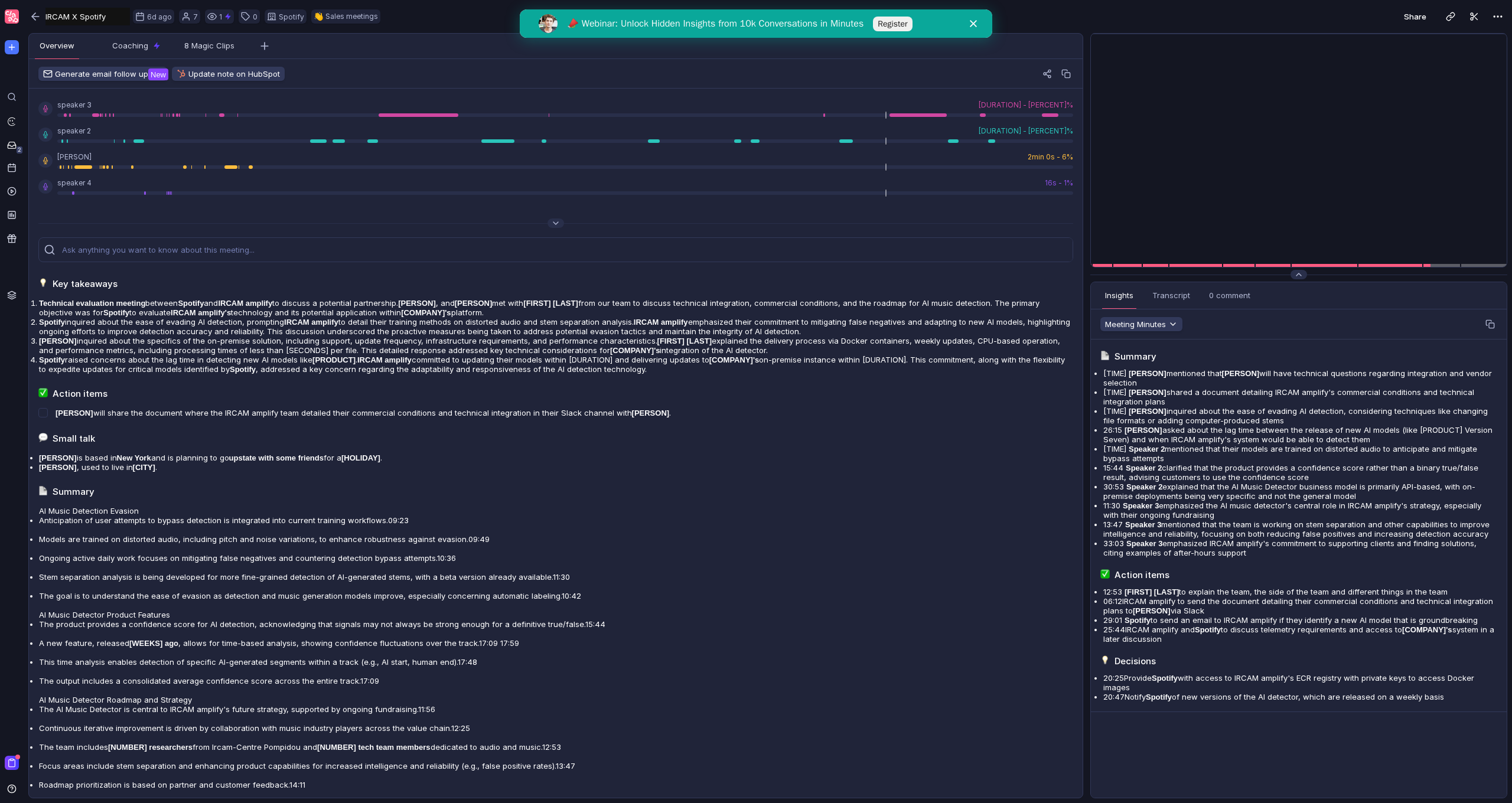 click on "Insights Transcript 0 comment Overview Coaching 8 Magic Clips" at bounding box center (1299, 296) 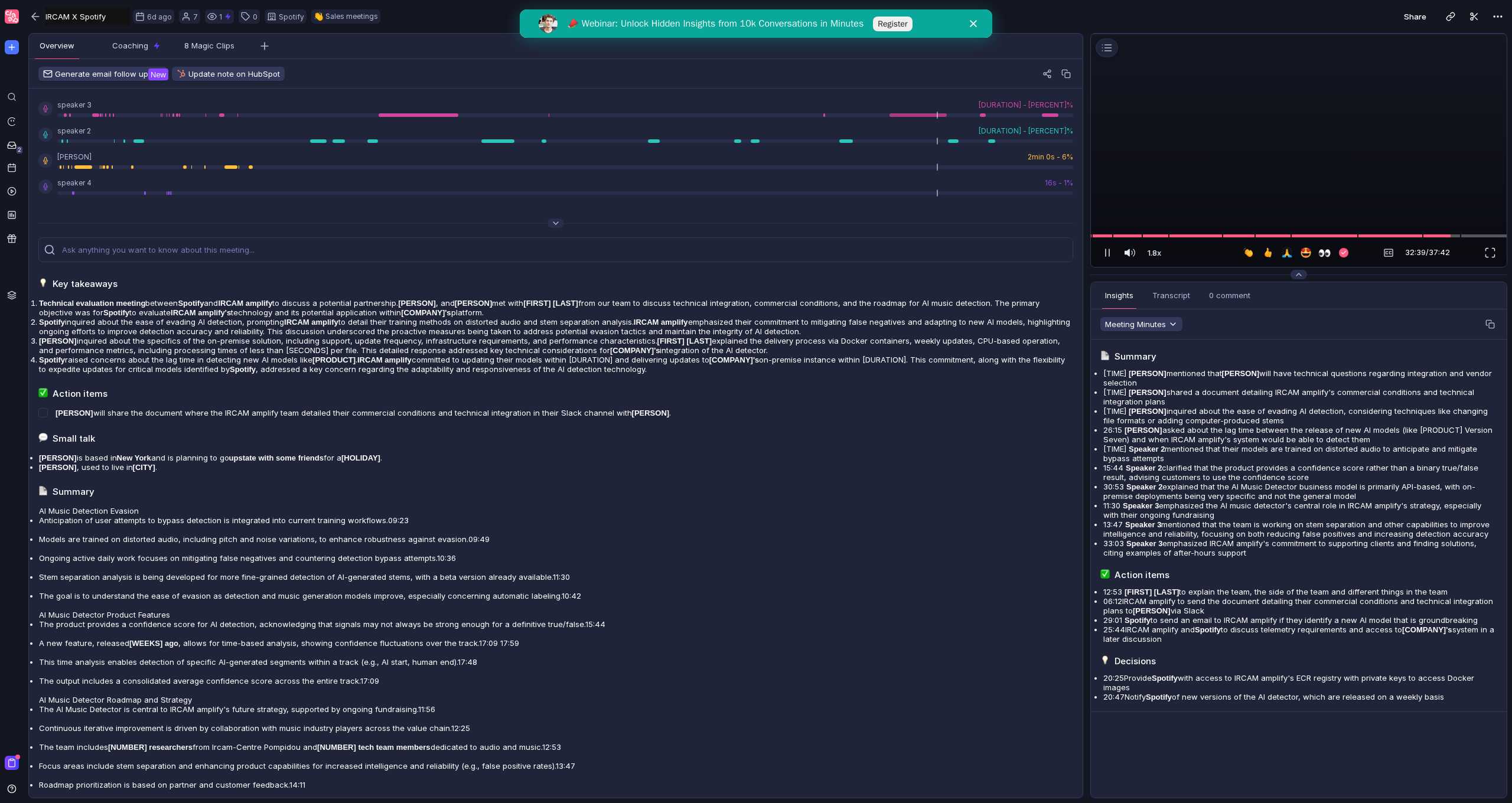 click at bounding box center [1299, 34] 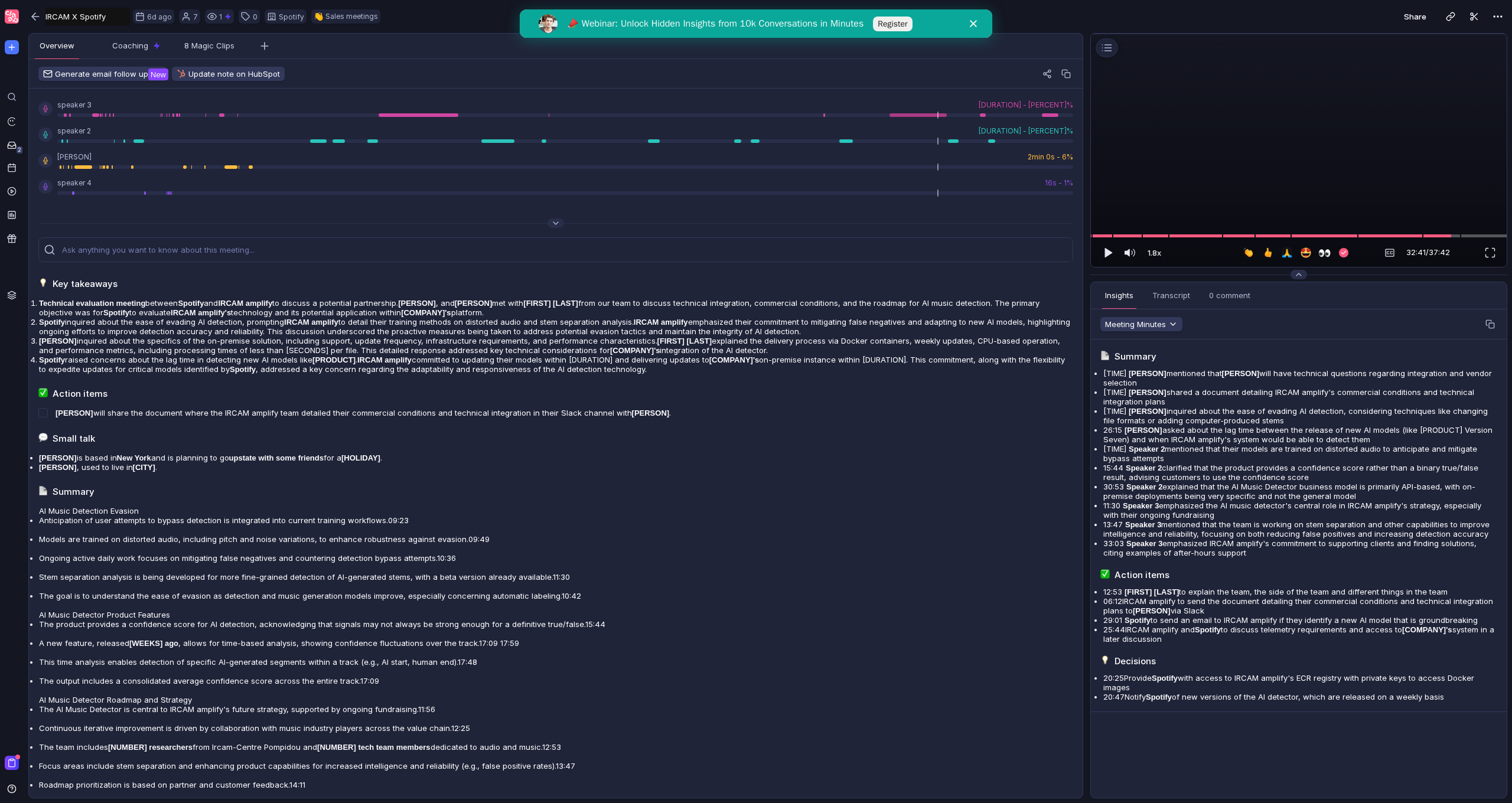 click at bounding box center (1299, 34) 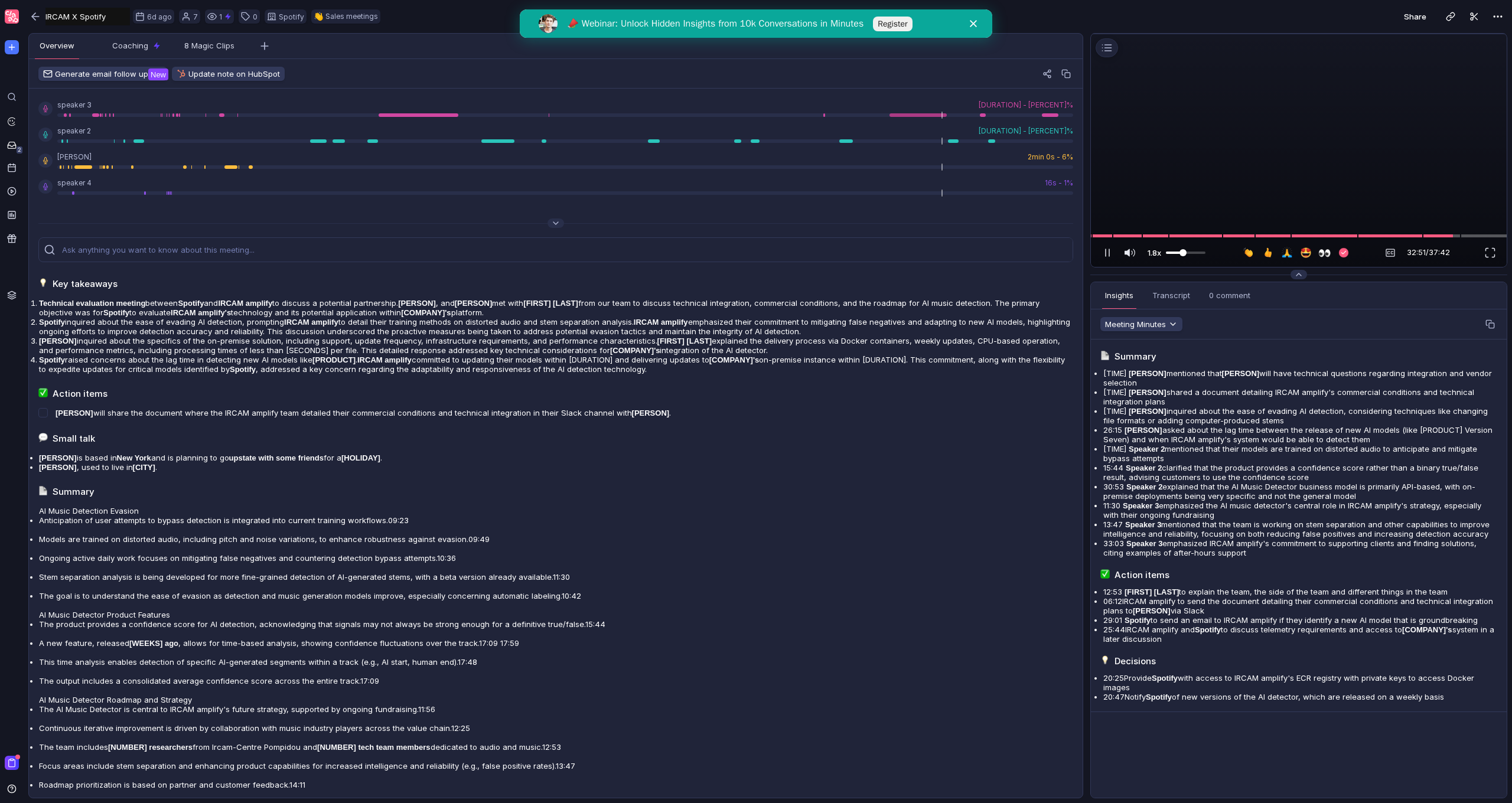 click on "1.8x" at bounding box center (1154, 253) 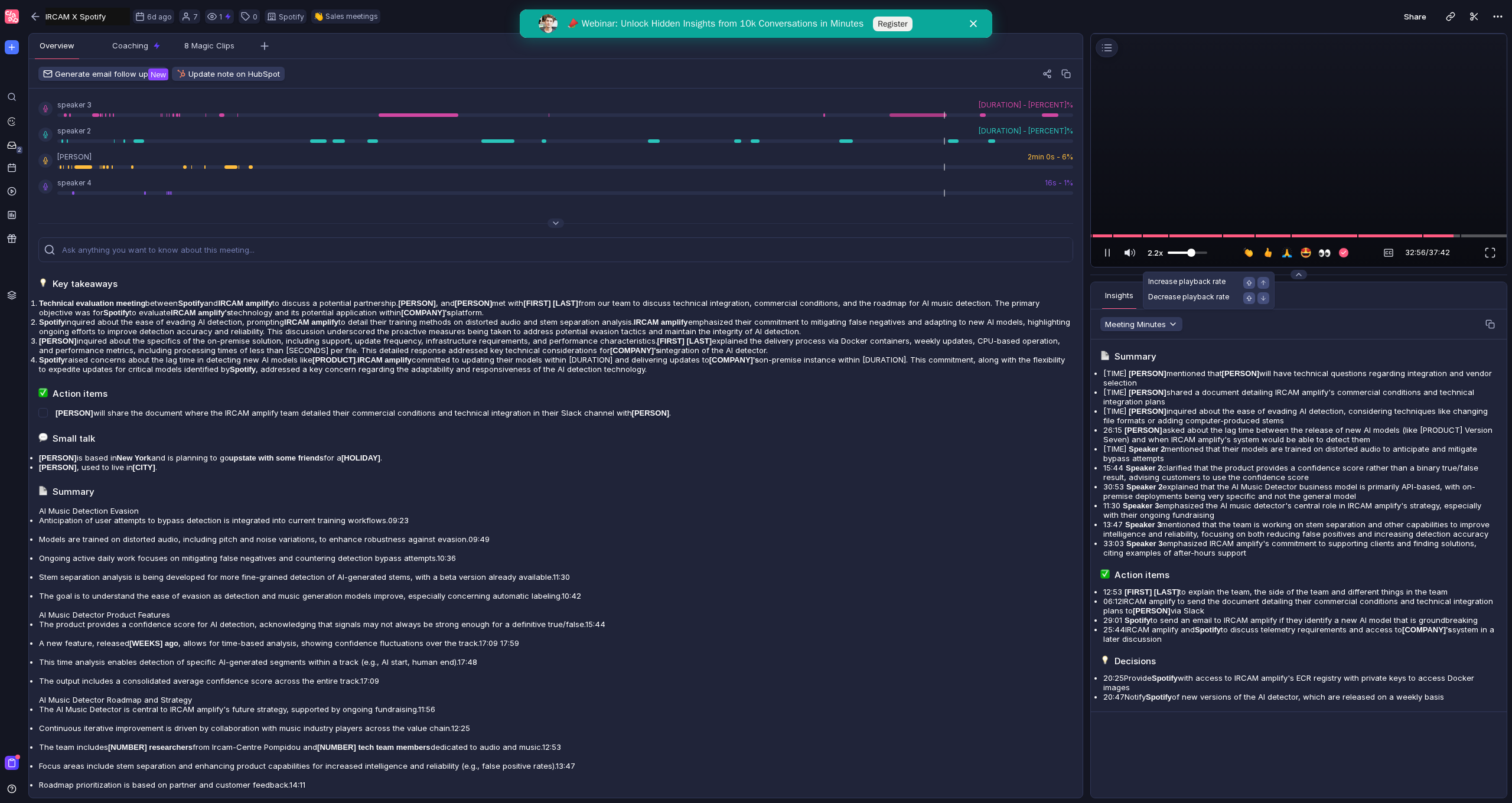 click at bounding box center [1187, 253] 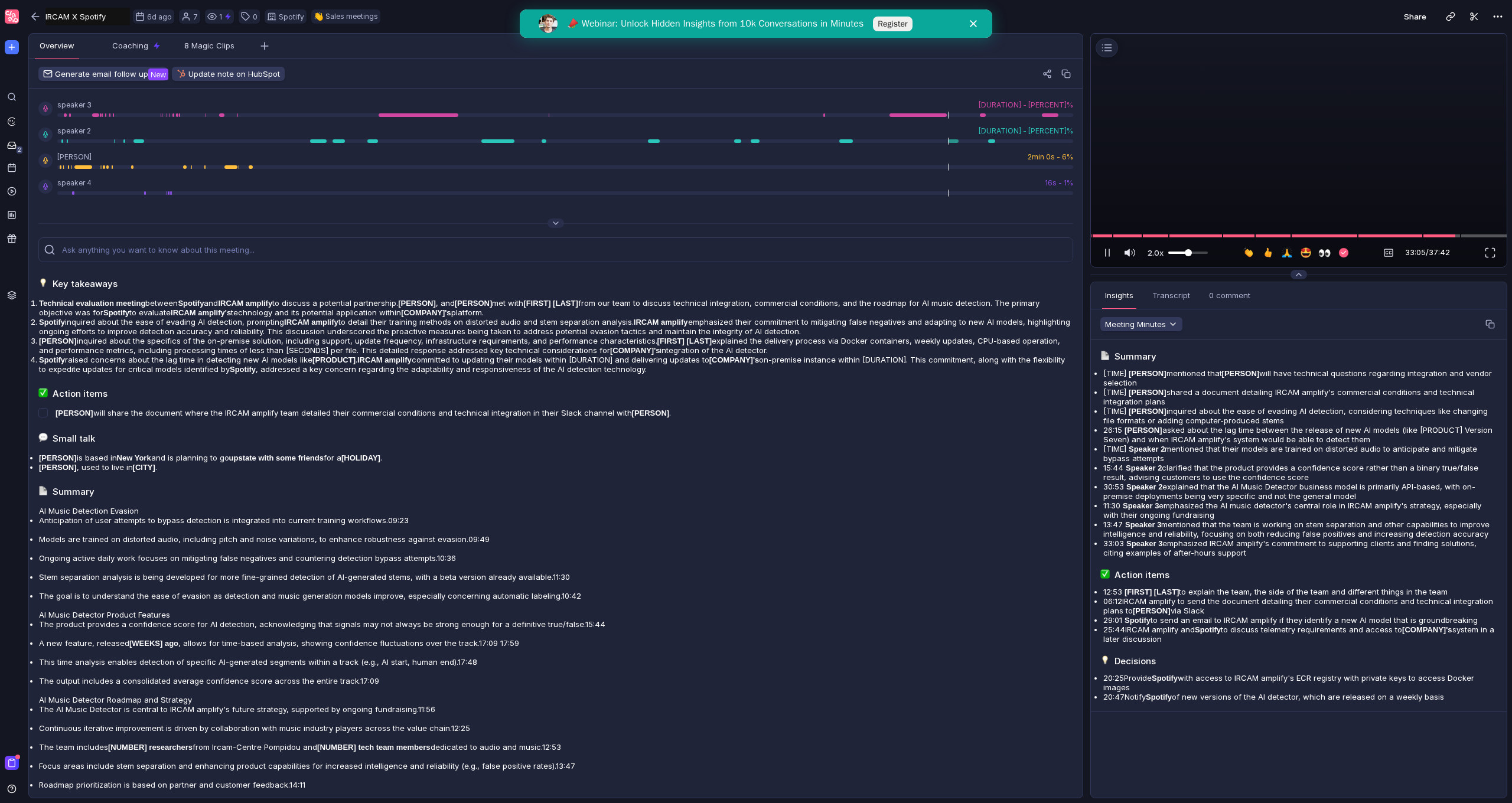 click at bounding box center [1299, 34] 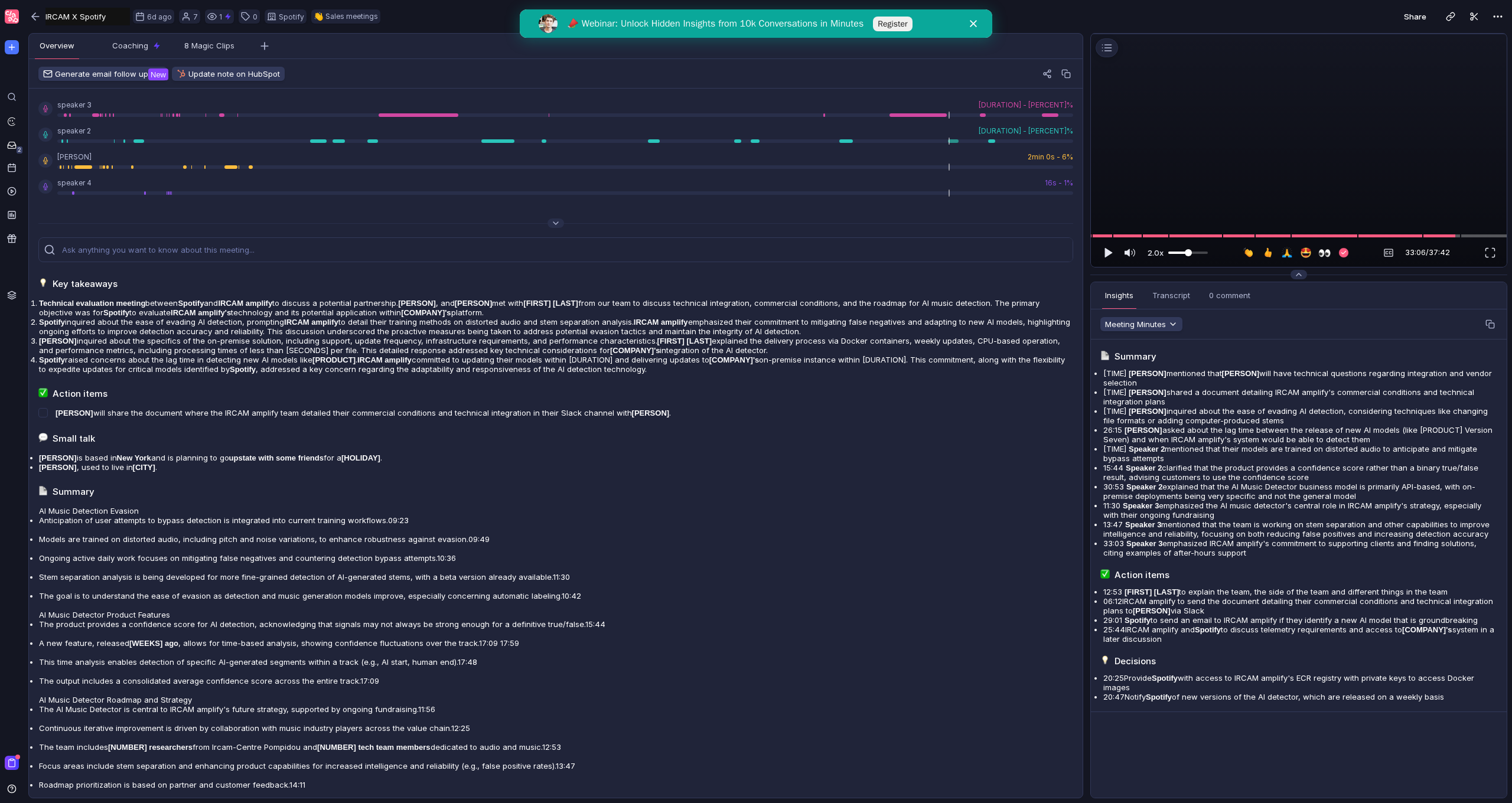 click at bounding box center [1299, 34] 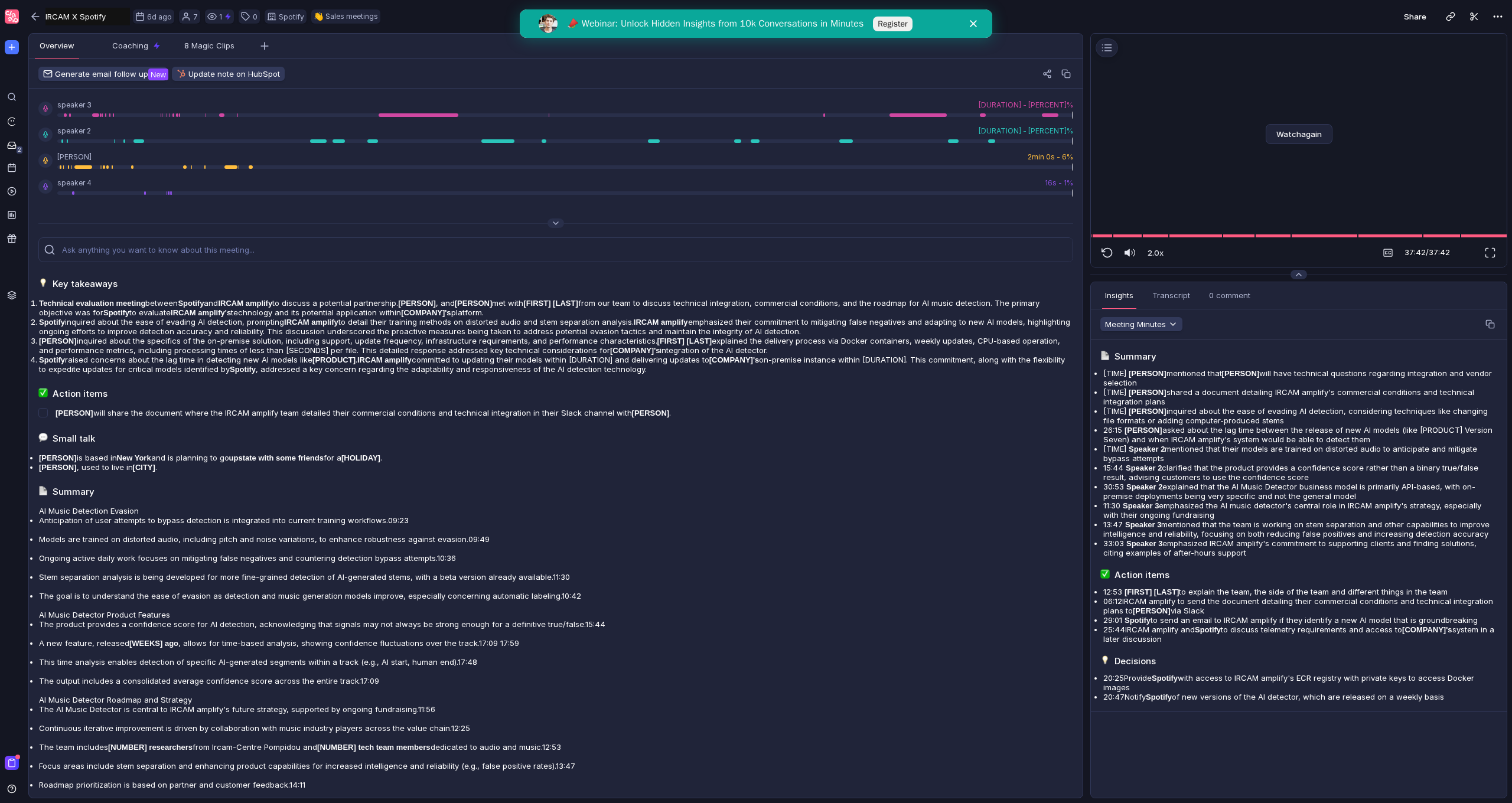 scroll, scrollTop: 0, scrollLeft: 0, axis: both 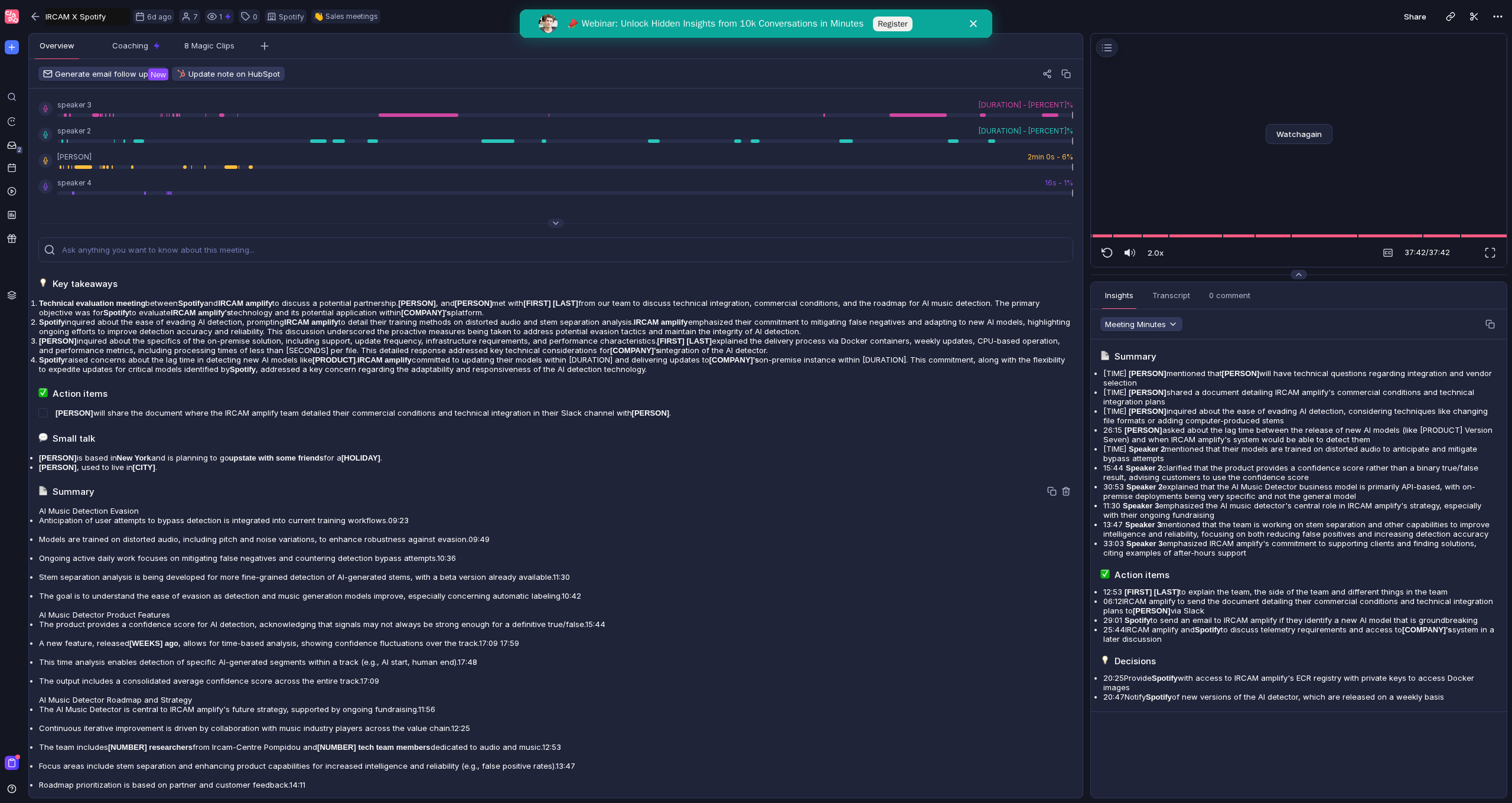 click on "Summary AI Music Detection Evasion Anticipation of user attempts to bypass detection is integrated into current training workflows.  09:23 Models are trained on distorted audio, including pitch and noise variations, to enhance robustness against evasion.  09:49 Ongoing active daily work focuses on mitigating false negatives and countering detection bypass attempts.  10:36 Stem separation analysis is being developed for more fine-grained detection of AI-generated stems, with a beta version already available.  11:30 The goal is to understand the ease of evasion as detection and music generation models improve, especially concerning automatic labeling.  10:42 AI Music Detector Product Features The product provides a confidence score for AI detection, acknowledging that signals may not always be strong enough for a definitive true/false.  15:44 A new feature, released  two to three weeks ago , allows for time-based analysis, showing confidence fluctuations over the track.  17:09   17:59 17:48 17:09 11:56 12:25" at bounding box center [556, 846] 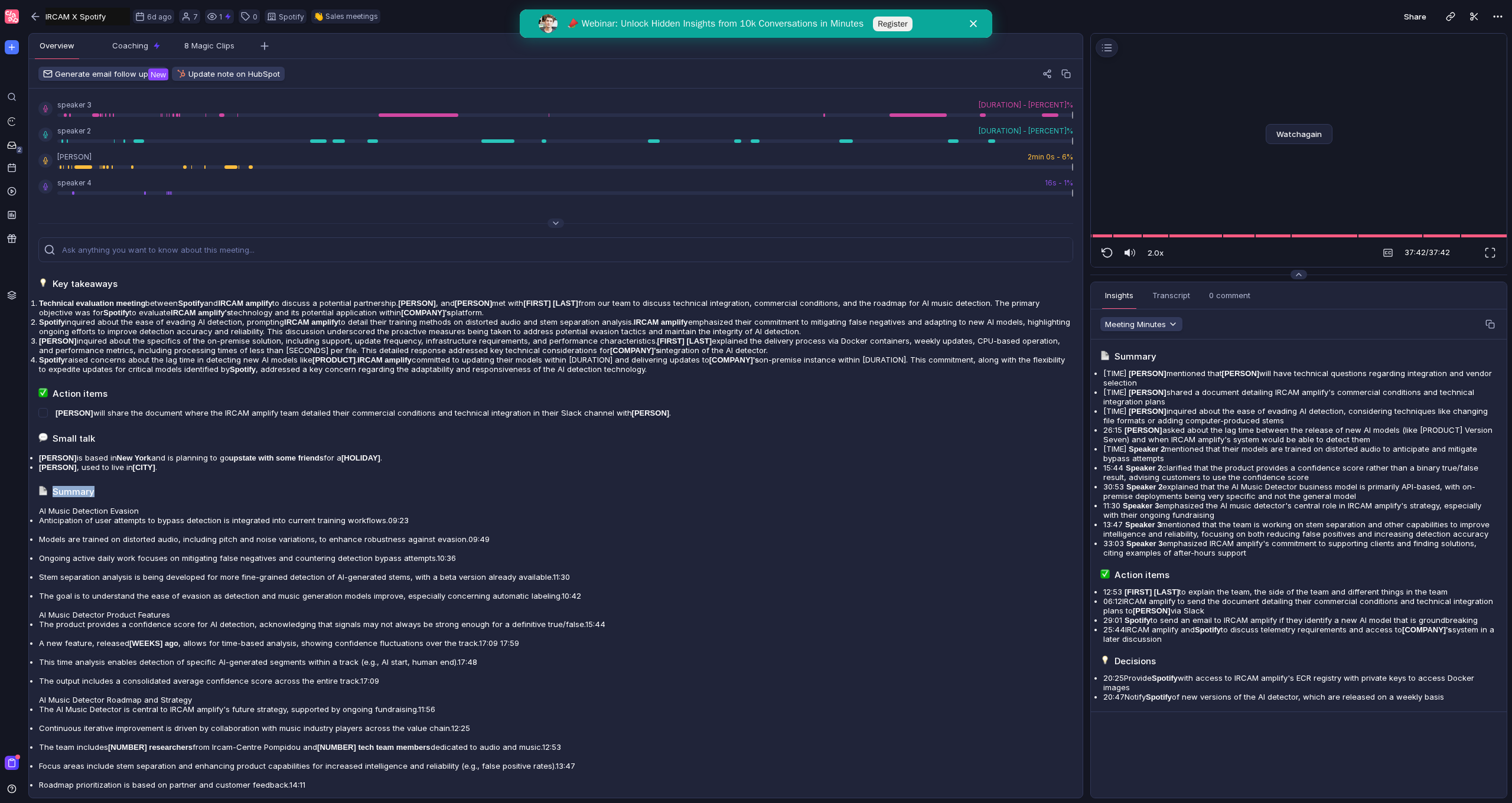 drag, startPoint x: 615, startPoint y: 521, endPoint x: 595, endPoint y: 508, distance: 23.853721 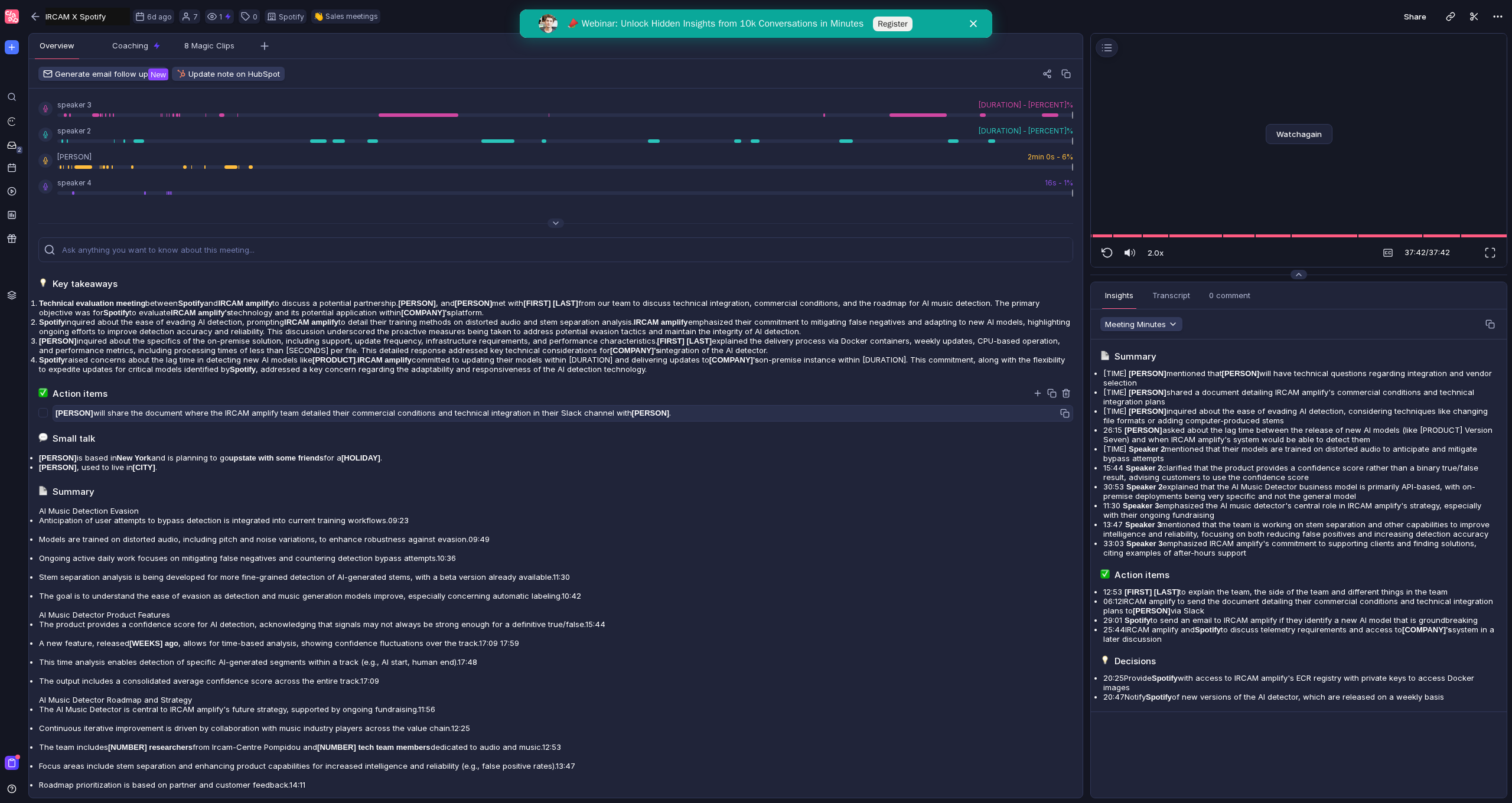 scroll, scrollTop: 0, scrollLeft: 0, axis: both 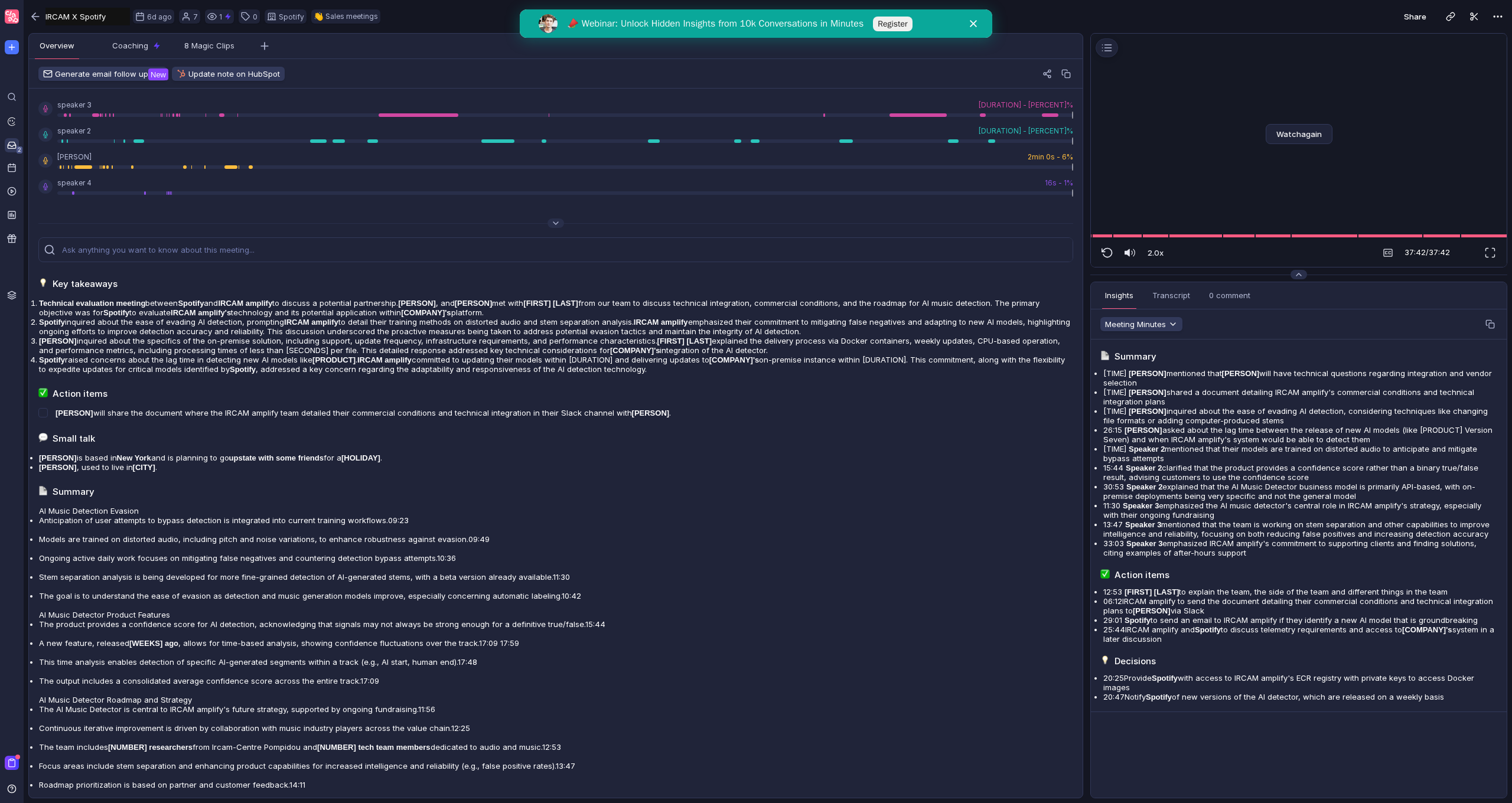 click on "Inbox 2" at bounding box center (12, 122) 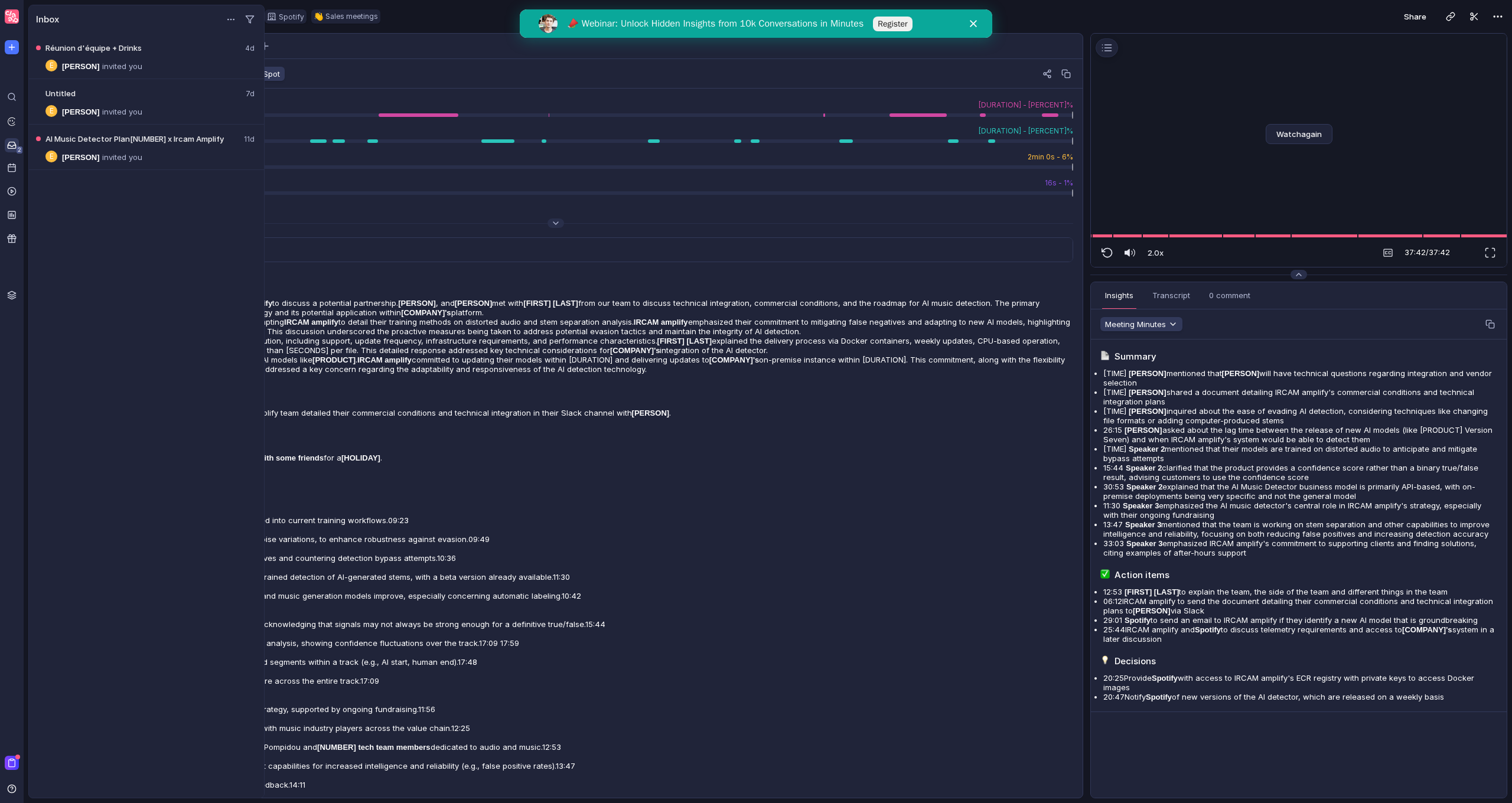 click on "Inbox 2" at bounding box center (12, 122) 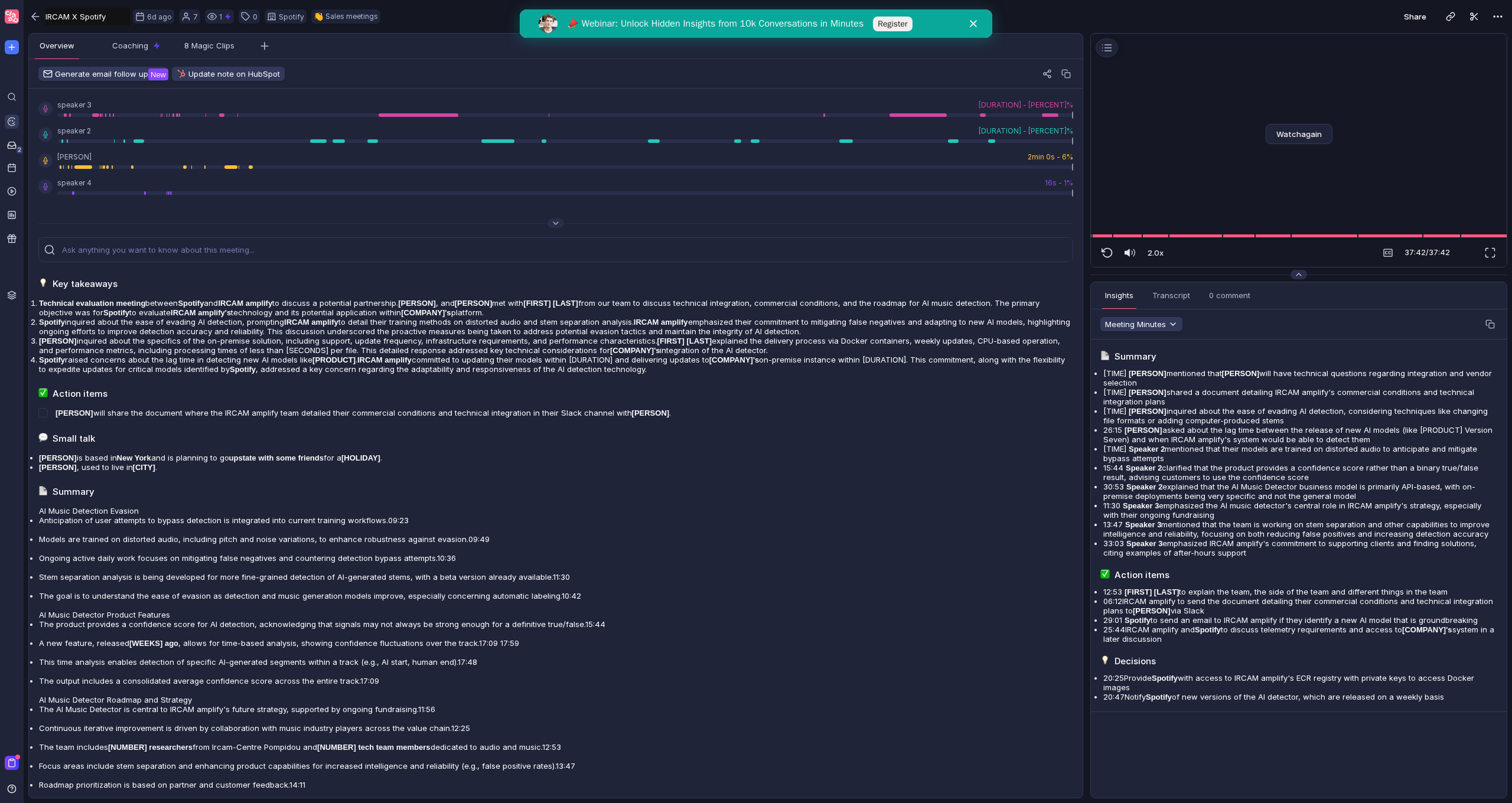 click at bounding box center (12, 122) 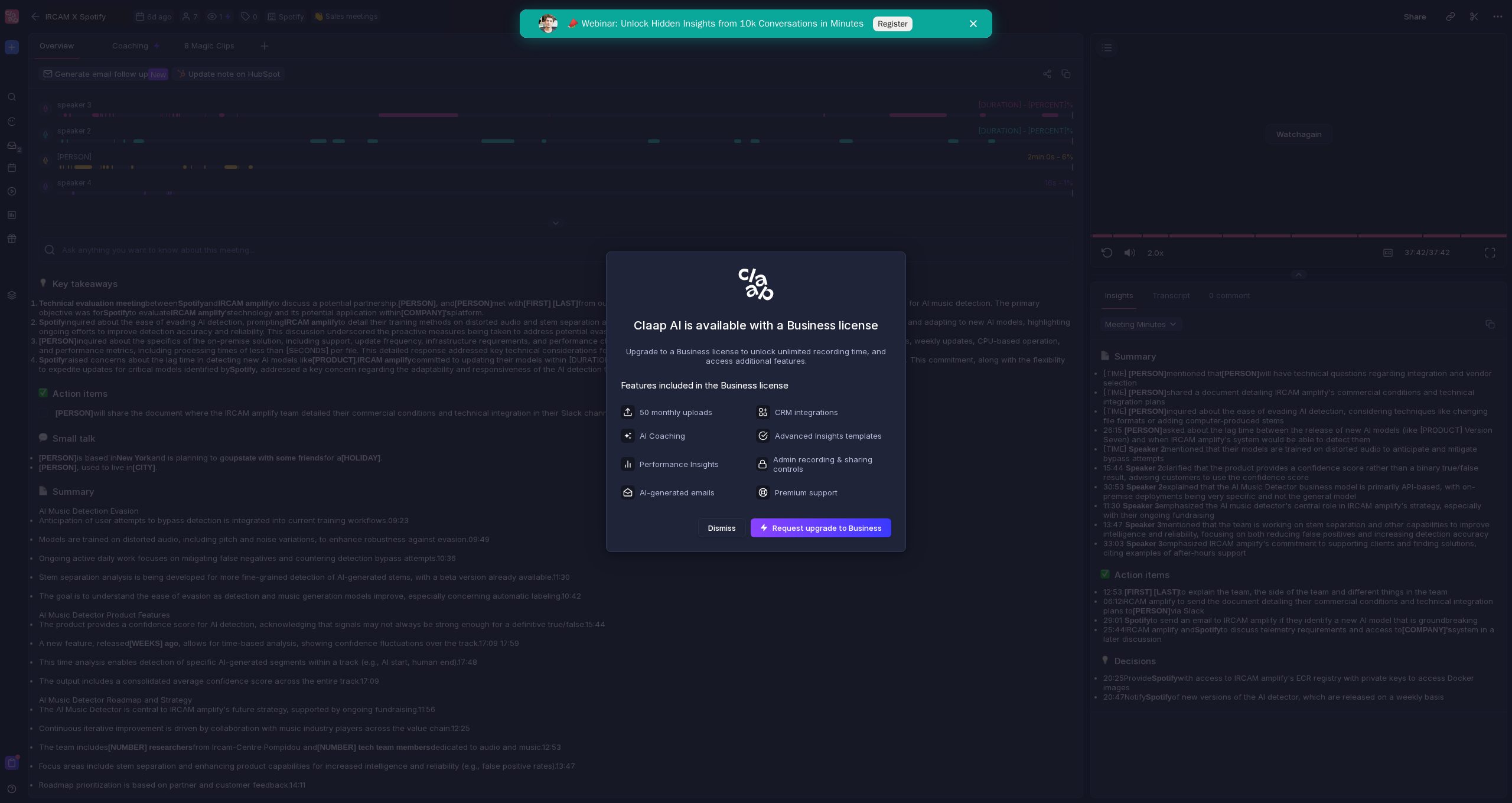 click on "Claap AI is available with a Business license Upgrade to a Business license to unlock unlimited recording time, and access additional features. Features included in the Business license 50 monthly uploads AI Coaching Performance Insights AI-generated emails CRM integrations Advanced Insights templates Admin recording & sharing controls Premium support Dismiss Request upgrade to Business" at bounding box center (756, 402) 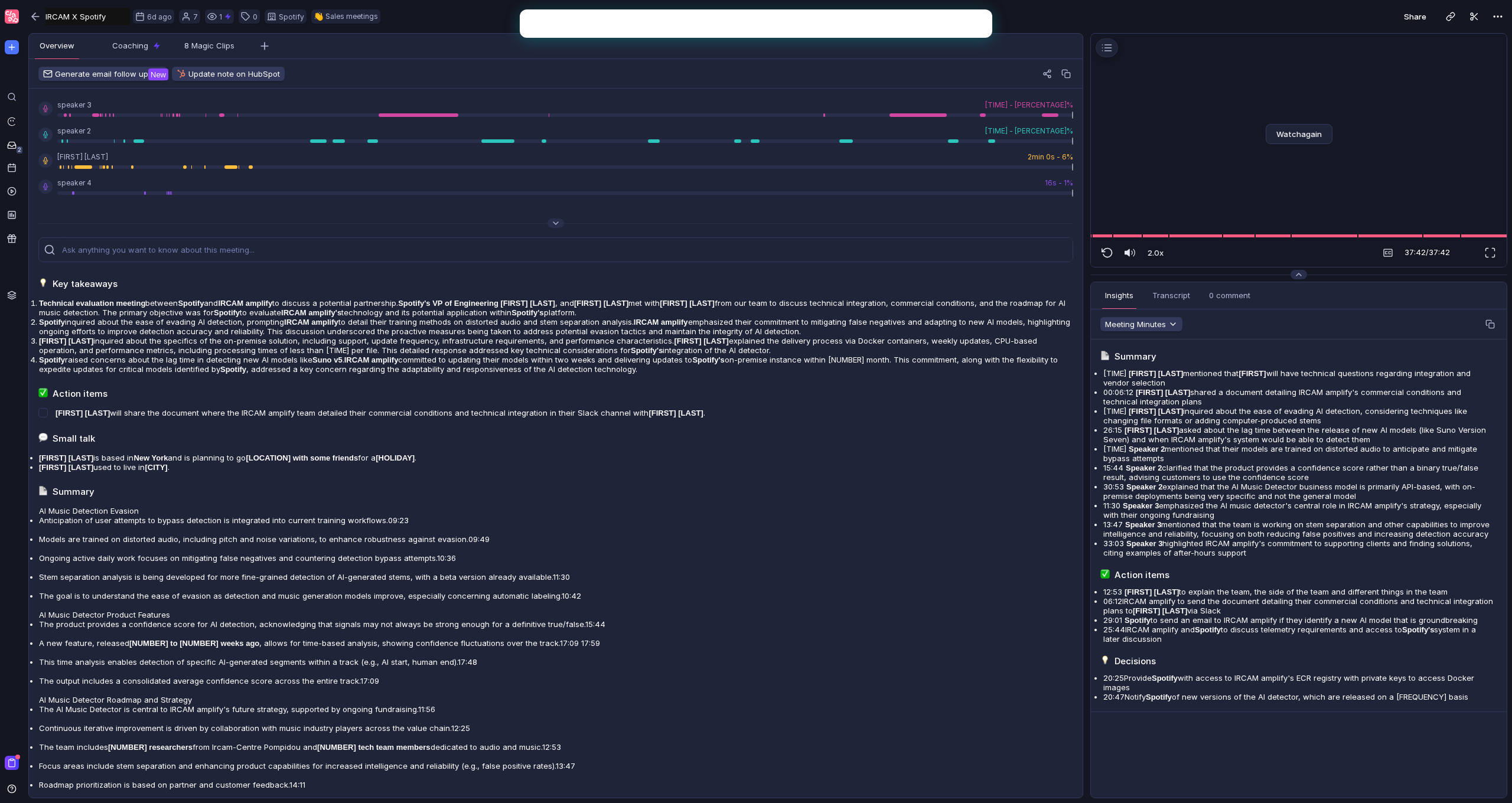 scroll, scrollTop: 0, scrollLeft: 0, axis: both 